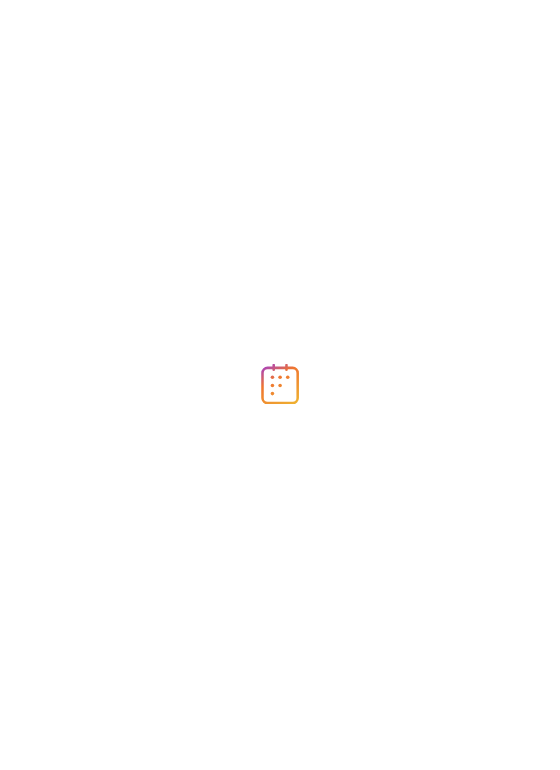 scroll, scrollTop: 0, scrollLeft: 0, axis: both 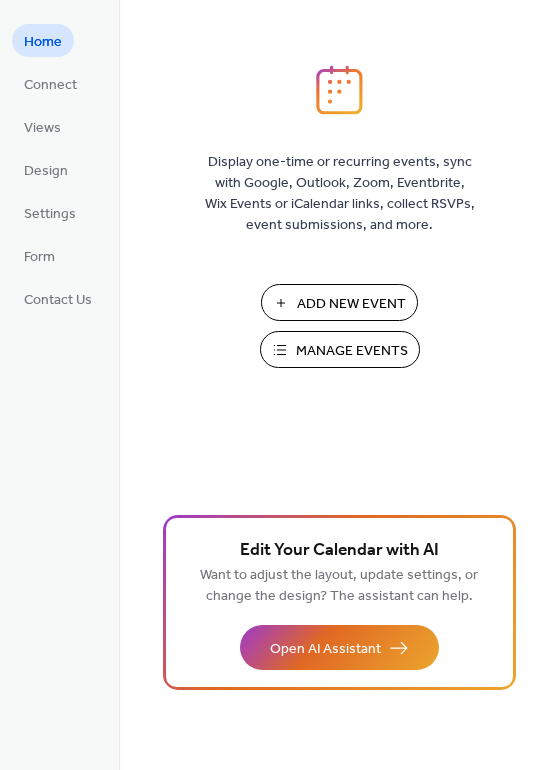 click on "Add New Event" at bounding box center [351, 304] 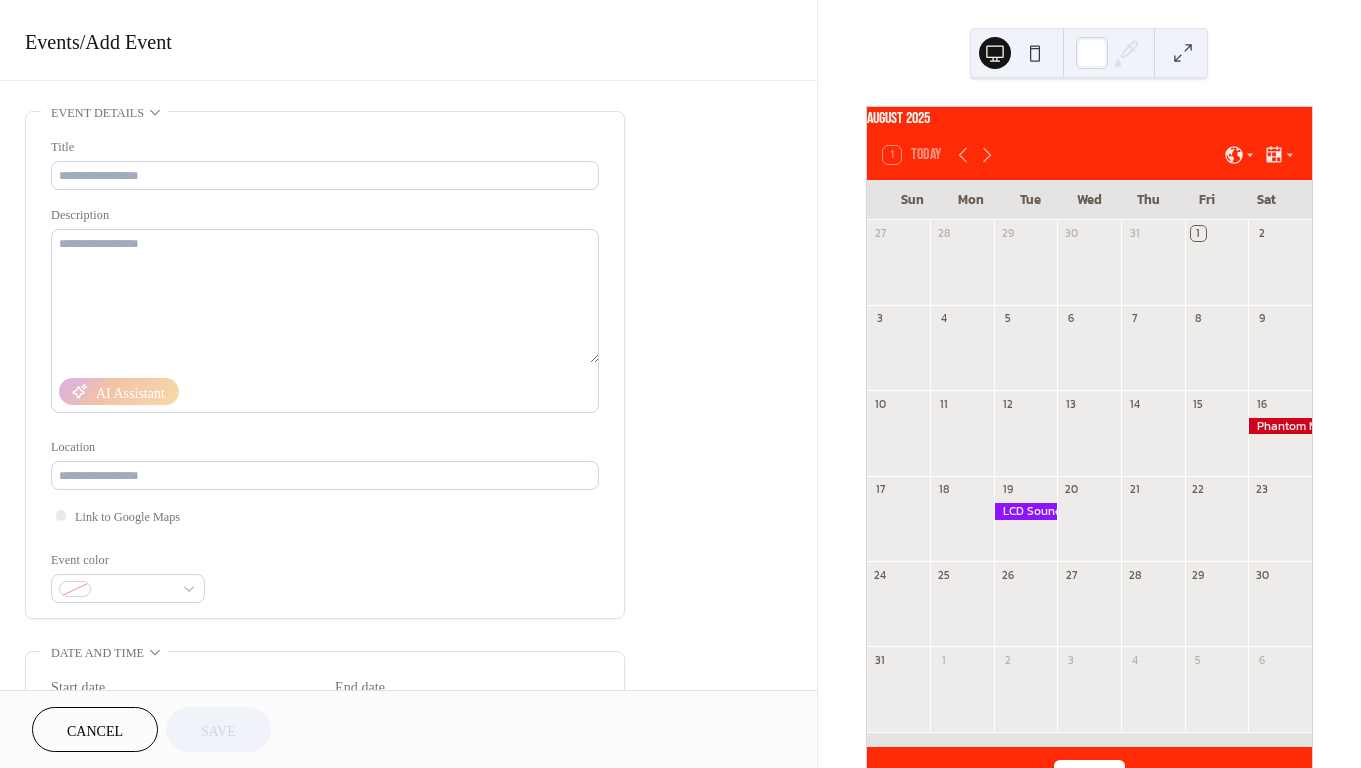 scroll, scrollTop: 0, scrollLeft: 0, axis: both 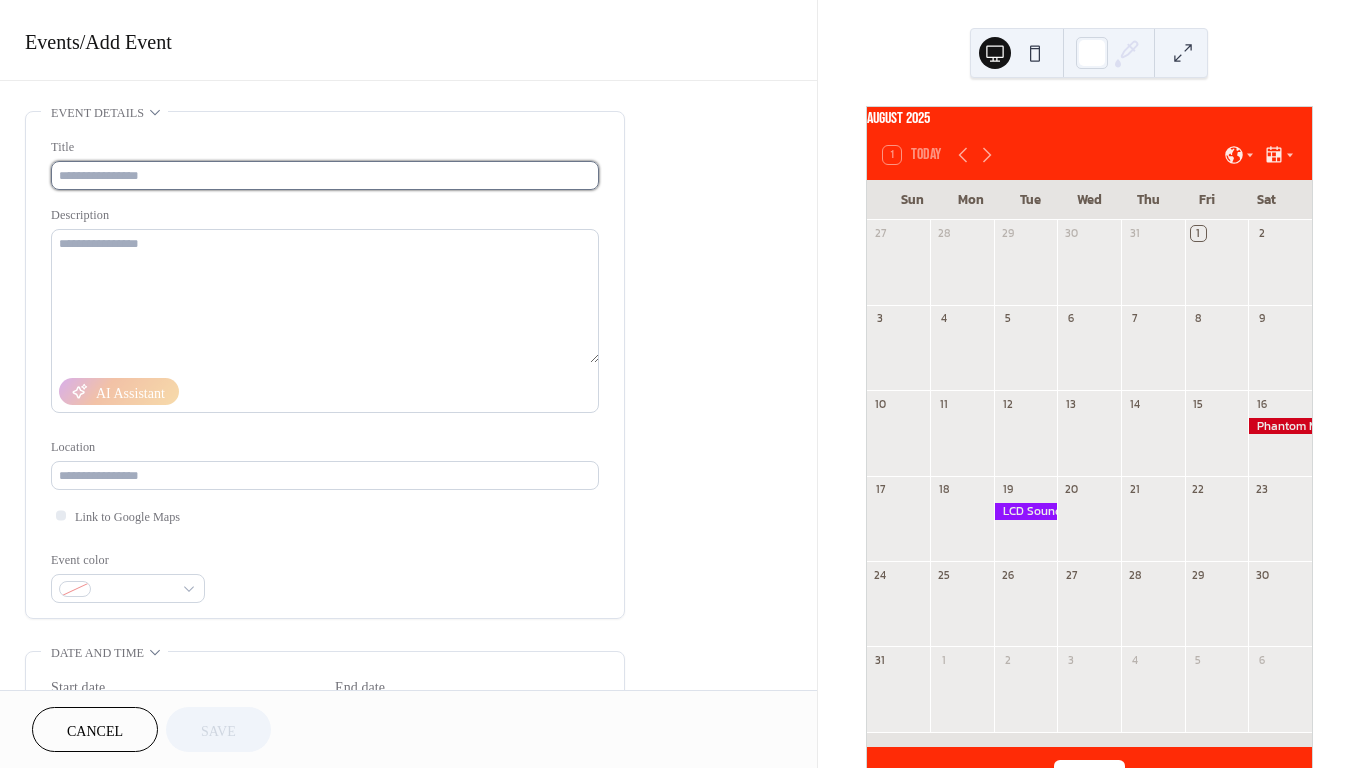 click at bounding box center (325, 175) 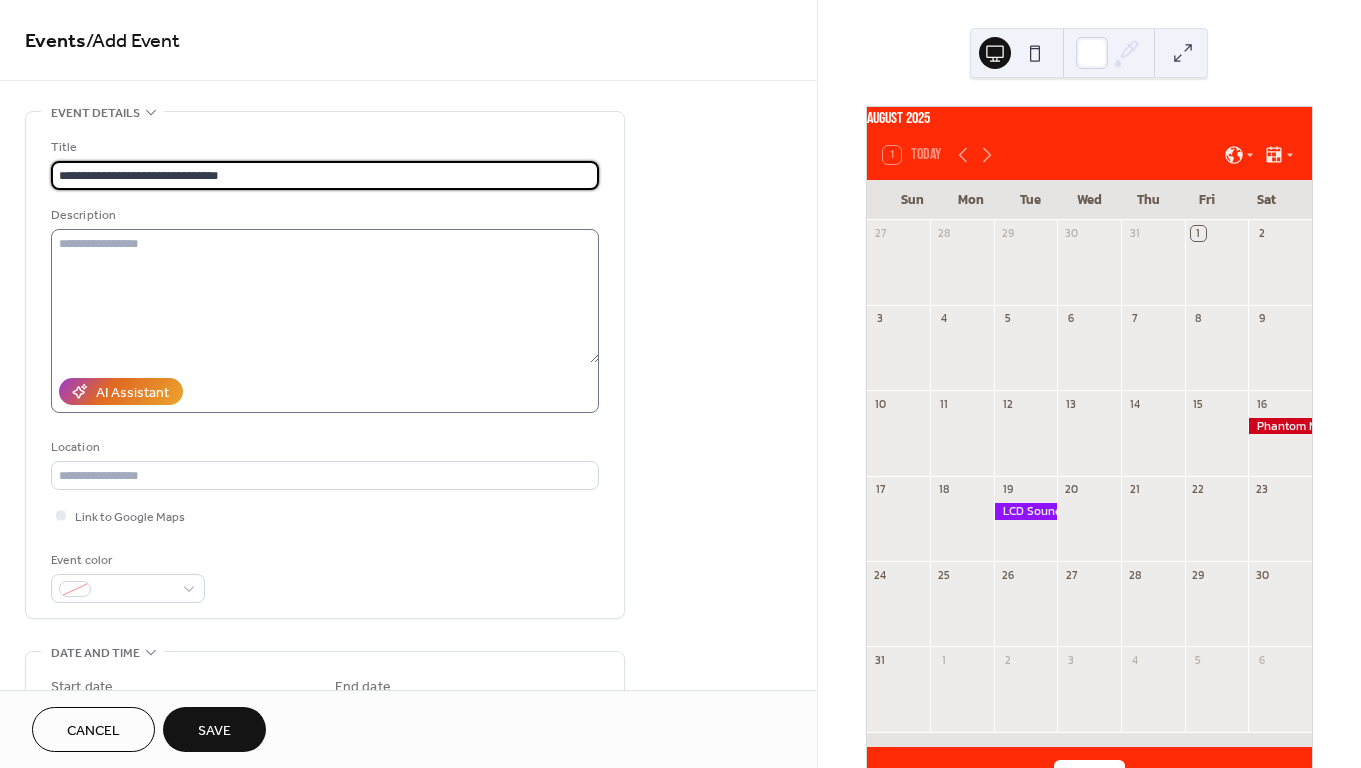 type on "**********" 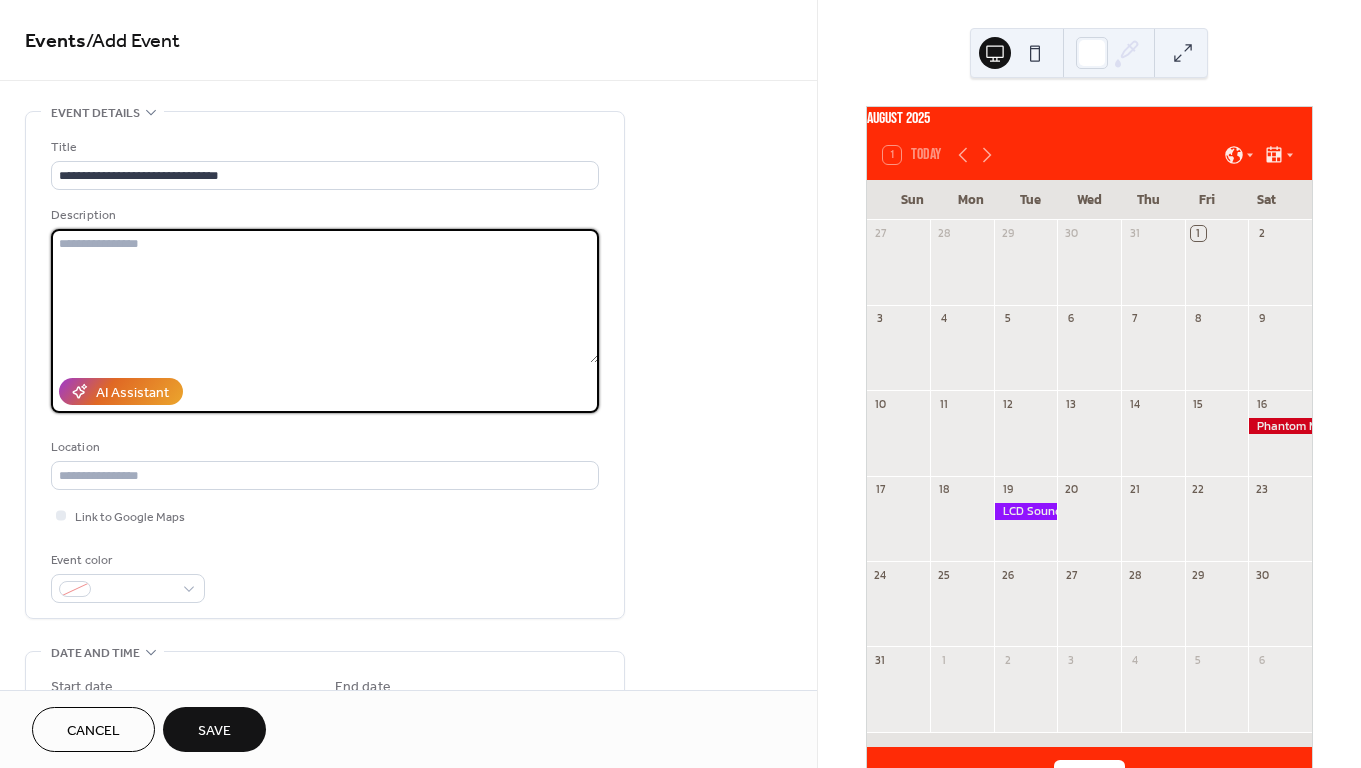 click at bounding box center [325, 296] 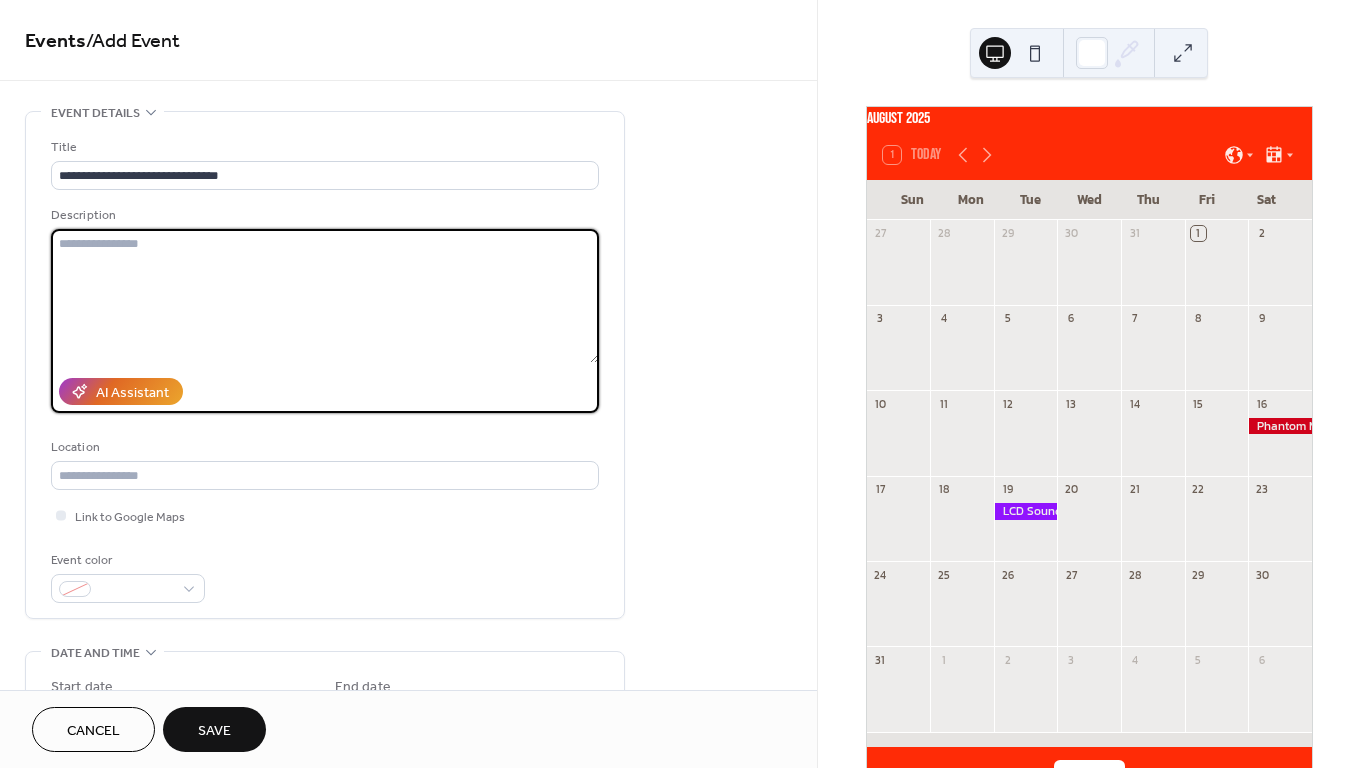 click at bounding box center (325, 296) 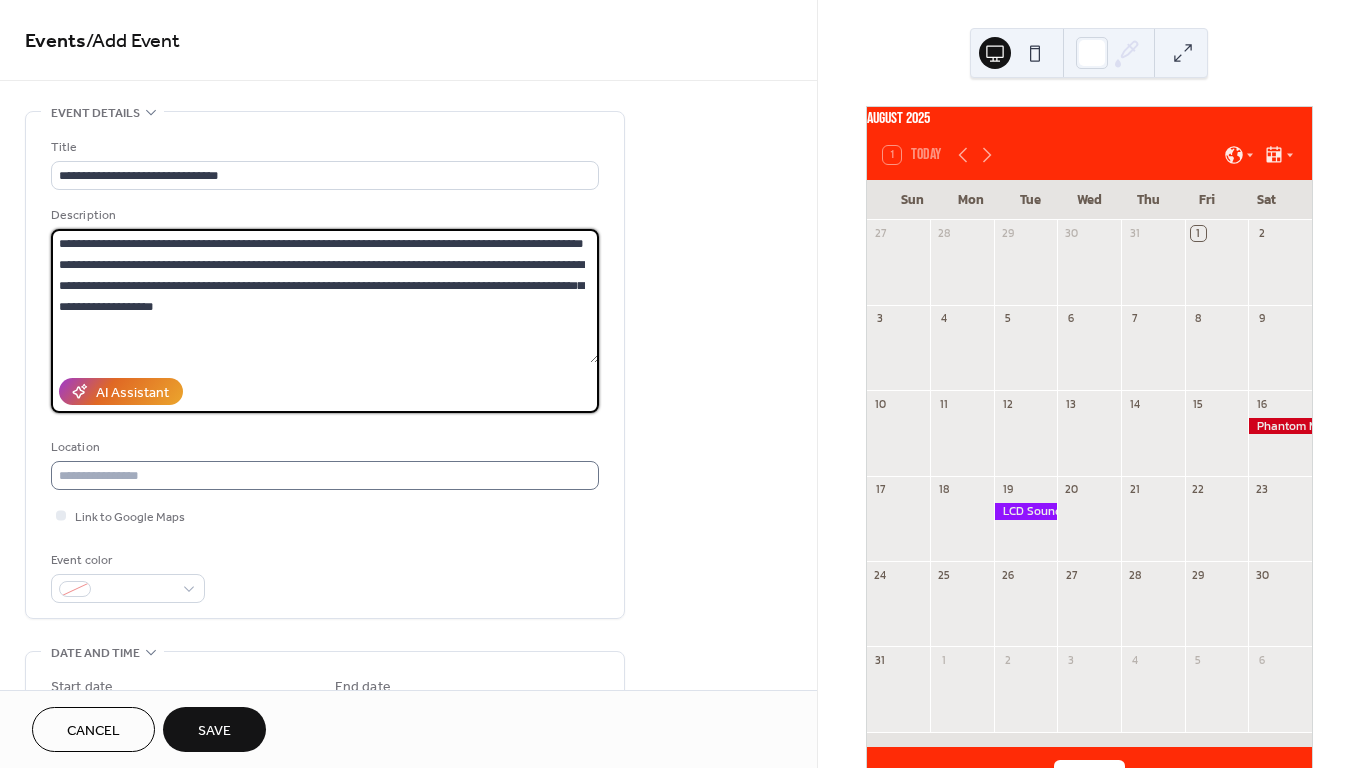 type on "**********" 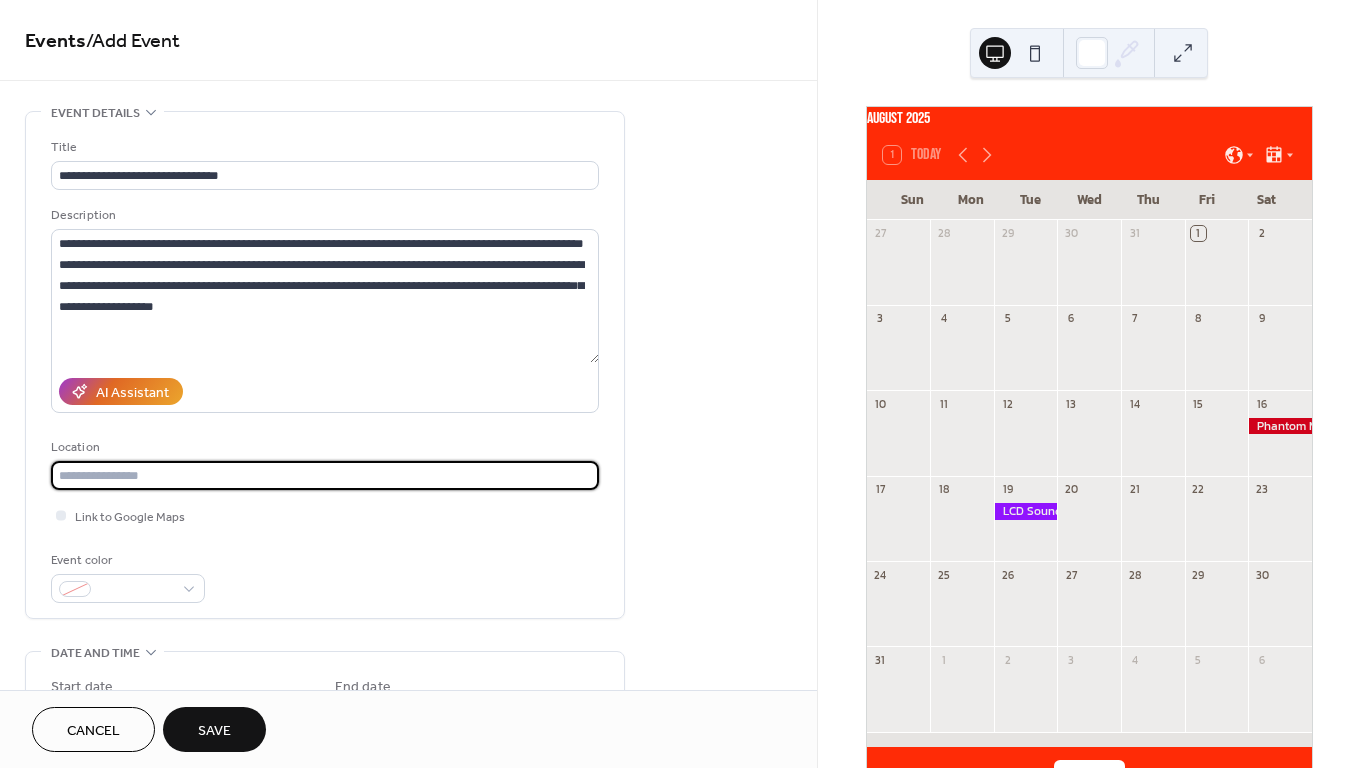 click at bounding box center [325, 475] 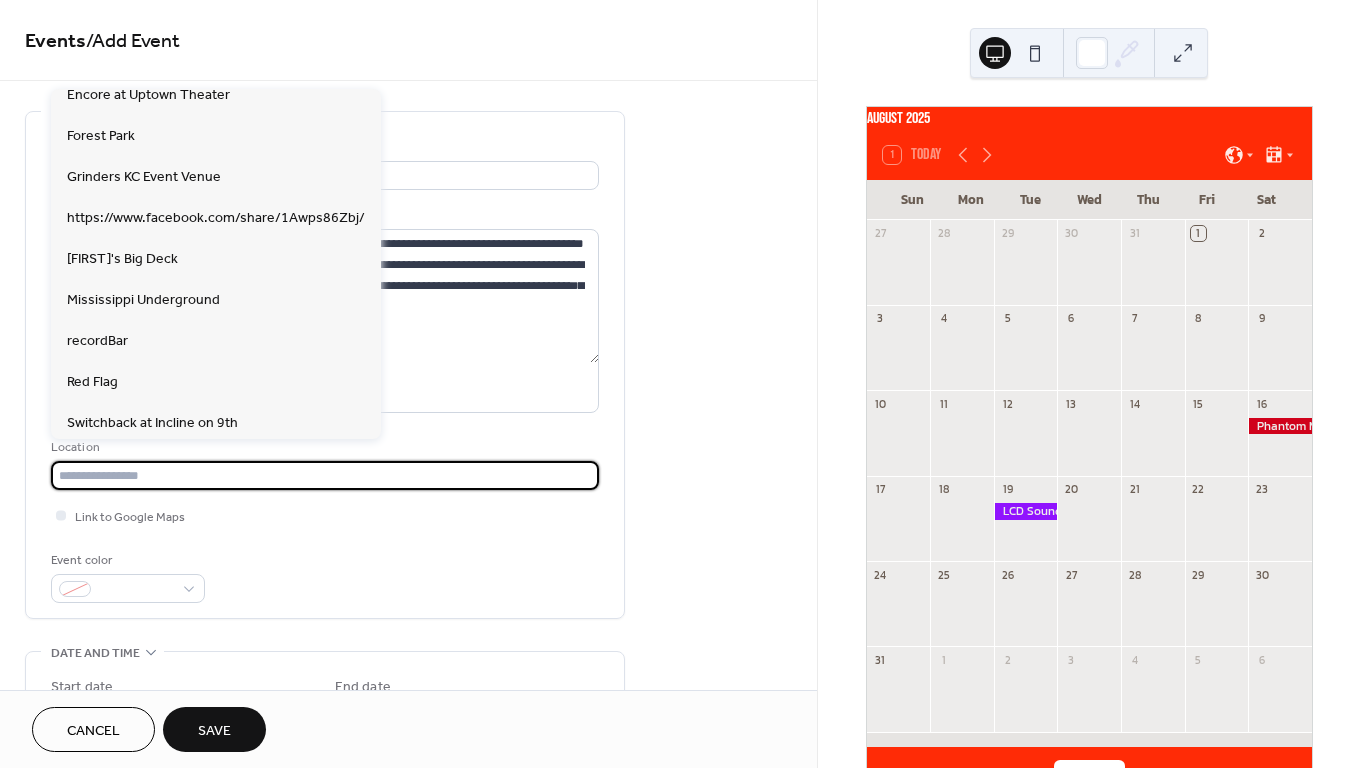 scroll, scrollTop: 185, scrollLeft: 0, axis: vertical 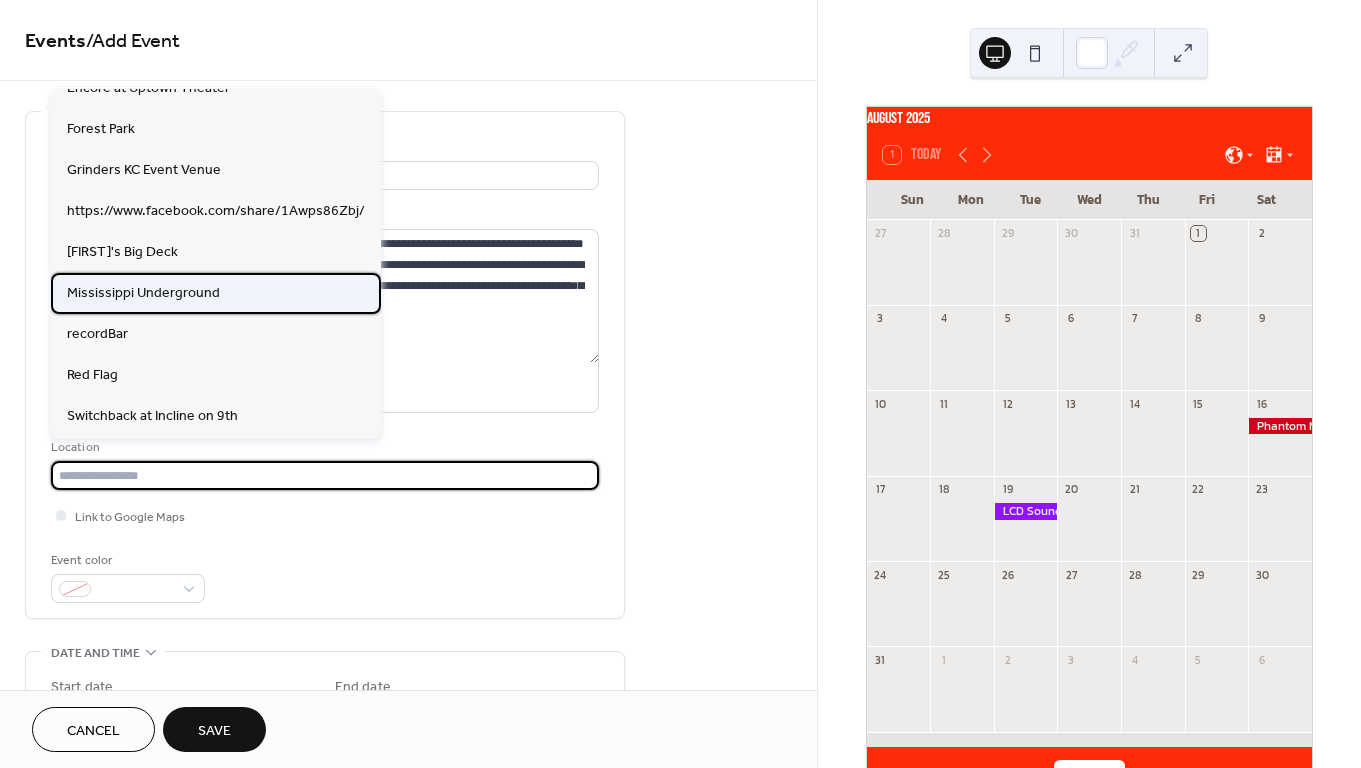 click on "Mississippi Underground" at bounding box center [143, 293] 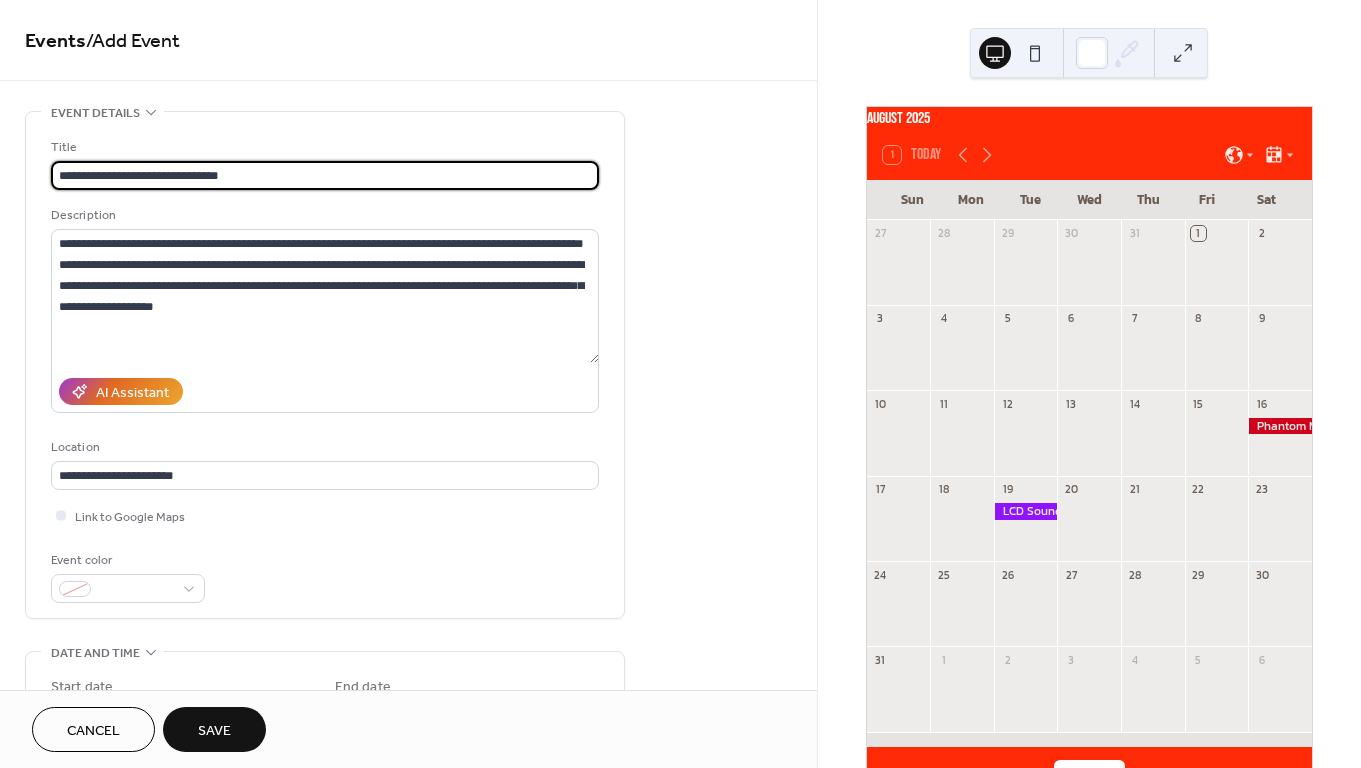 click on "**********" at bounding box center [325, 175] 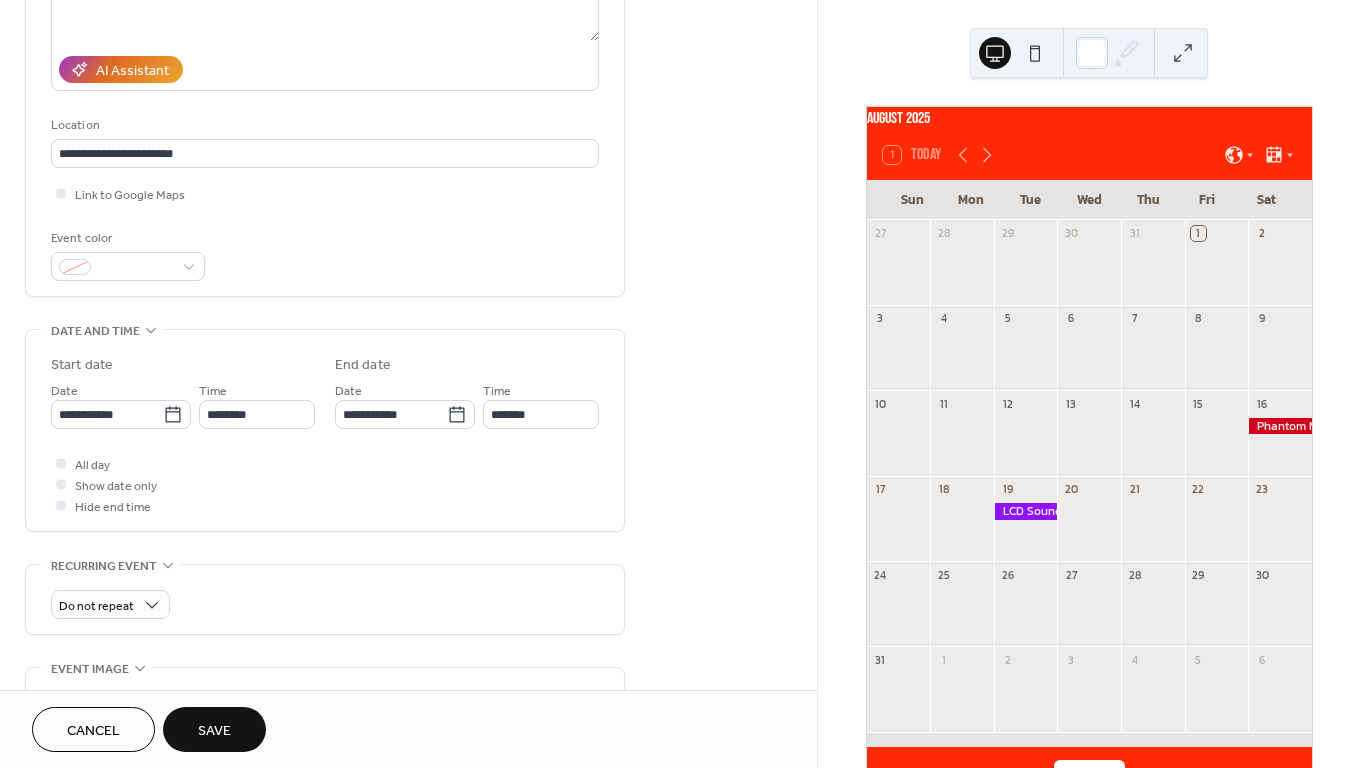 scroll, scrollTop: 325, scrollLeft: 0, axis: vertical 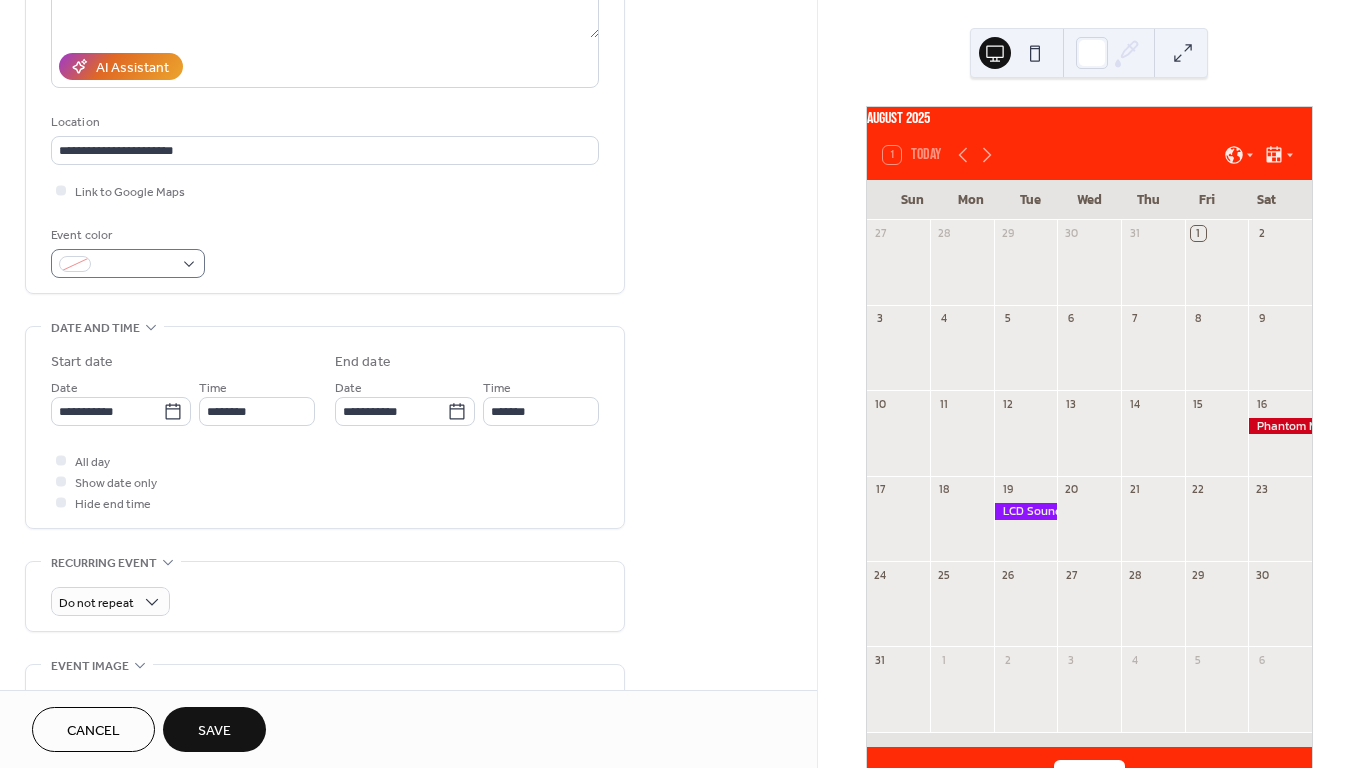 type on "**********" 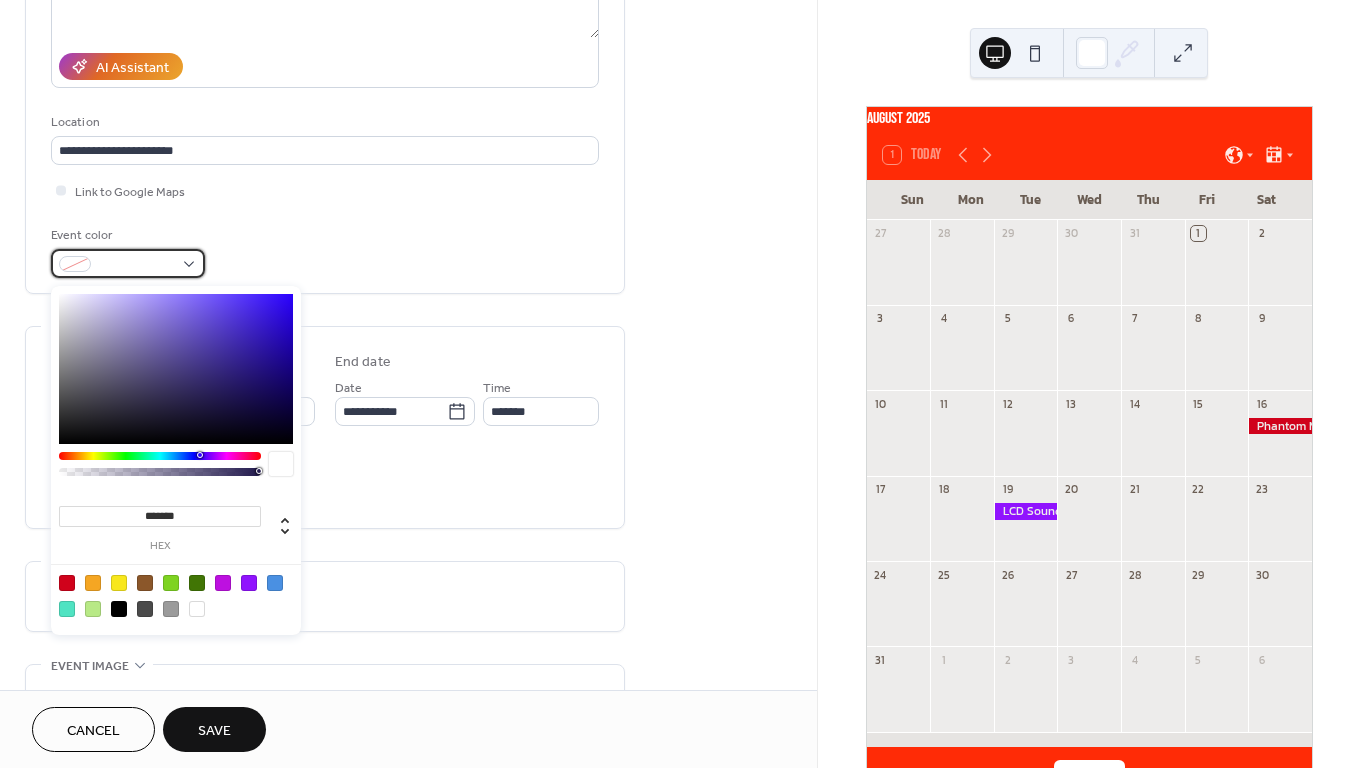 click at bounding box center [136, 265] 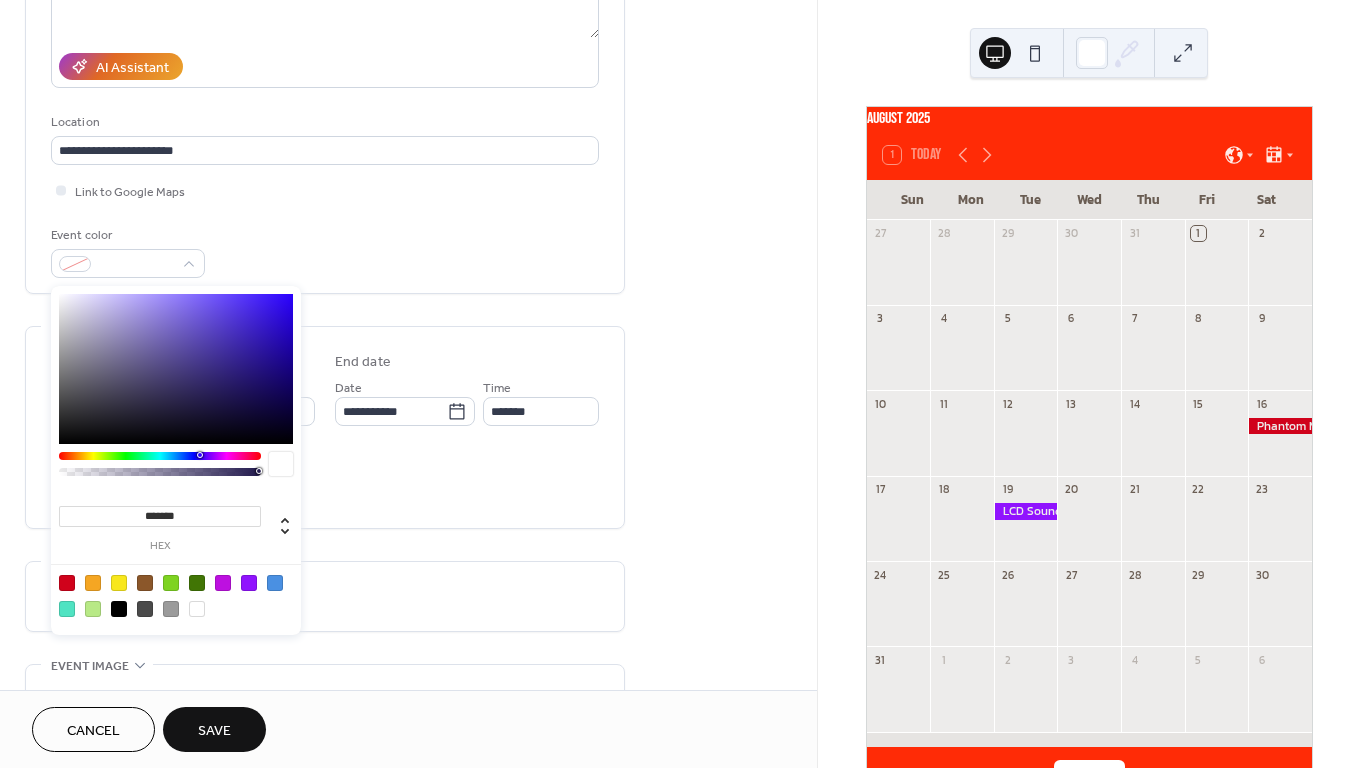 click at bounding box center [249, 583] 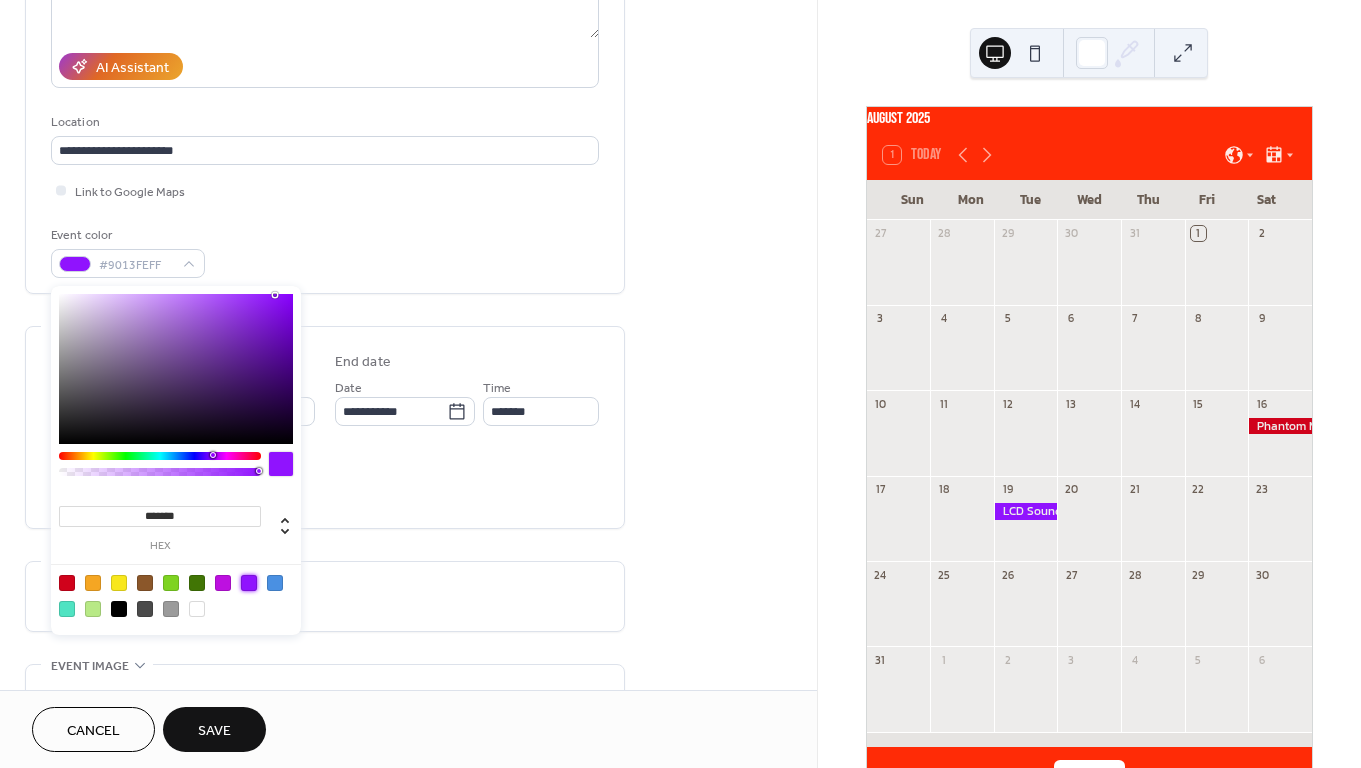 click on "Event color #9013FEFF" at bounding box center (325, 251) 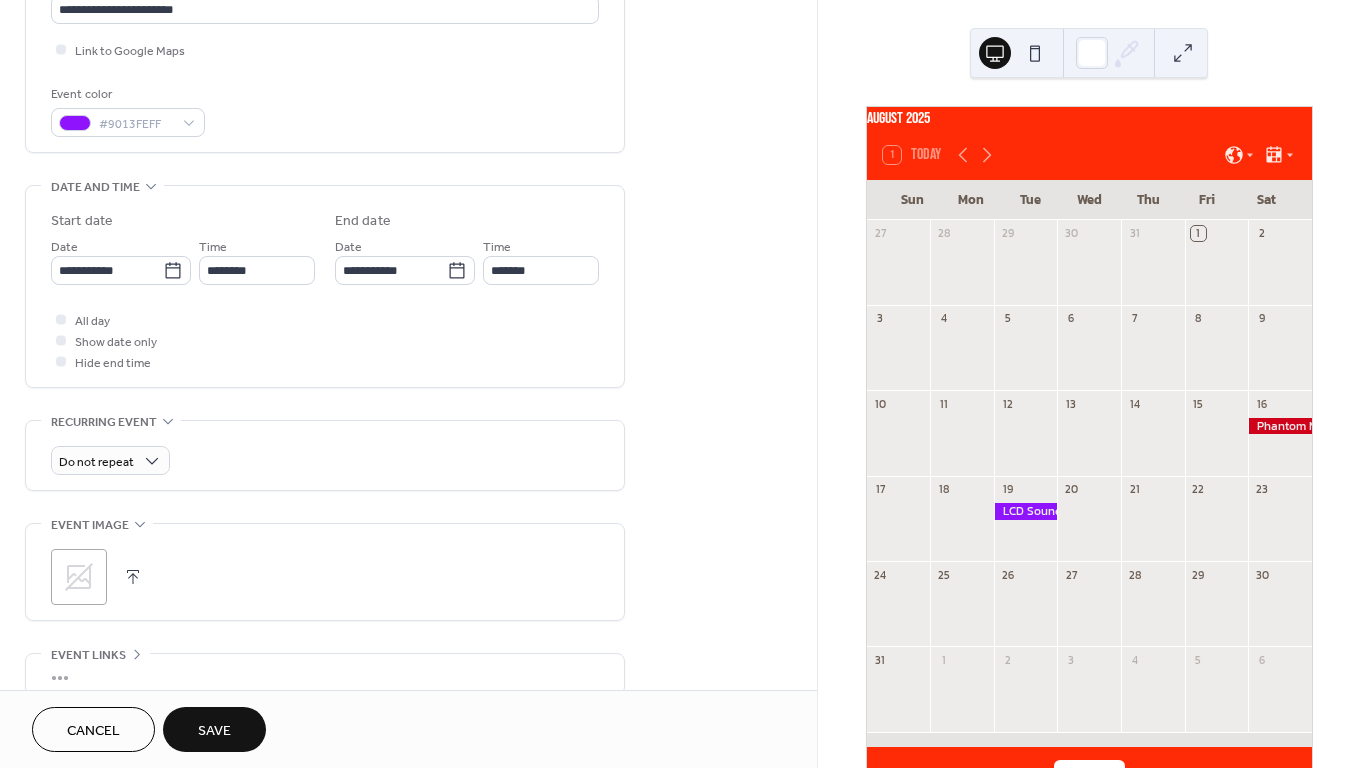scroll, scrollTop: 479, scrollLeft: 0, axis: vertical 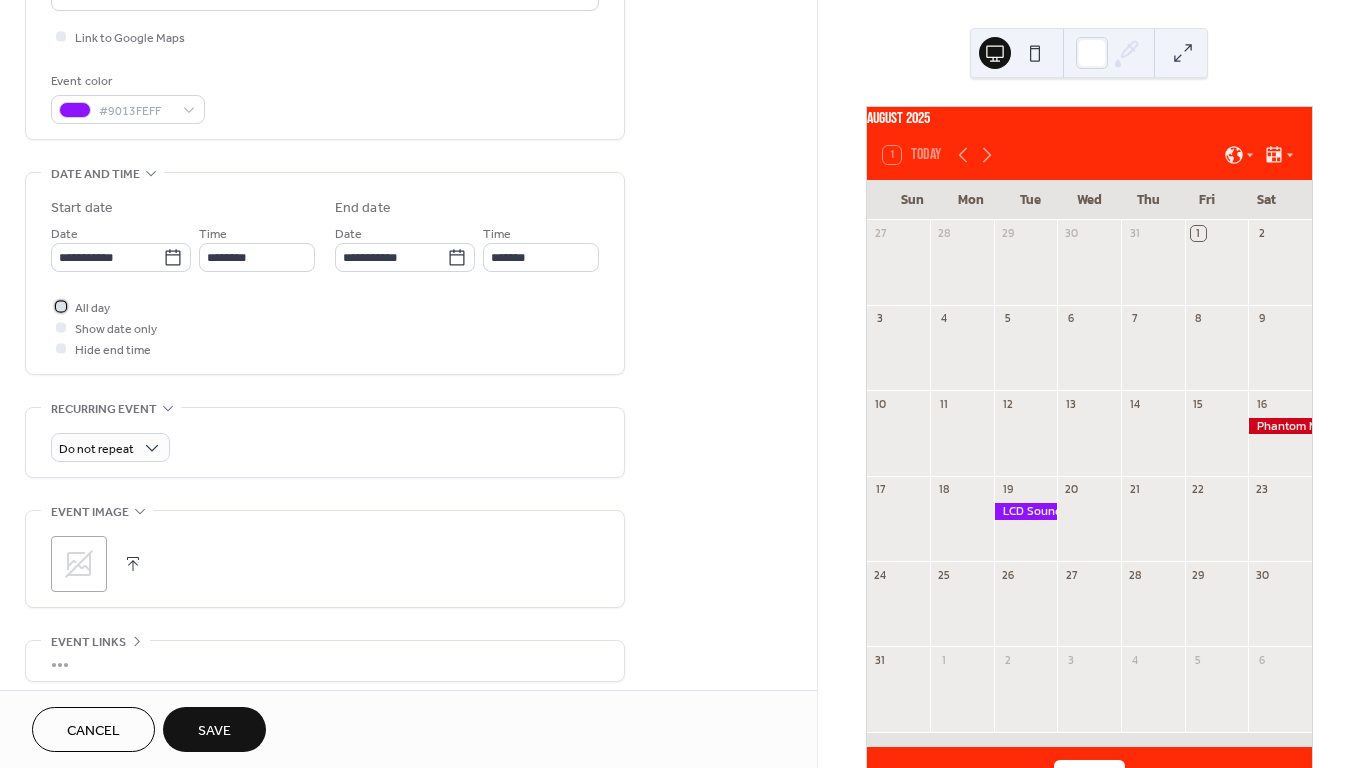 click on "All day" at bounding box center [92, 308] 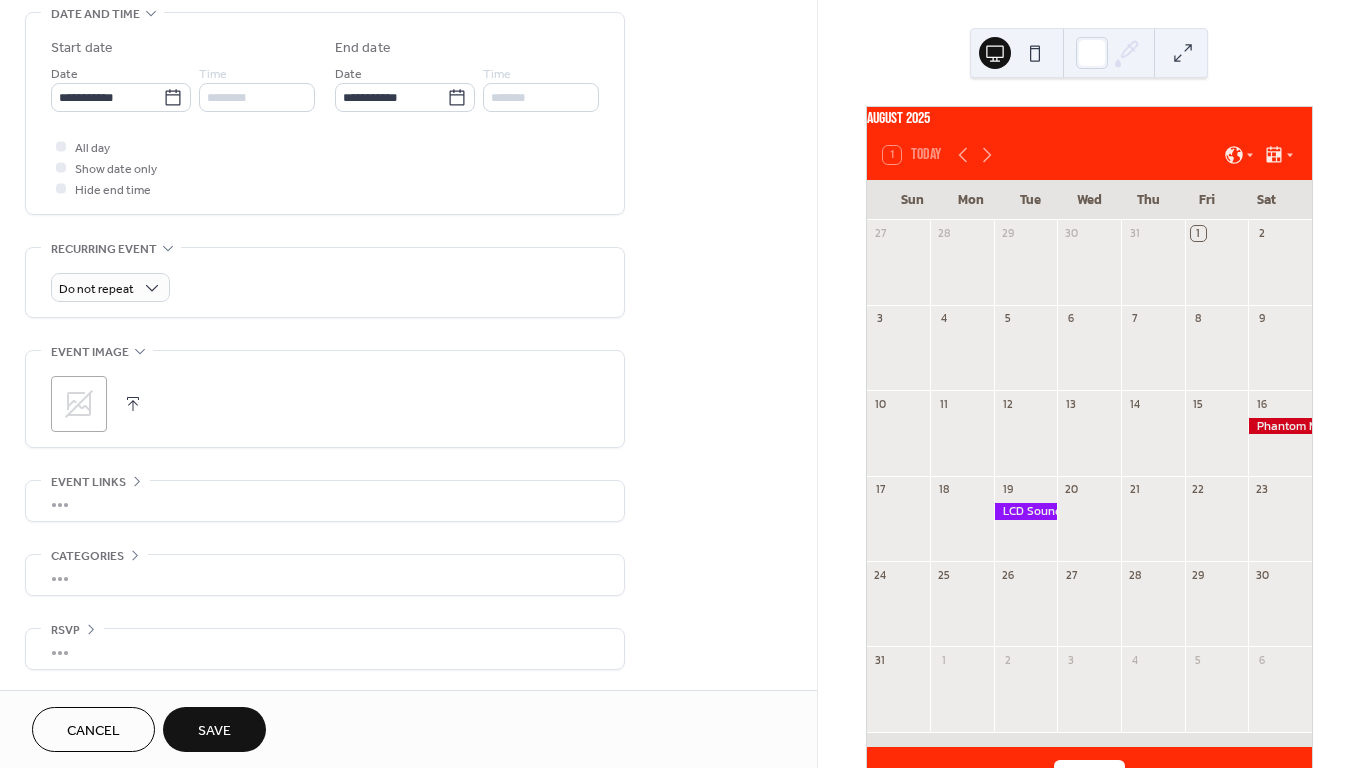 scroll, scrollTop: 645, scrollLeft: 0, axis: vertical 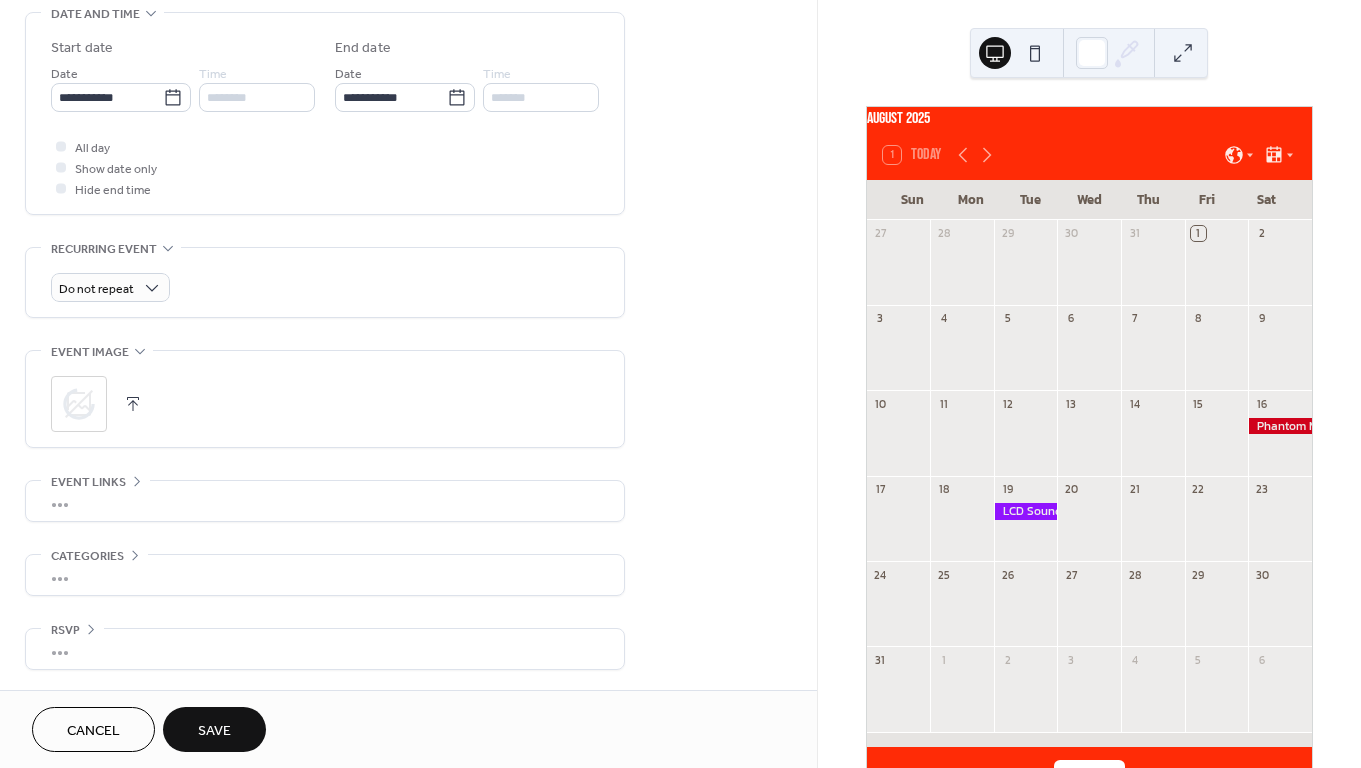 click on "•••" at bounding box center (325, 501) 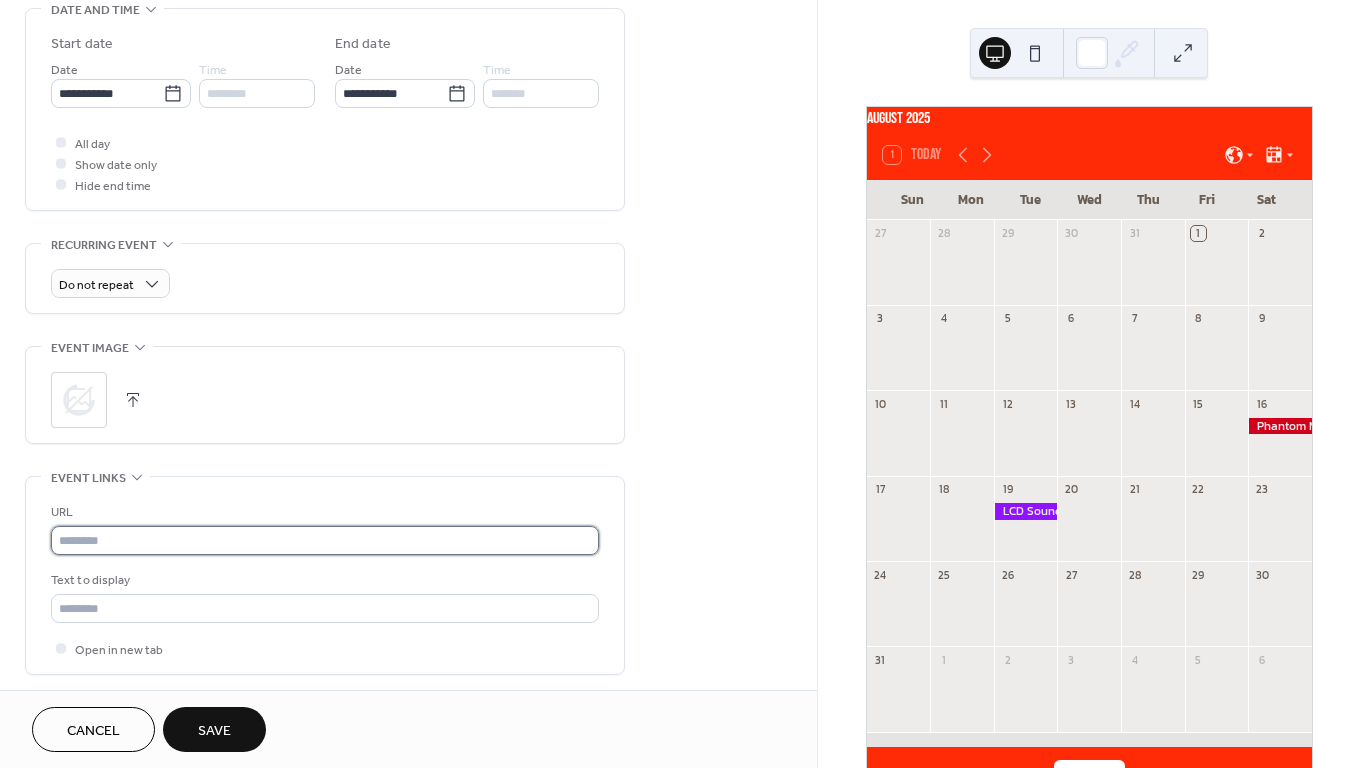 click at bounding box center (325, 540) 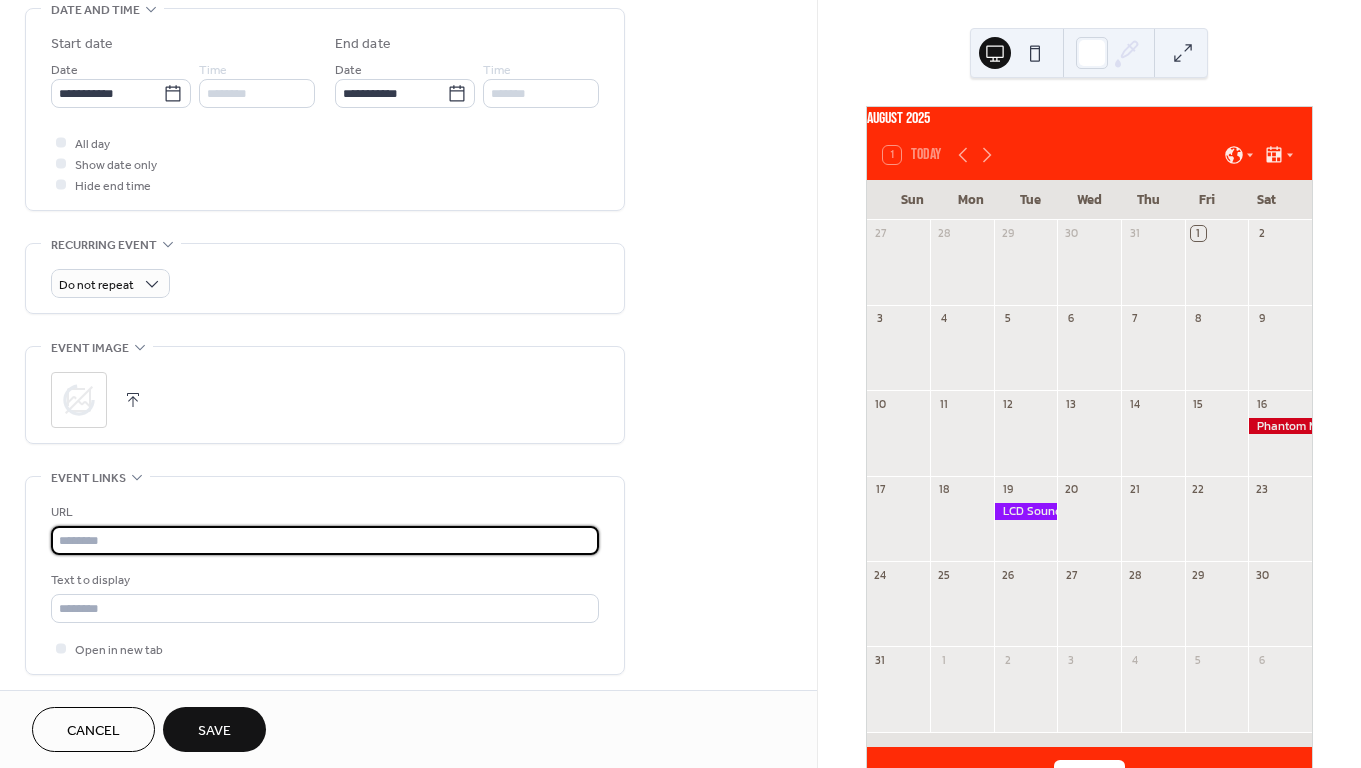 paste on "**********" 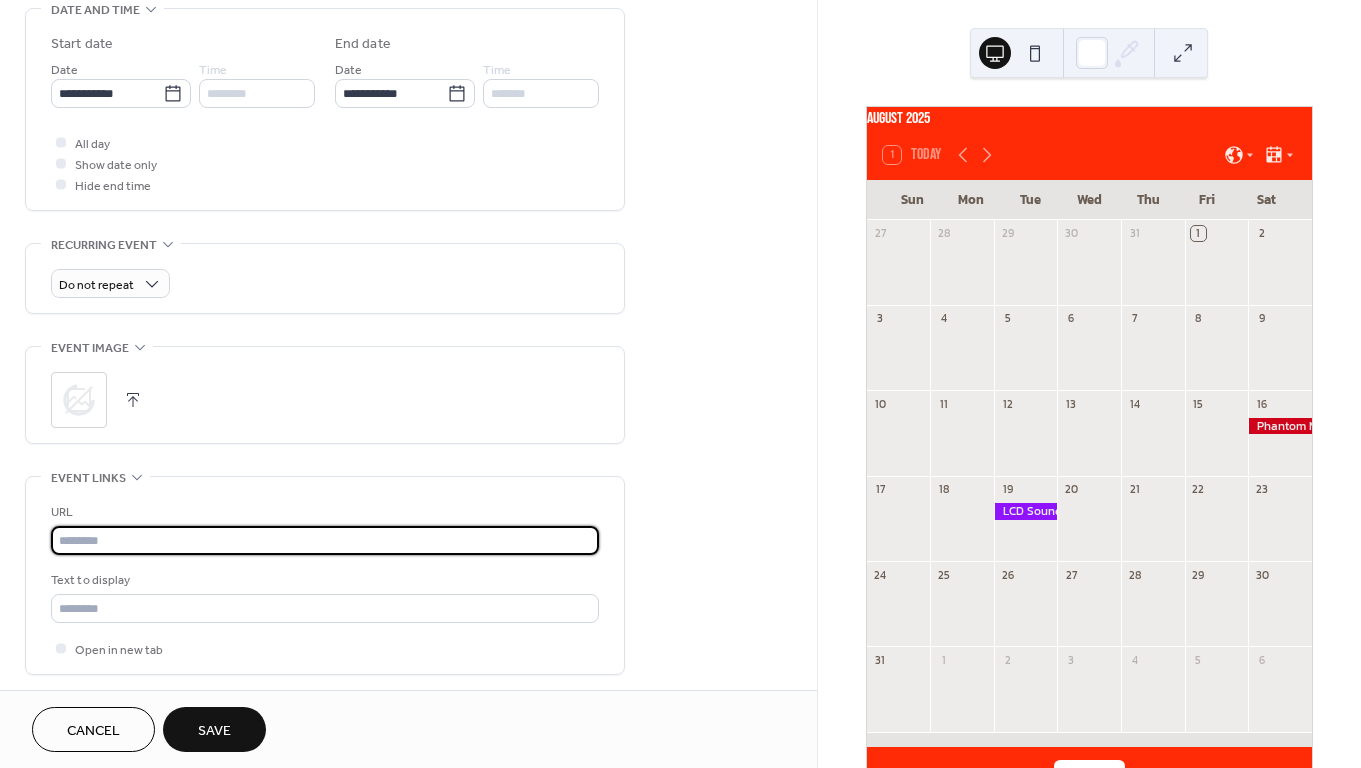 type on "**********" 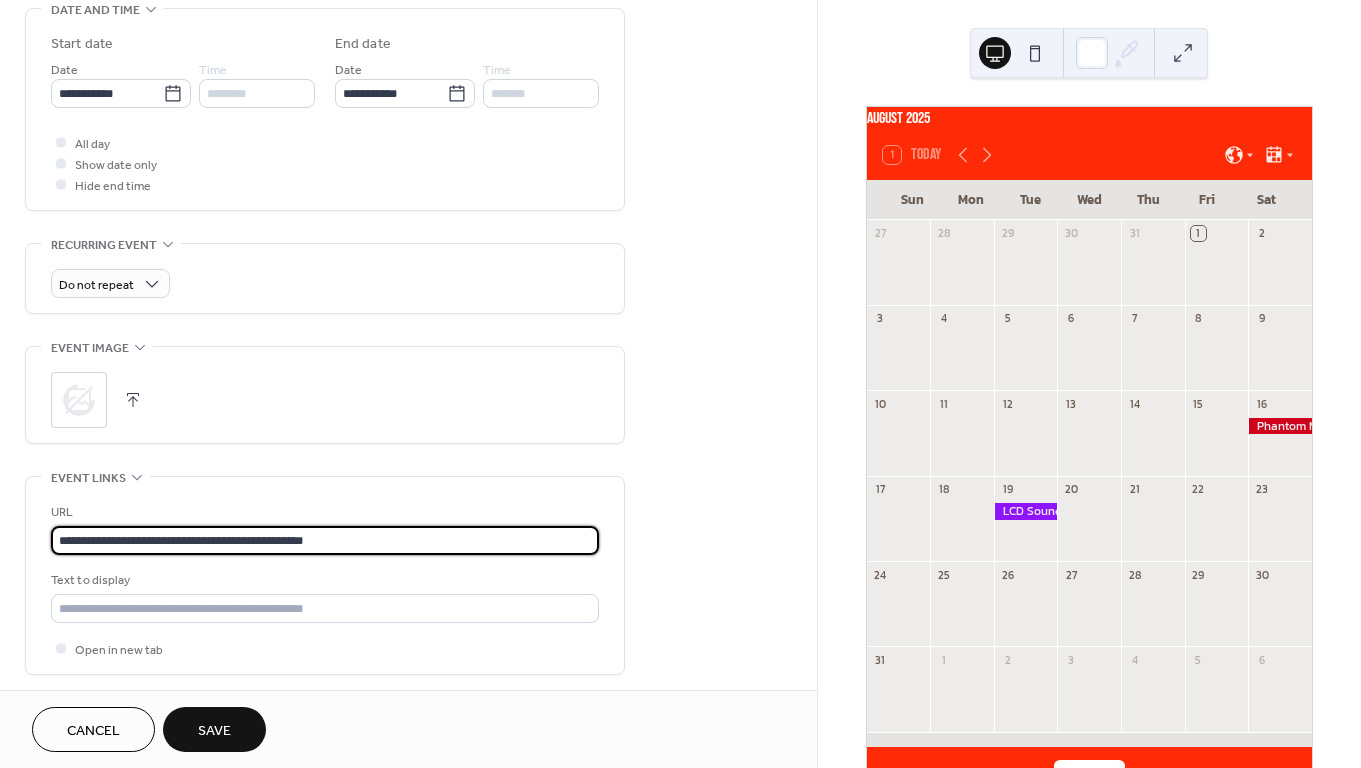 type 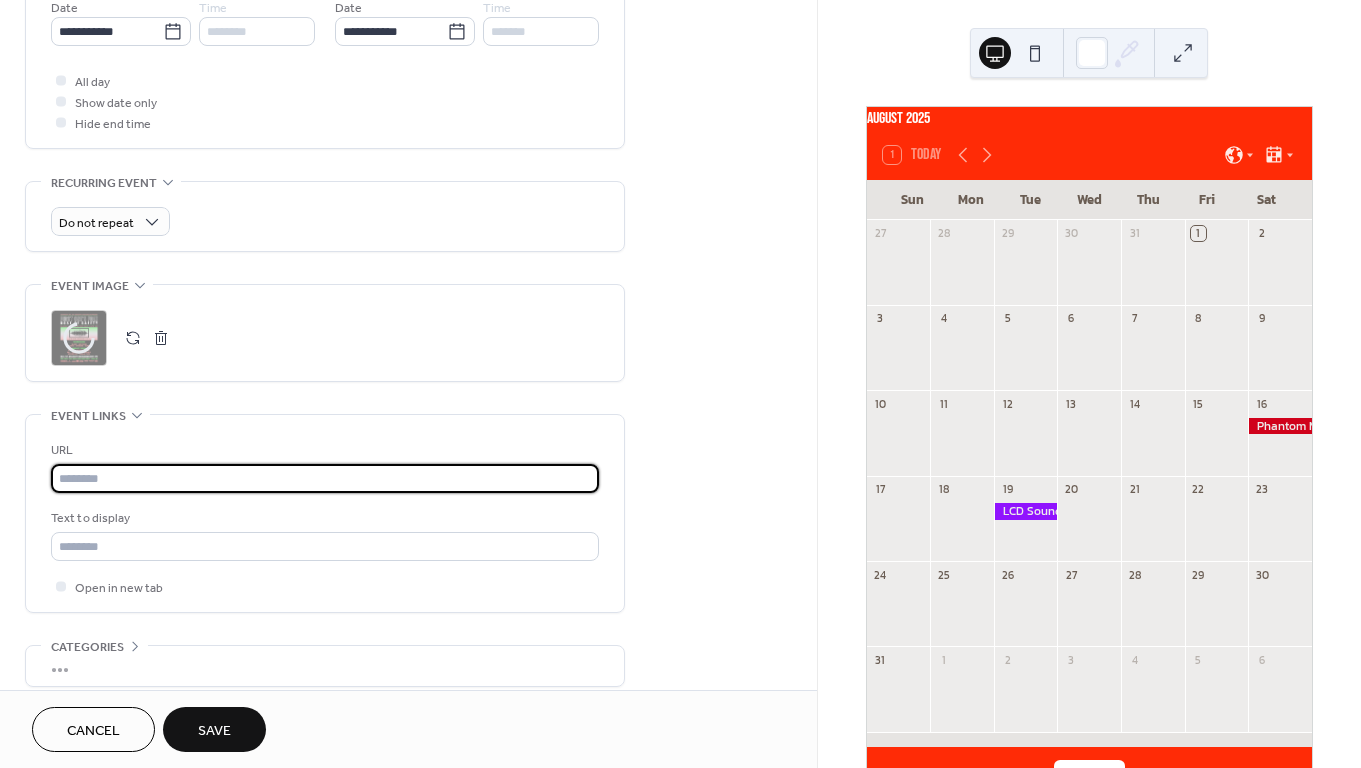 scroll, scrollTop: 727, scrollLeft: 0, axis: vertical 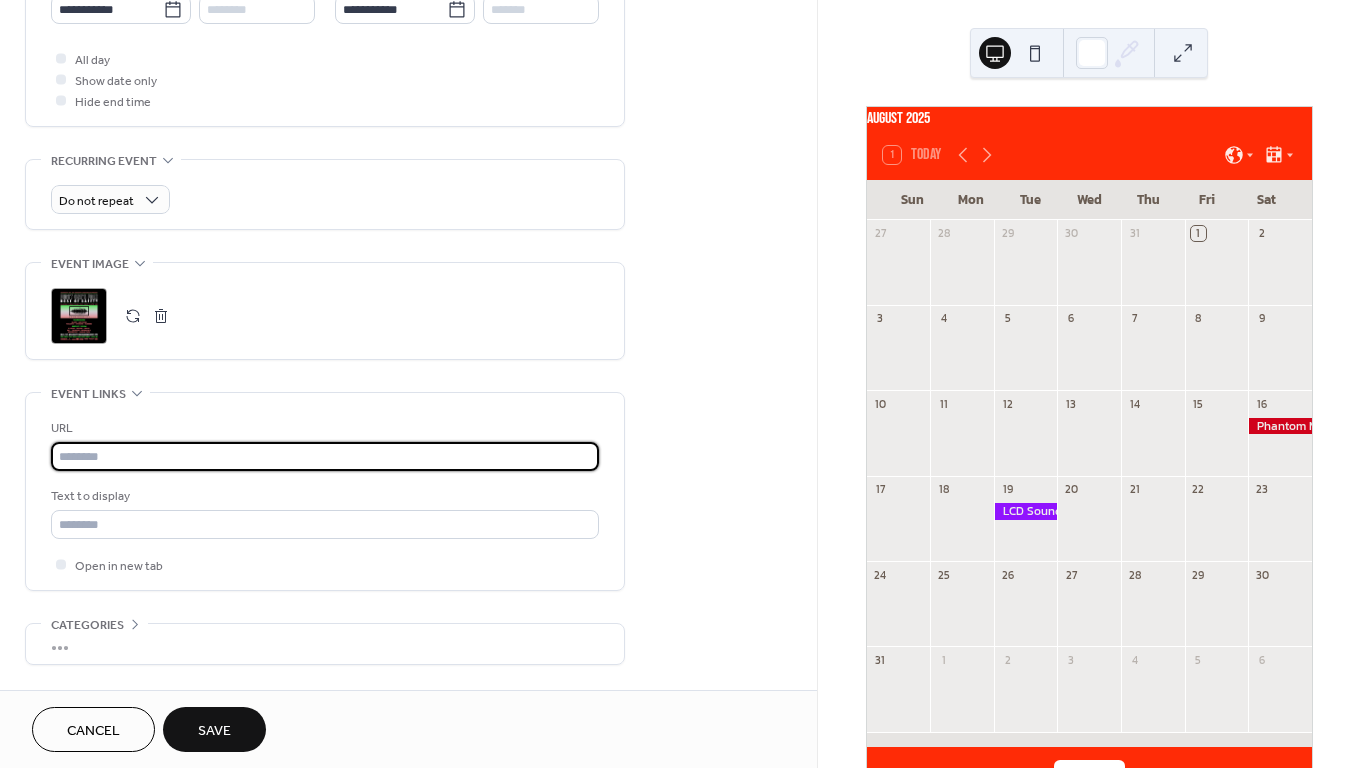 click on "Save" at bounding box center (214, 729) 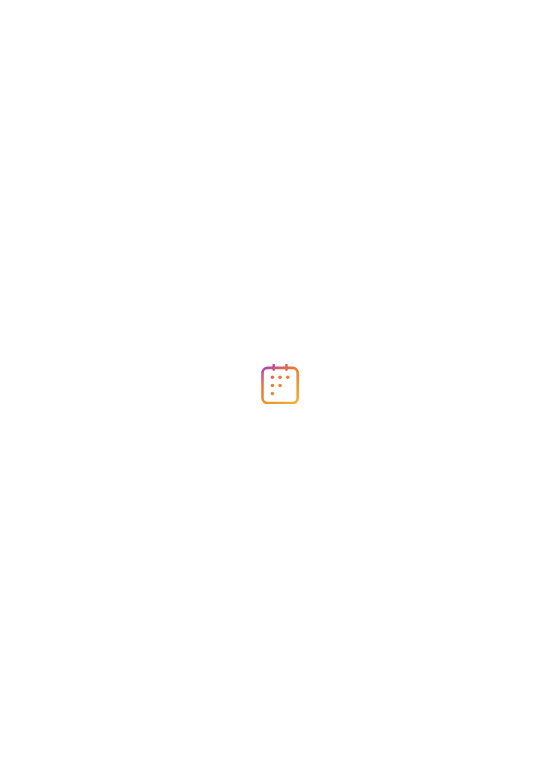 scroll, scrollTop: 0, scrollLeft: 0, axis: both 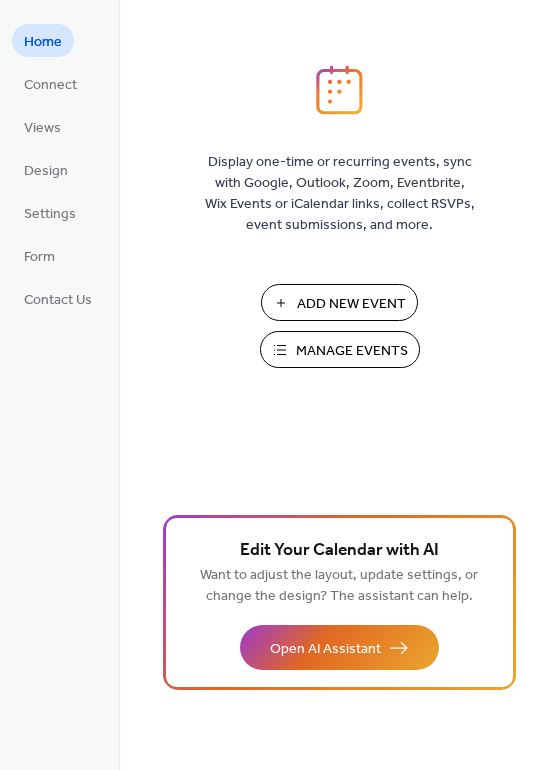 click on "Add New Event" at bounding box center [351, 304] 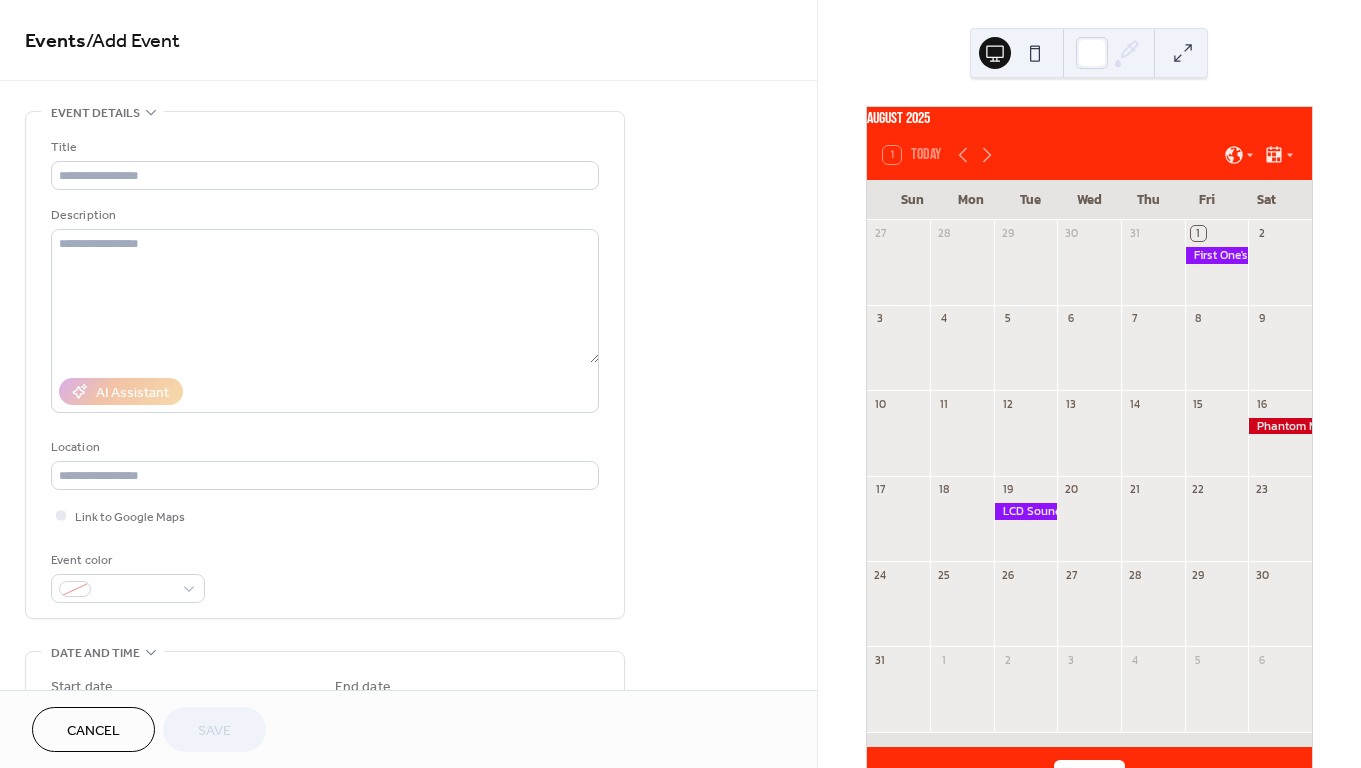 scroll, scrollTop: 0, scrollLeft: 0, axis: both 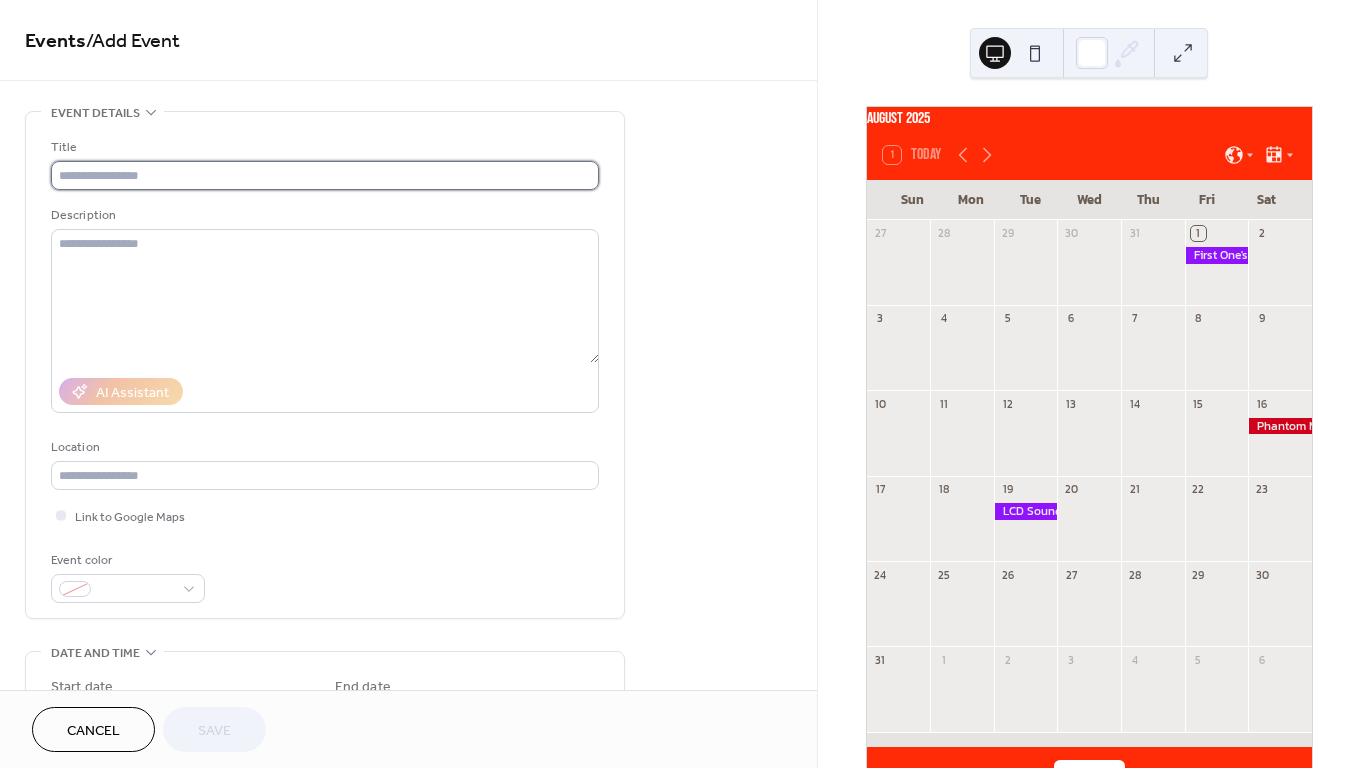 click at bounding box center [325, 175] 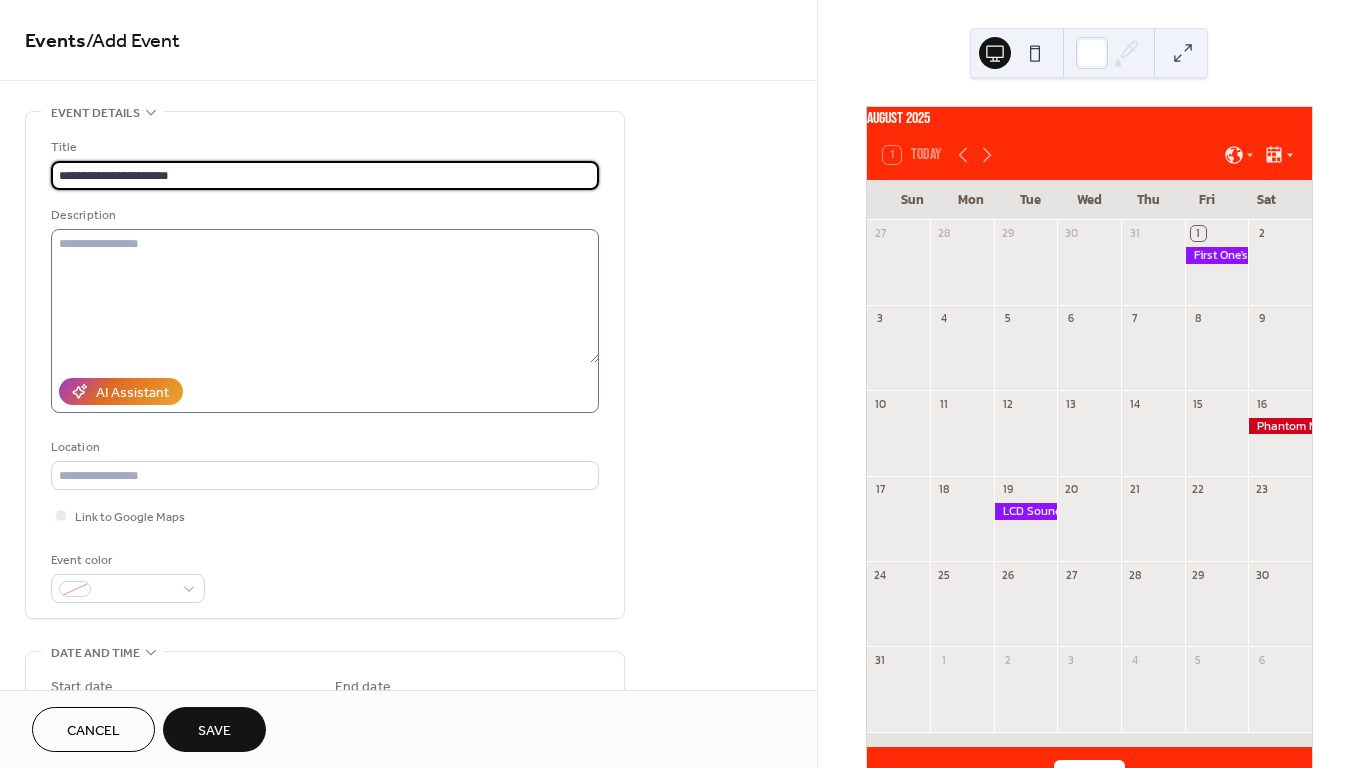type on "**********" 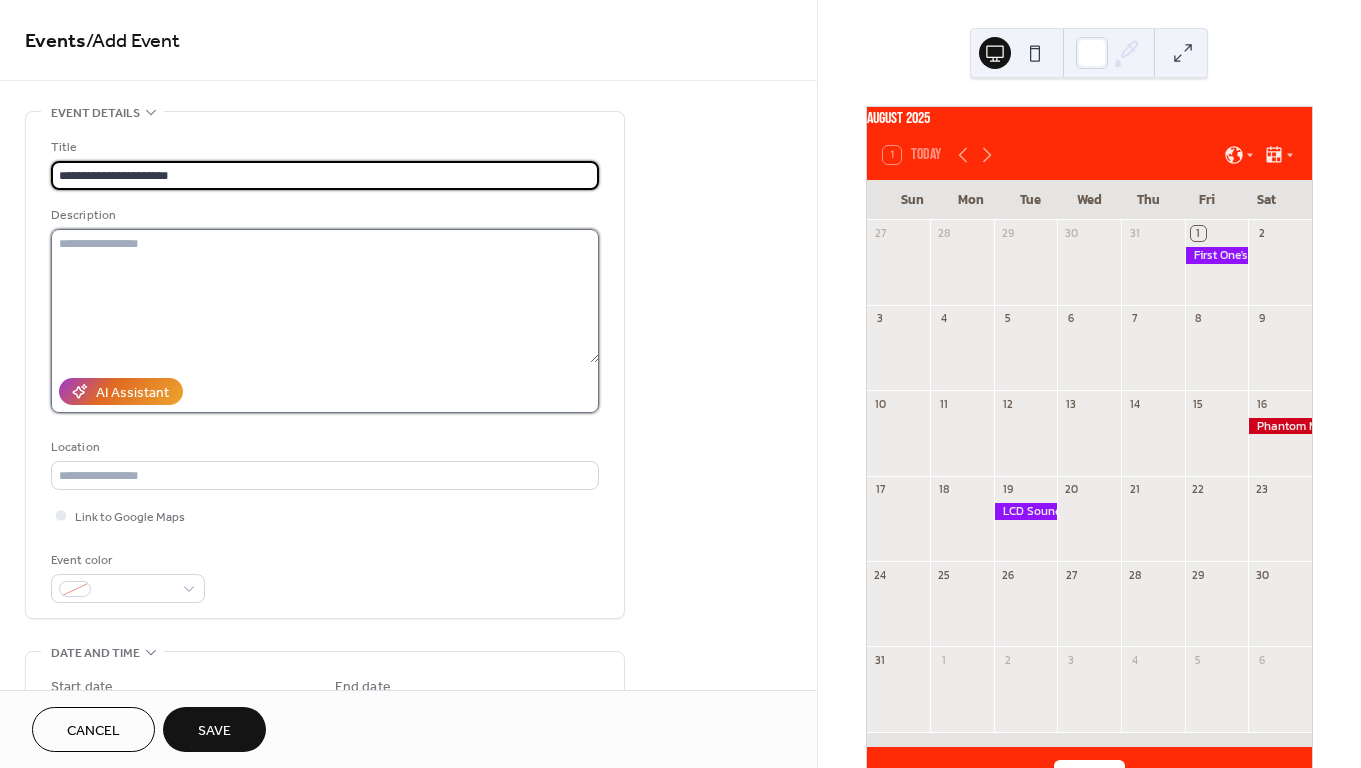 click at bounding box center (325, 296) 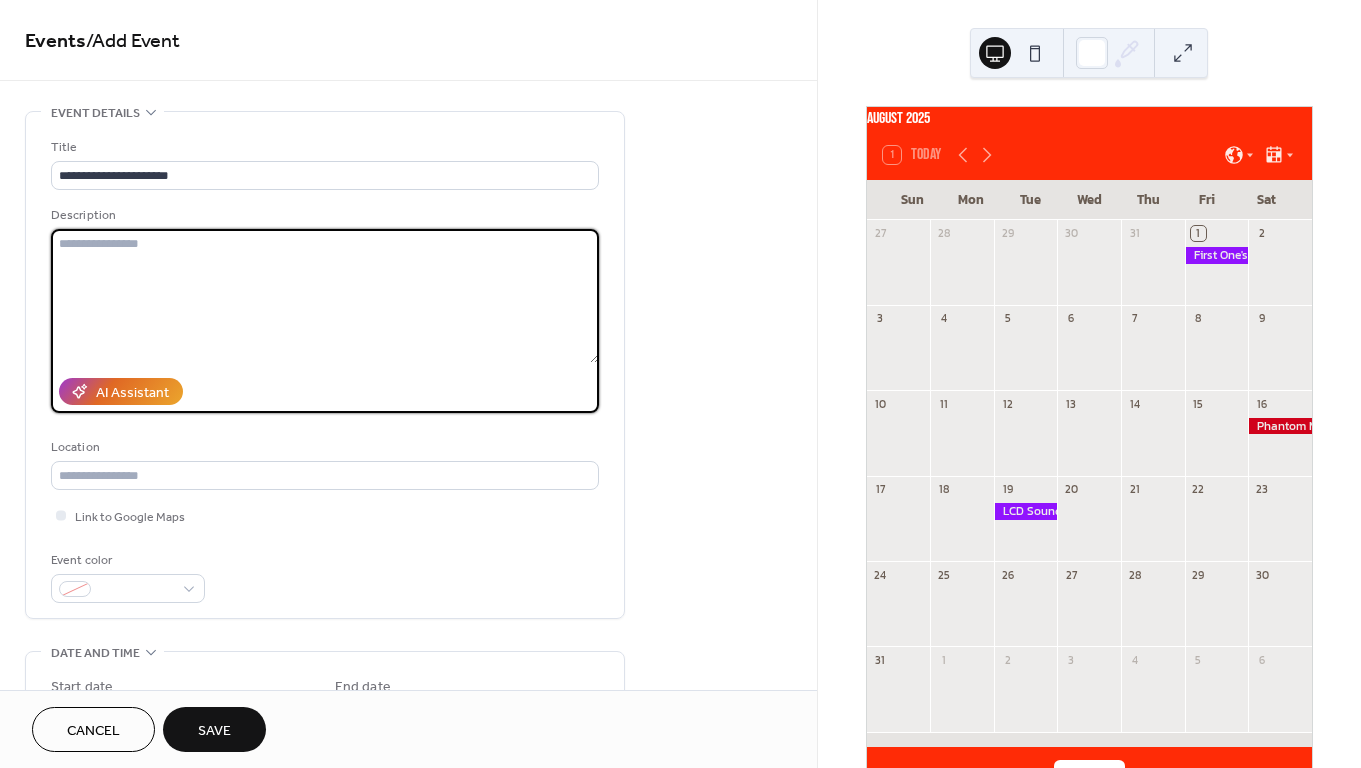 paste on "**********" 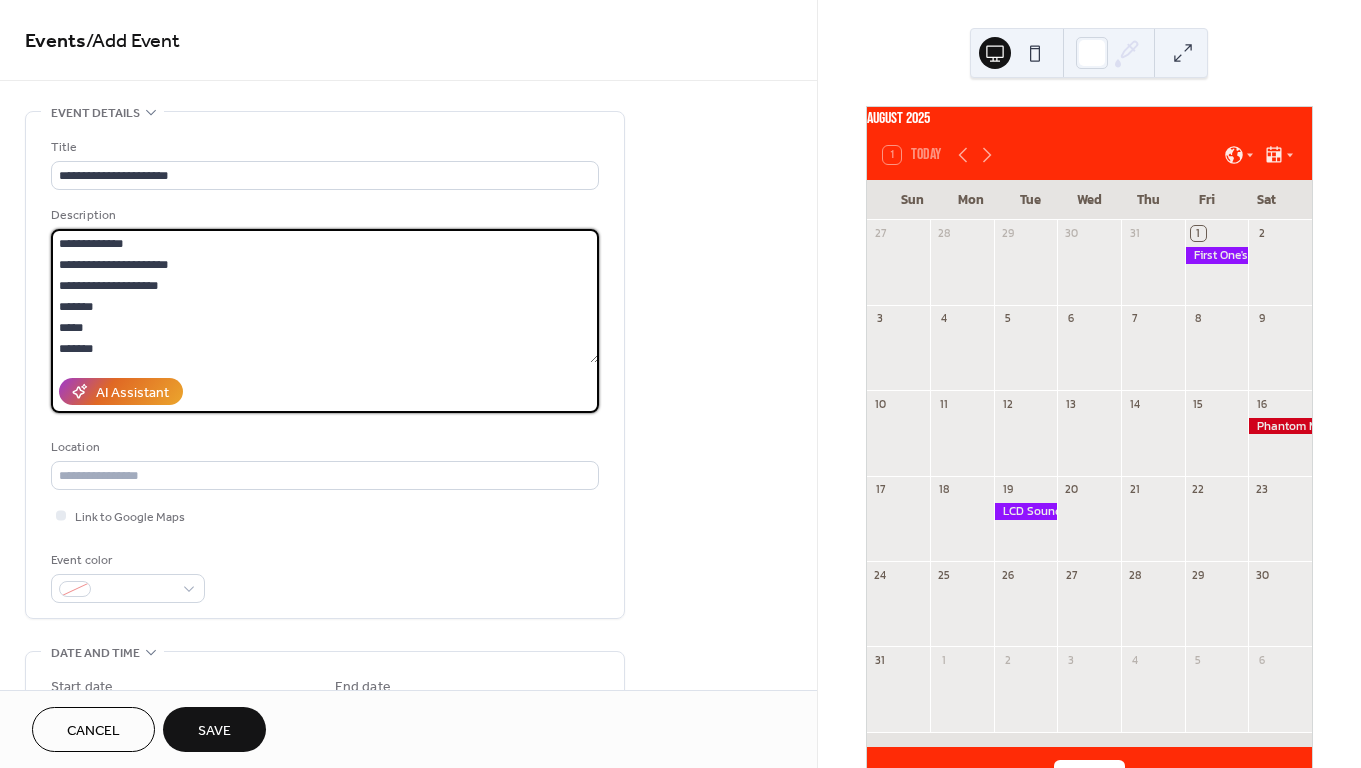 scroll, scrollTop: 63, scrollLeft: 0, axis: vertical 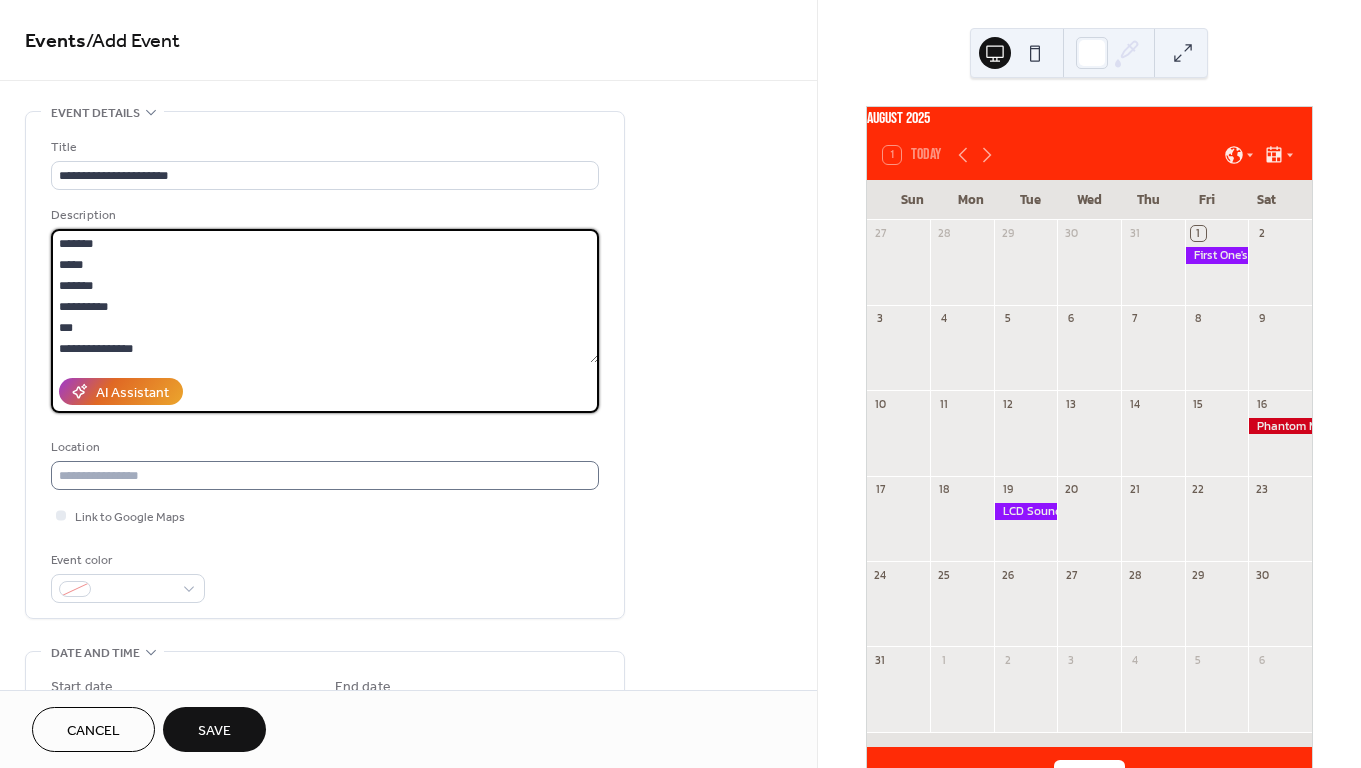 type on "**********" 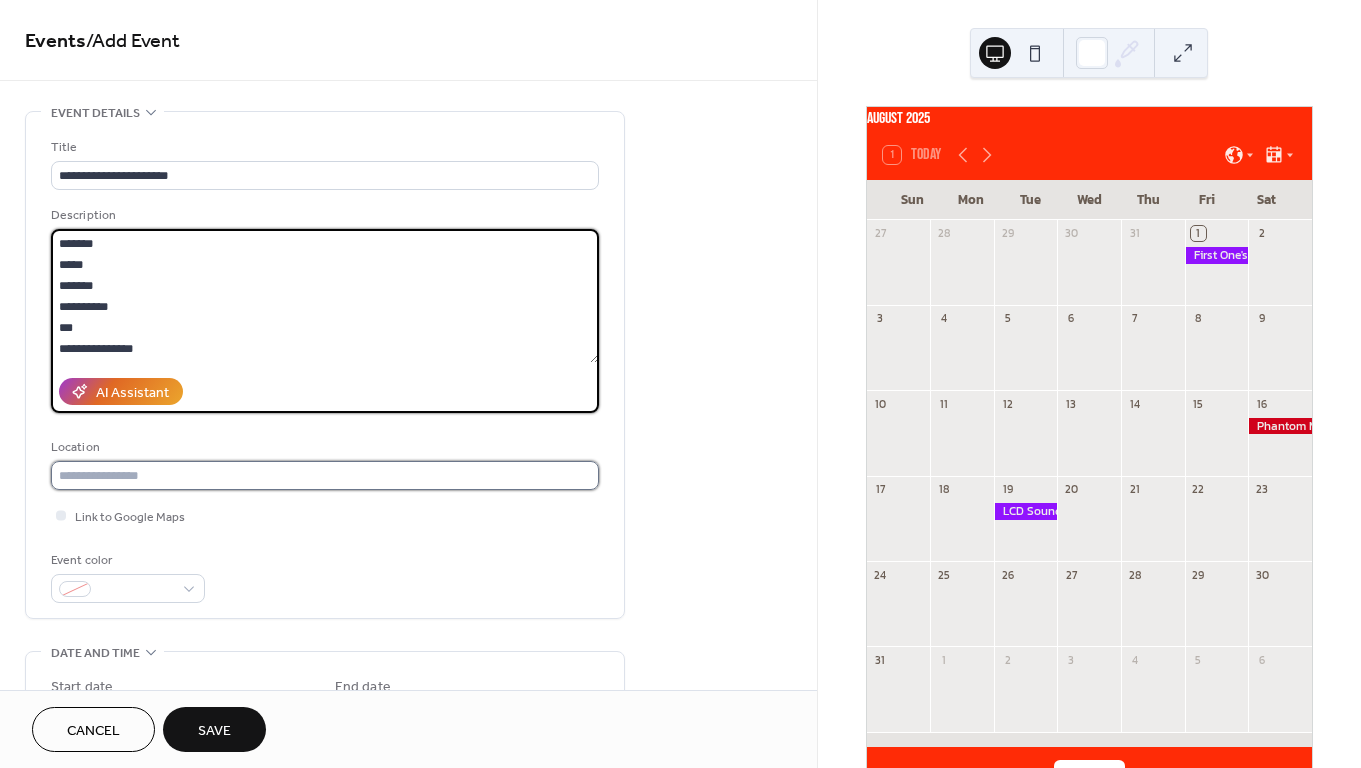 click at bounding box center [325, 475] 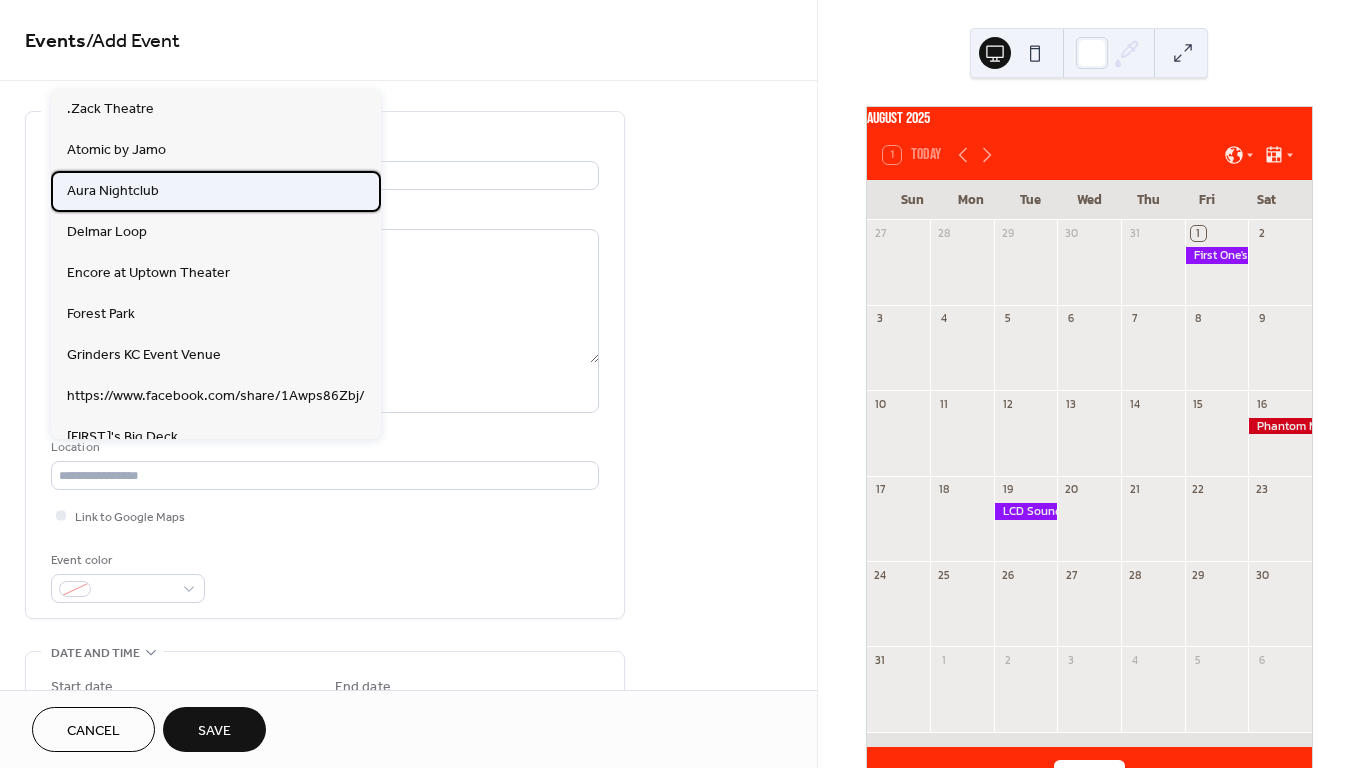 click on "Aura Nightclub" at bounding box center [113, 191] 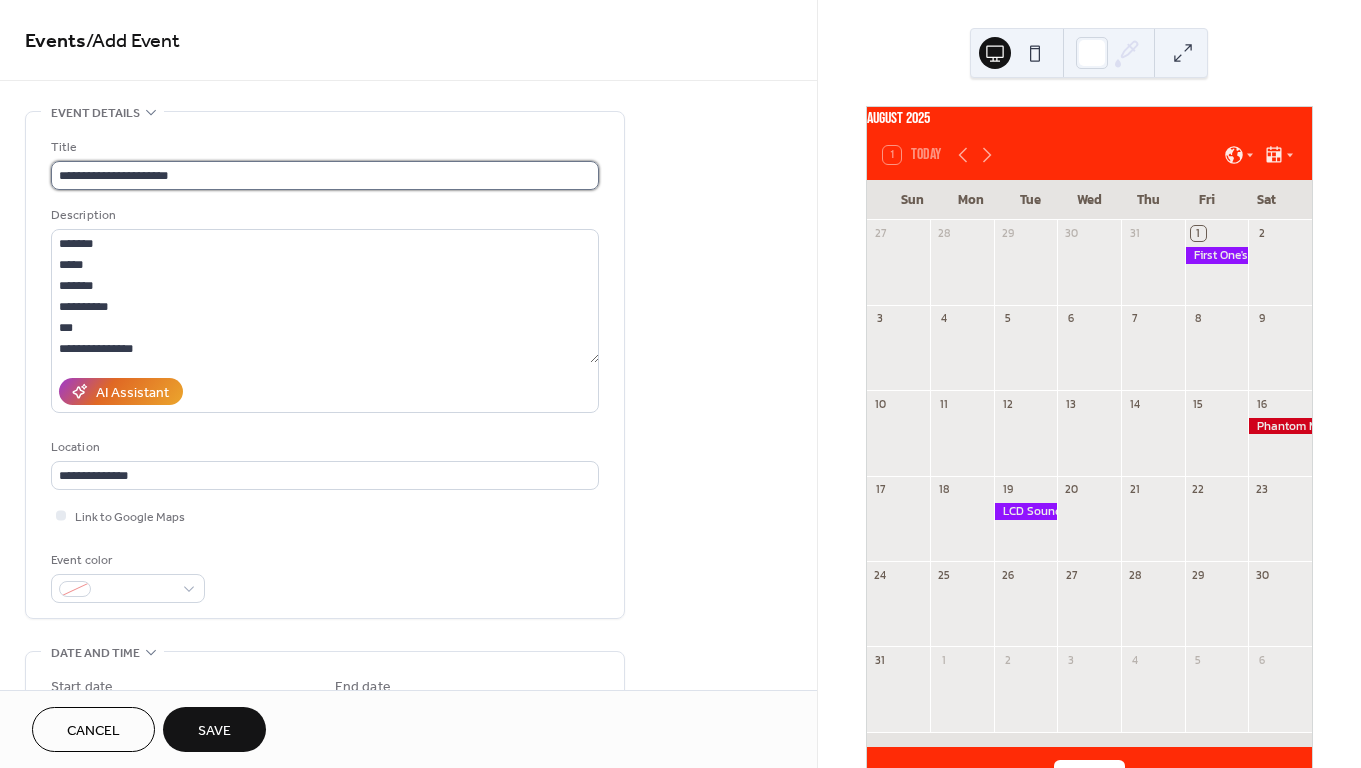 click on "**********" at bounding box center (325, 175) 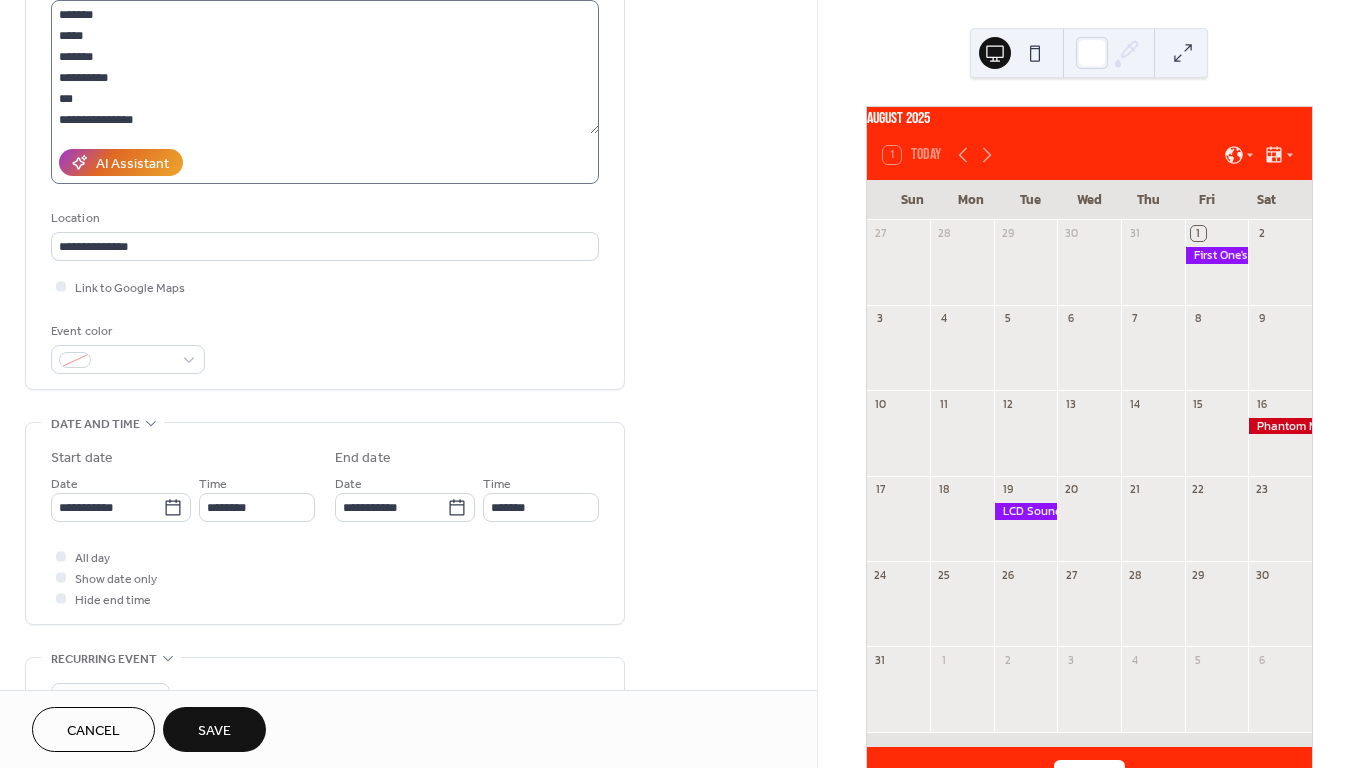 scroll, scrollTop: 241, scrollLeft: 0, axis: vertical 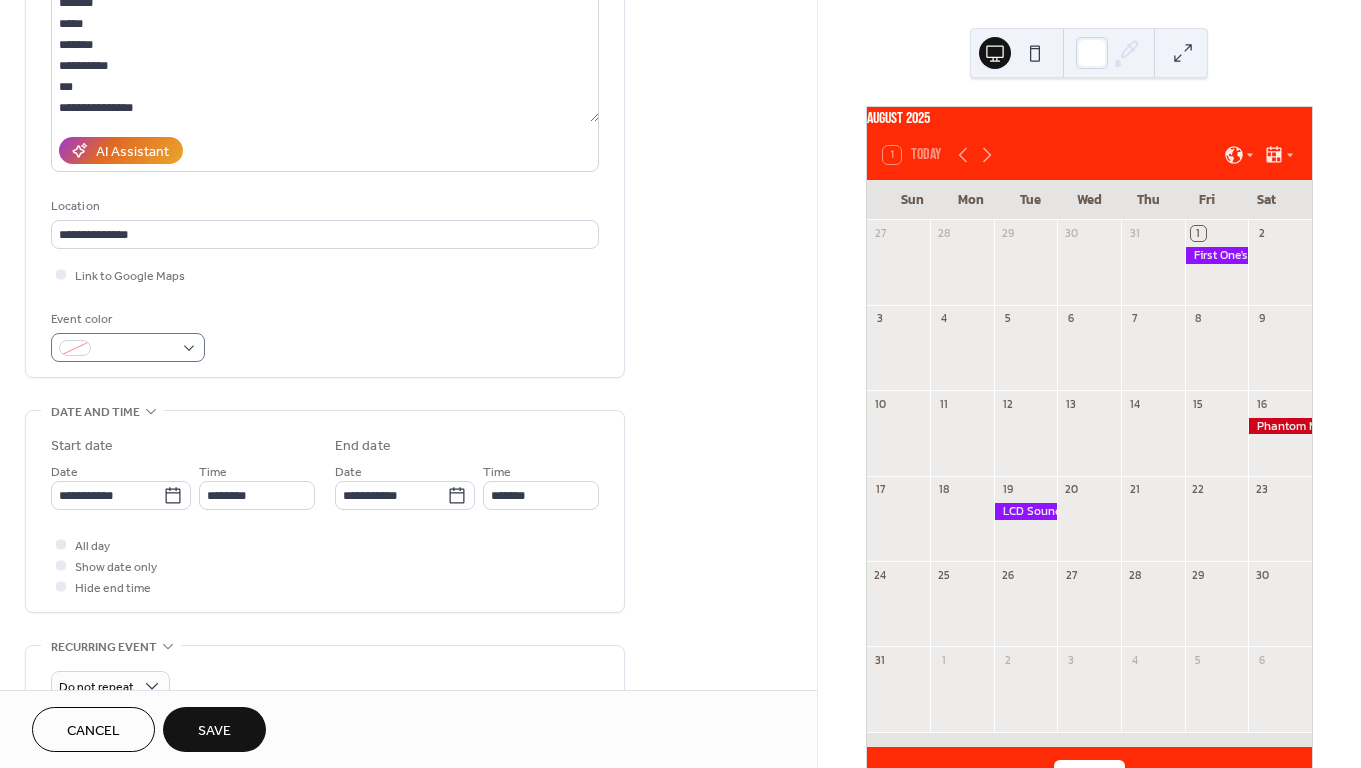 type on "**********" 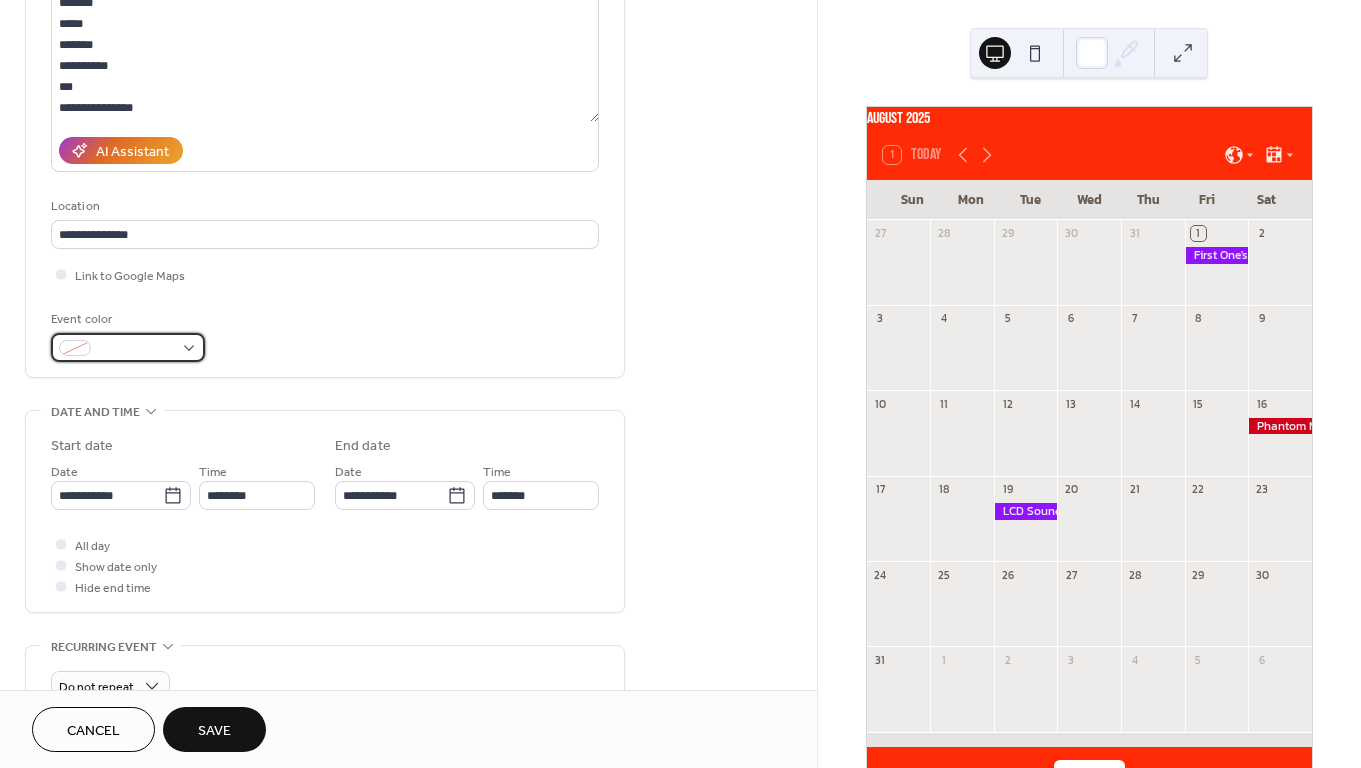 click at bounding box center (136, 349) 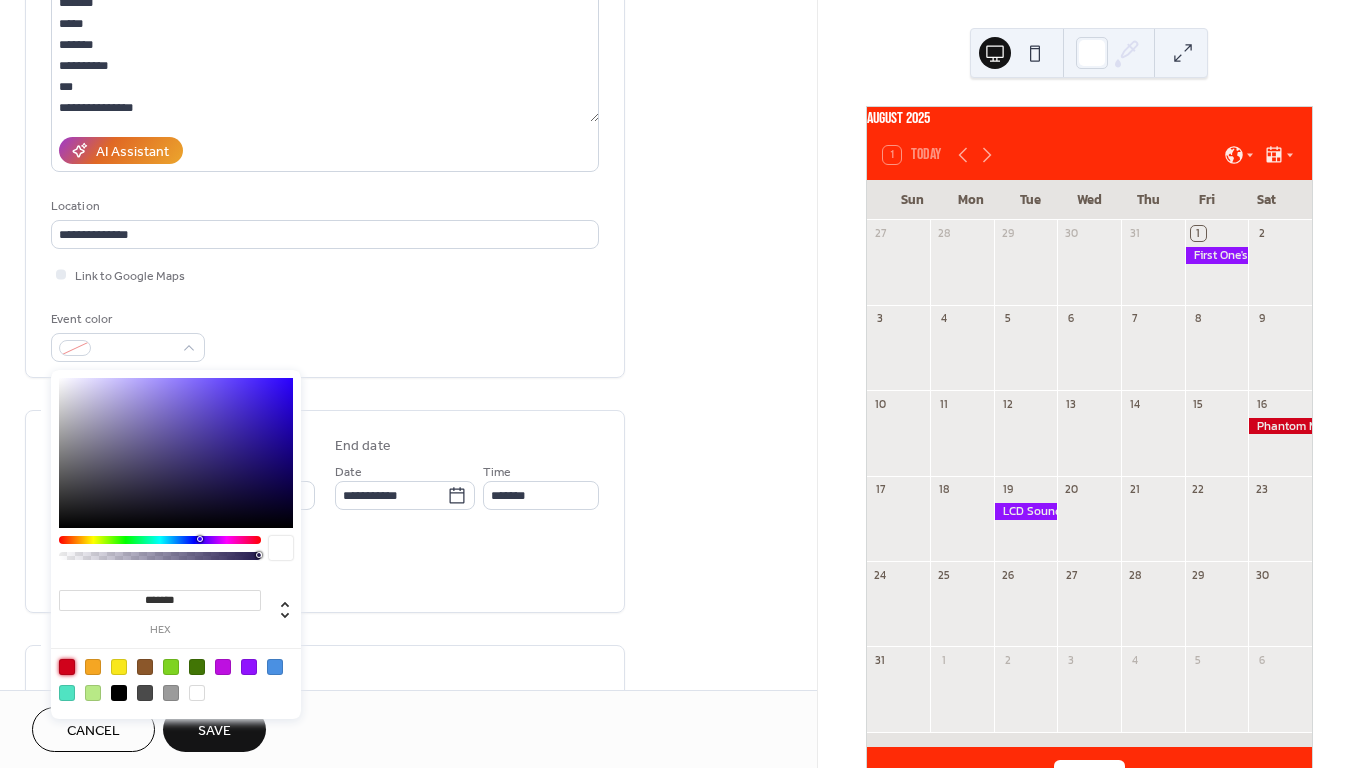click at bounding box center [67, 667] 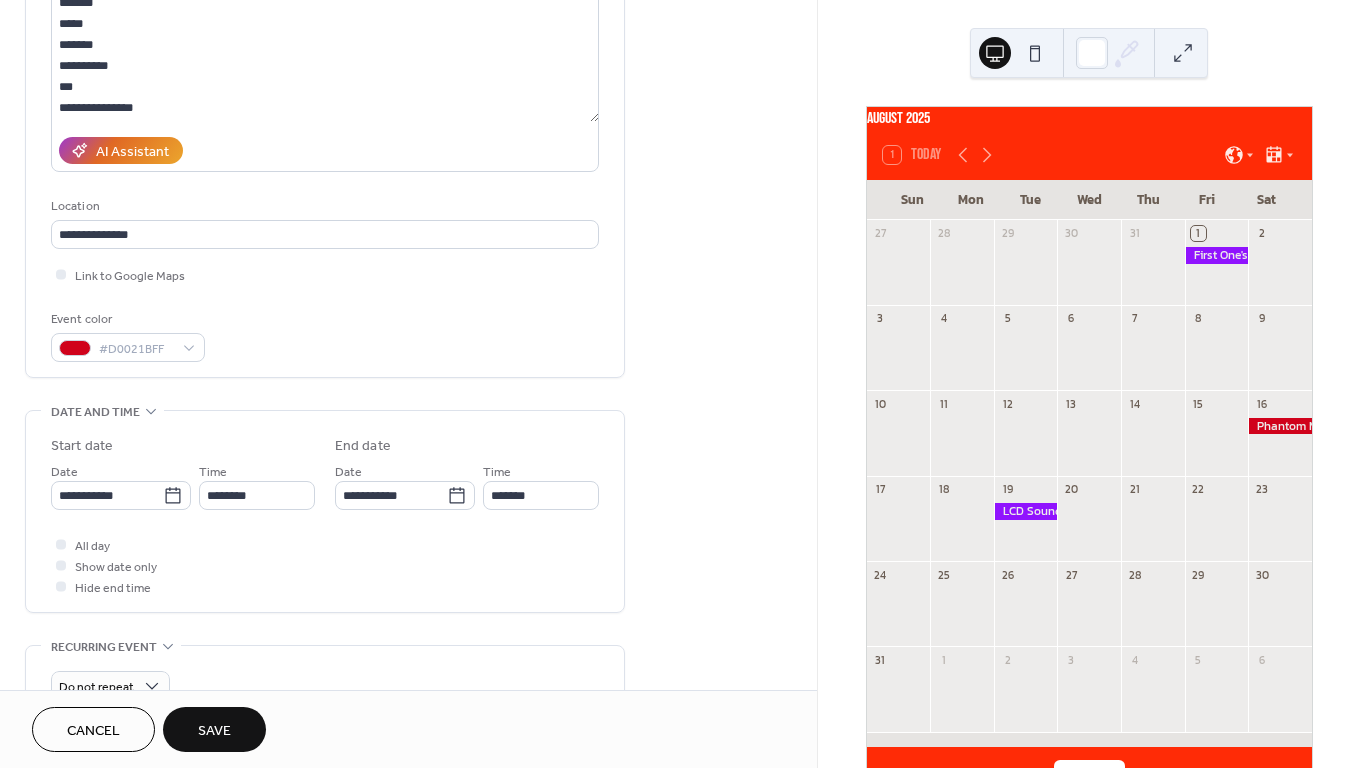 click on "All day Show date only Hide end time" at bounding box center [325, 565] 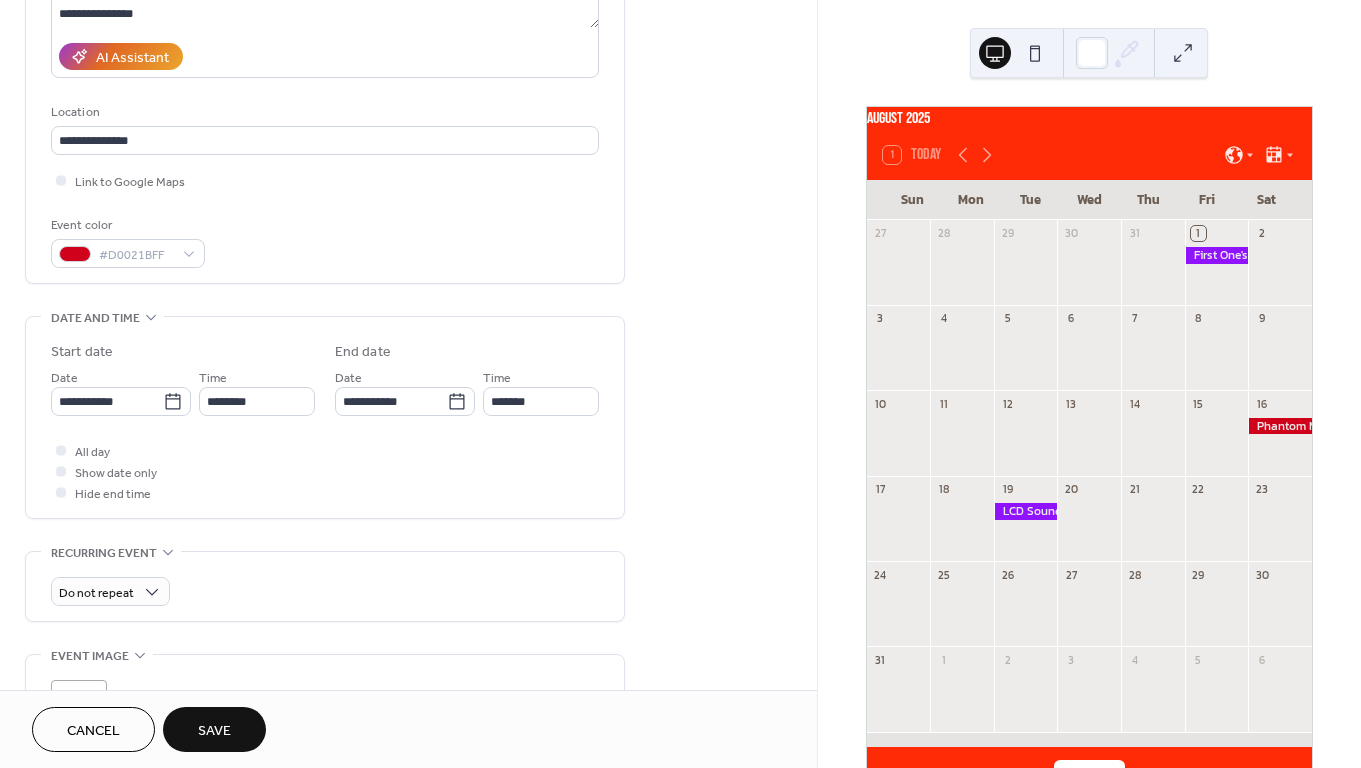 scroll, scrollTop: 353, scrollLeft: 0, axis: vertical 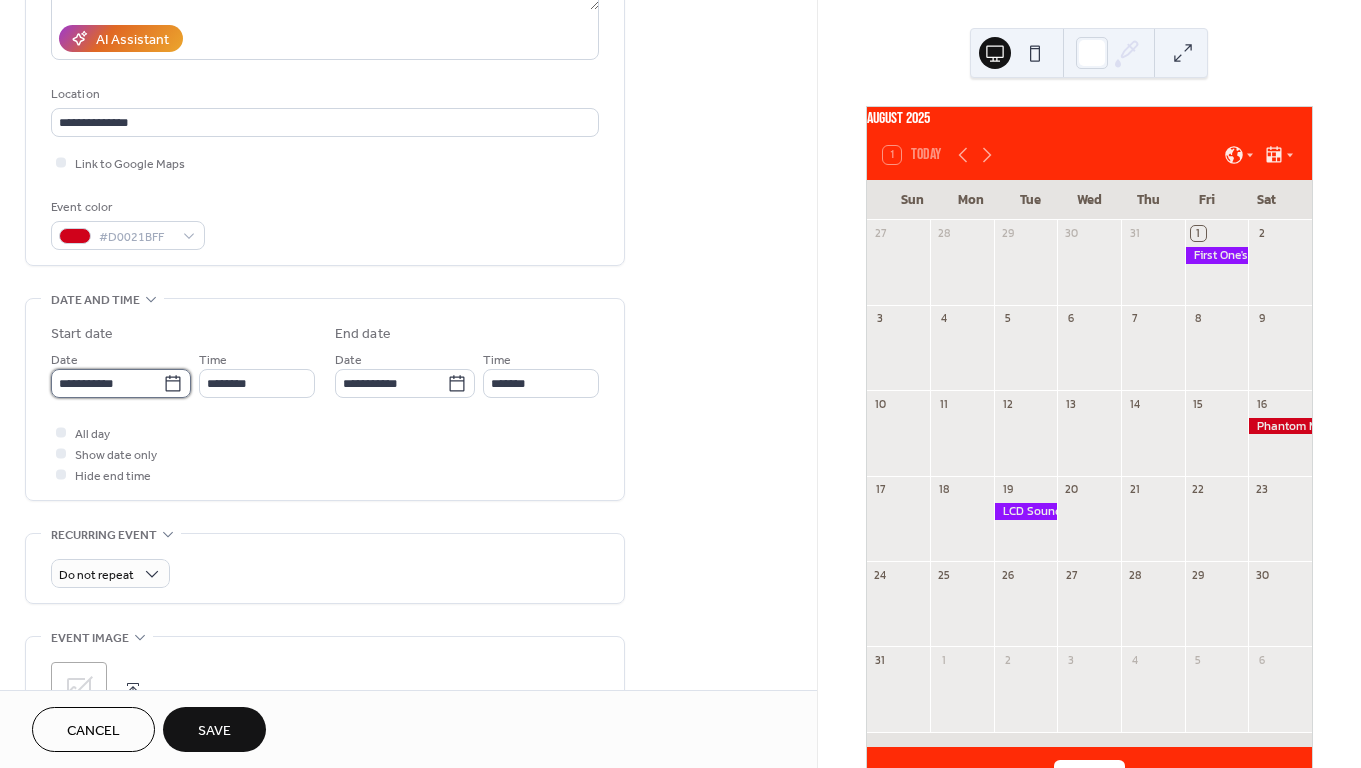 click on "**********" at bounding box center (107, 383) 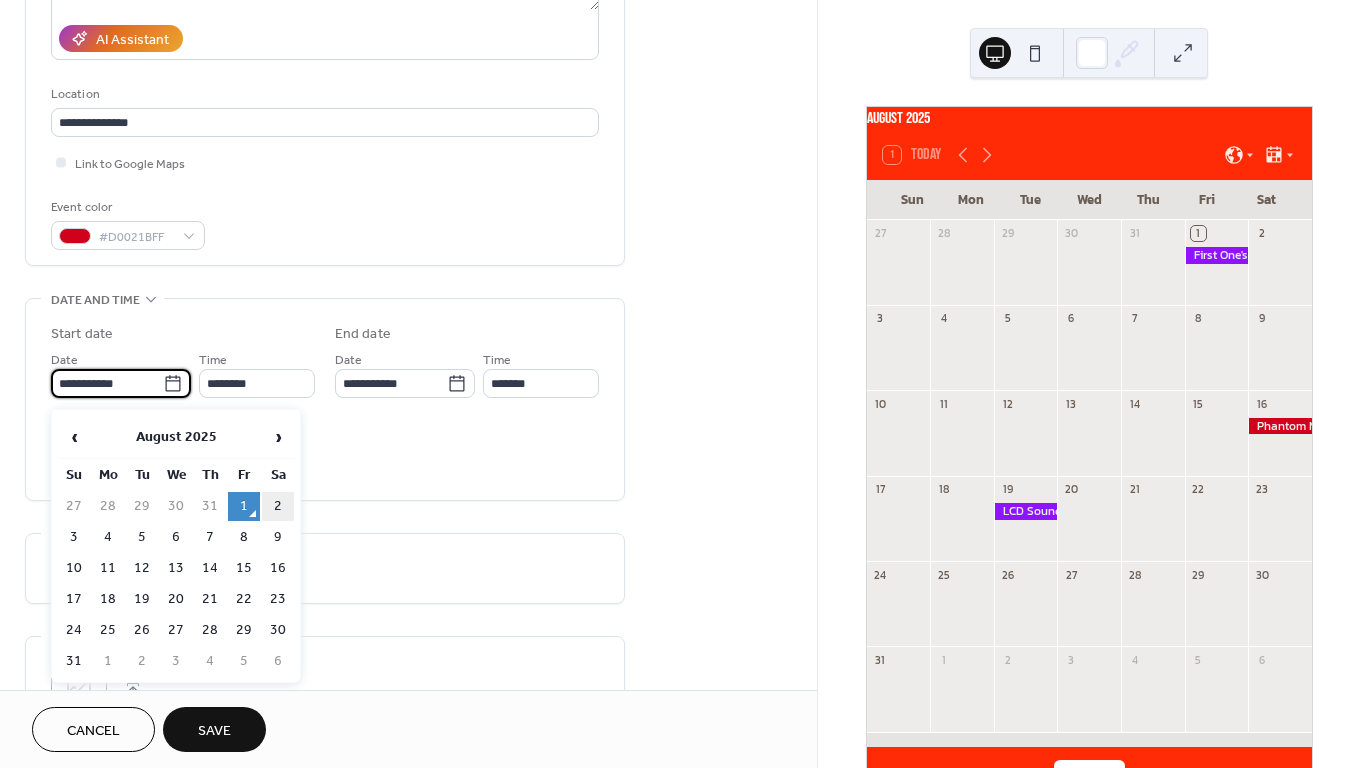 click on "2" at bounding box center [278, 506] 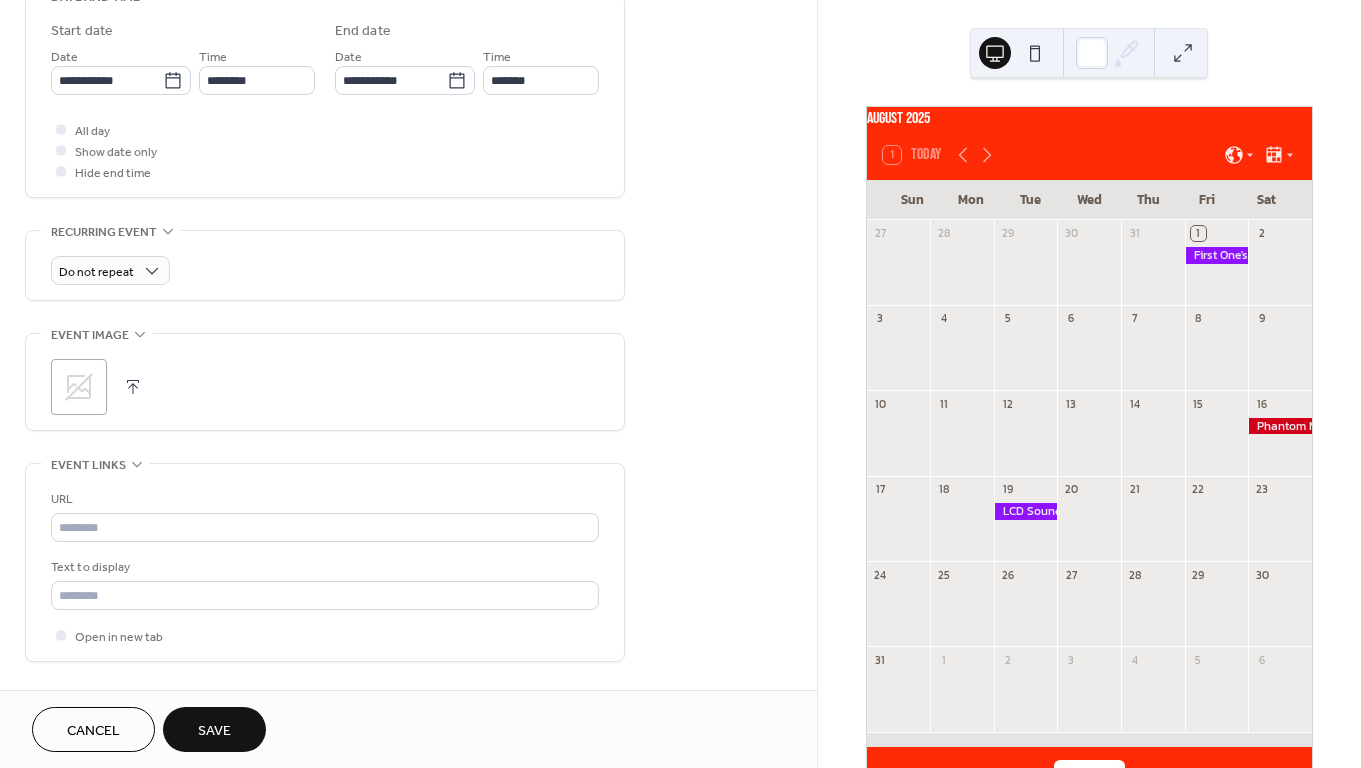 scroll, scrollTop: 686, scrollLeft: 0, axis: vertical 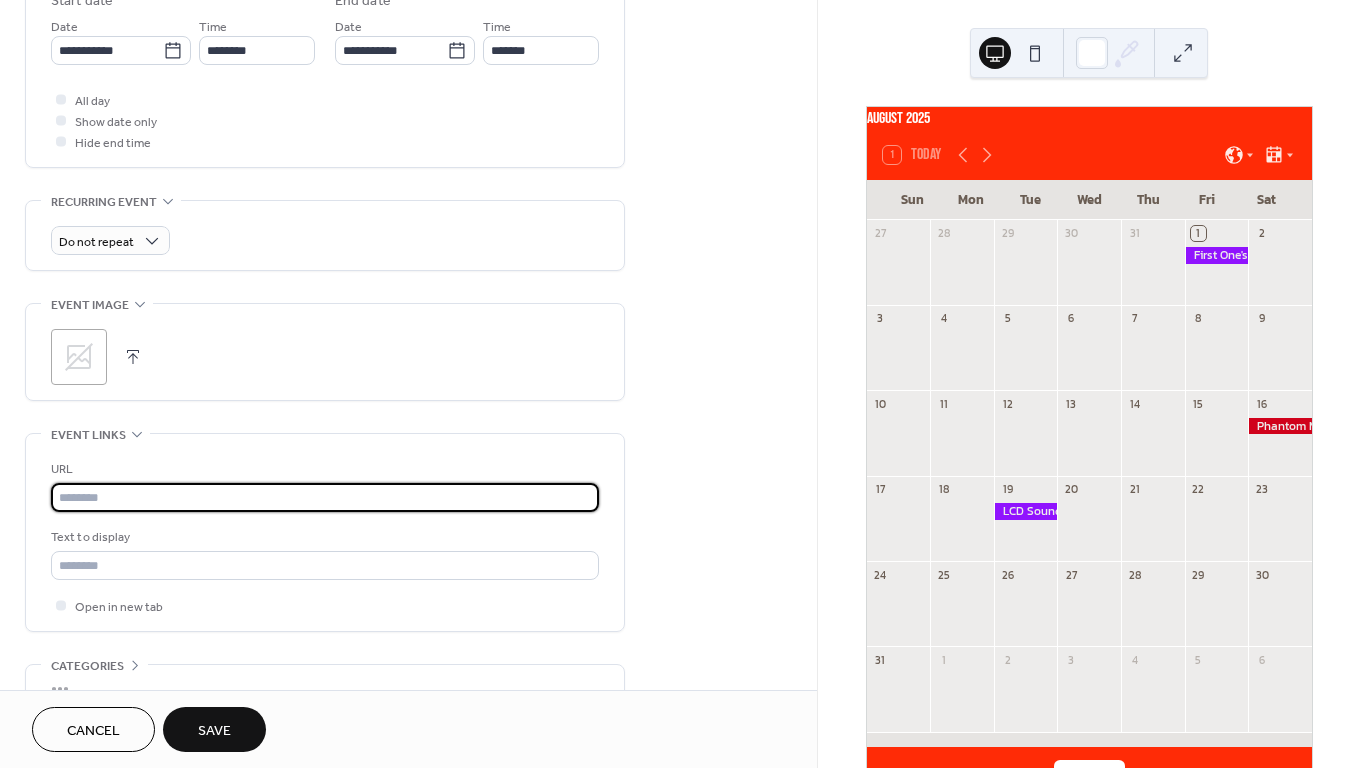 click at bounding box center (325, 497) 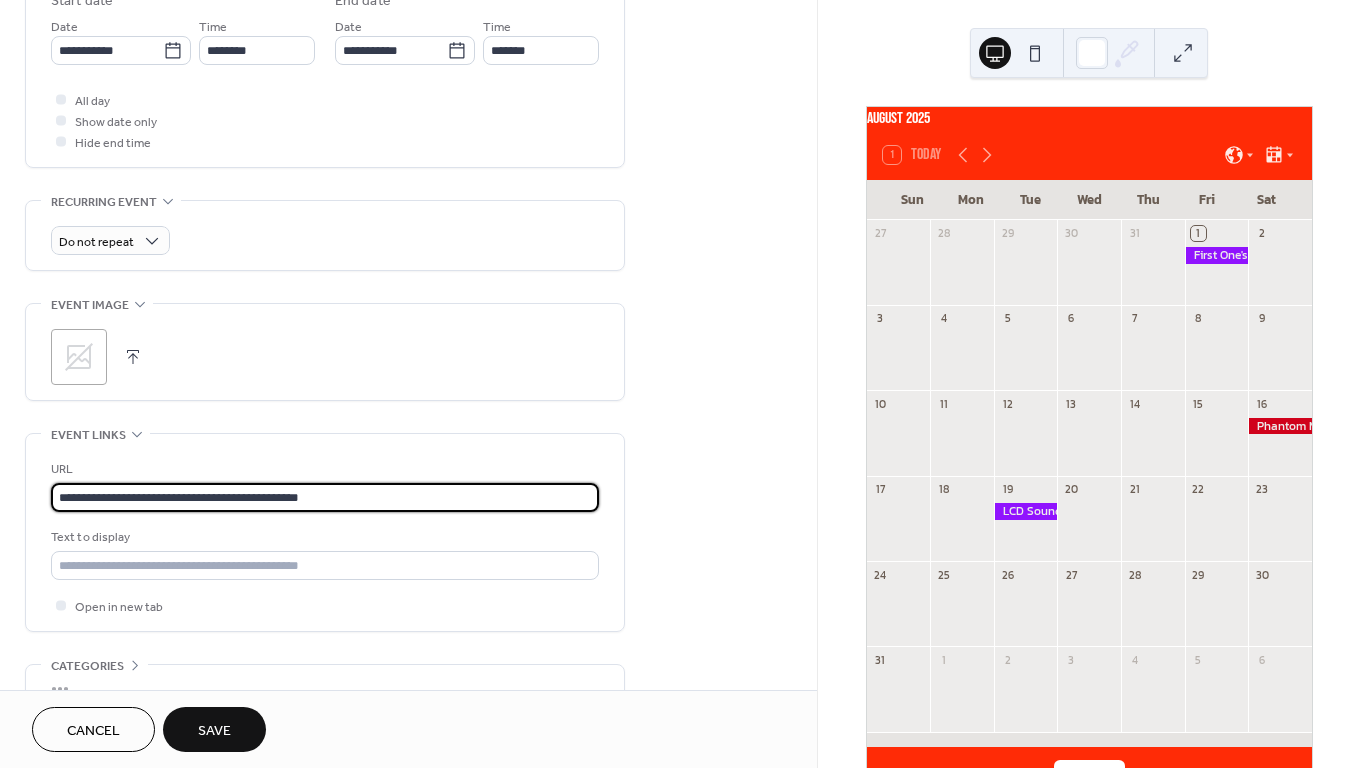 type on "**********" 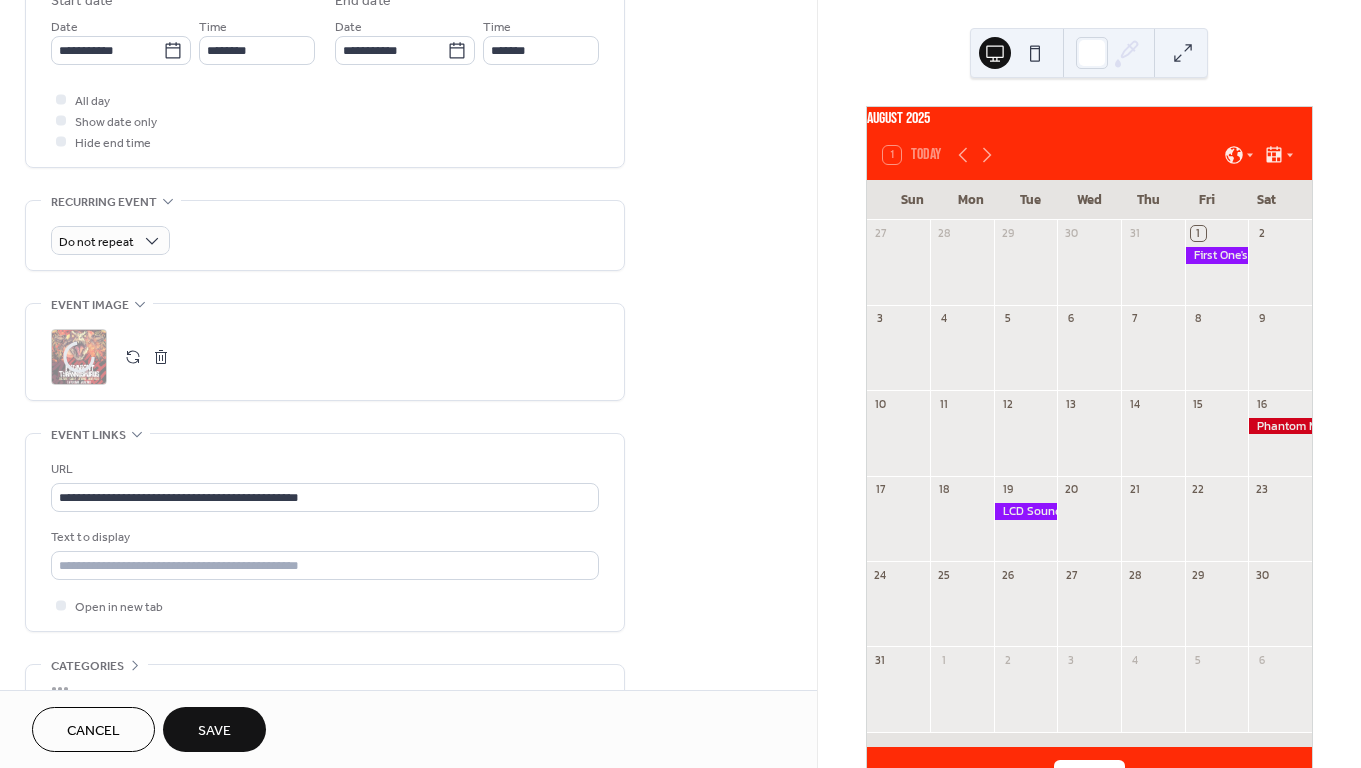 click on "Save" at bounding box center (214, 729) 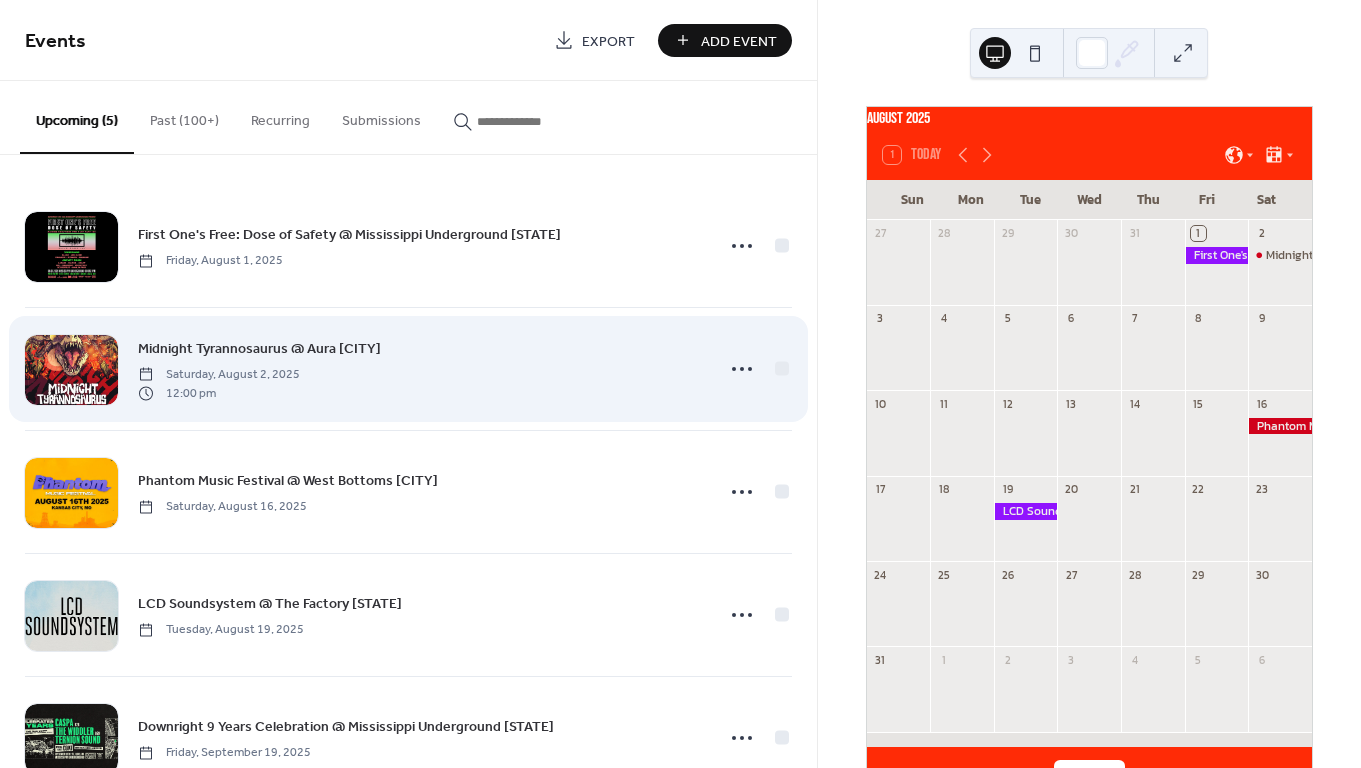 click on "Midnight Tyrannosaurus @ Aura KC Saturday, August 2, 2025 12:00 pm" at bounding box center [419, 369] 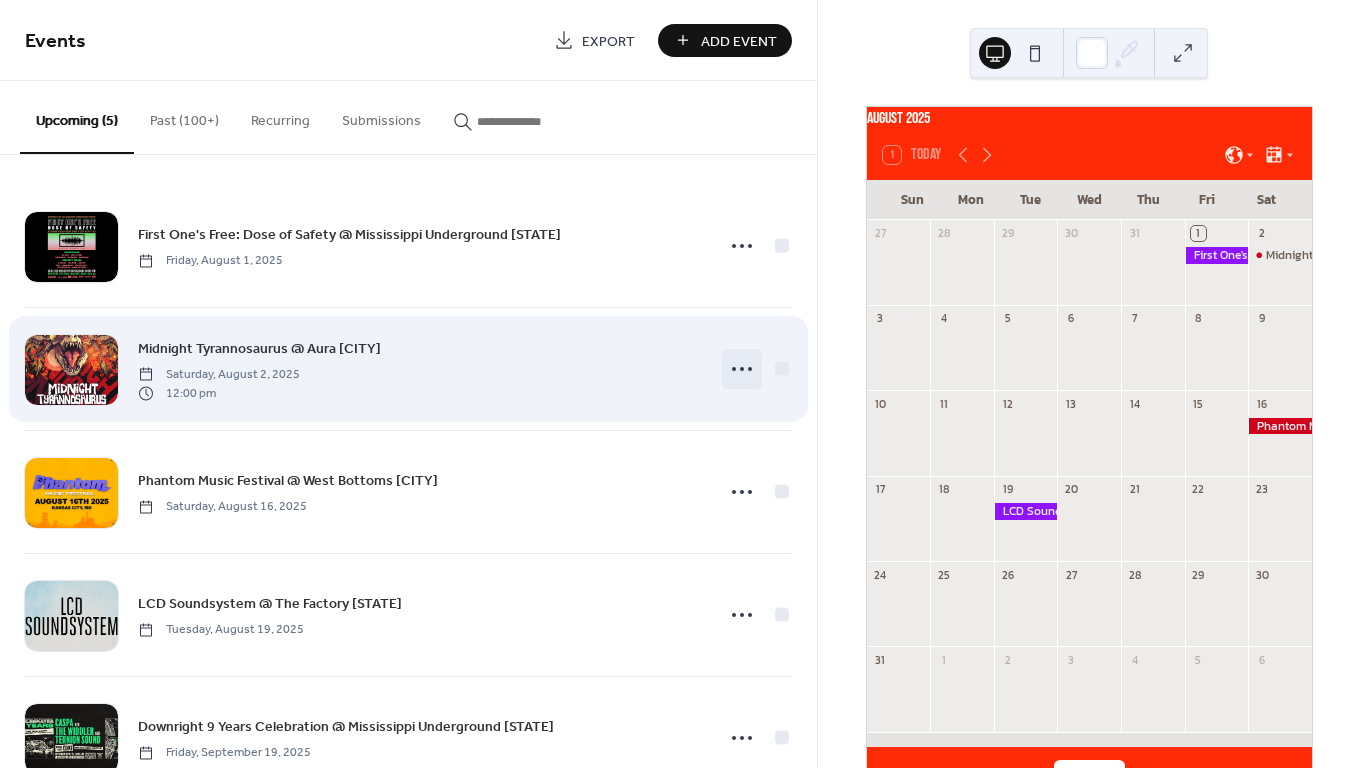 click 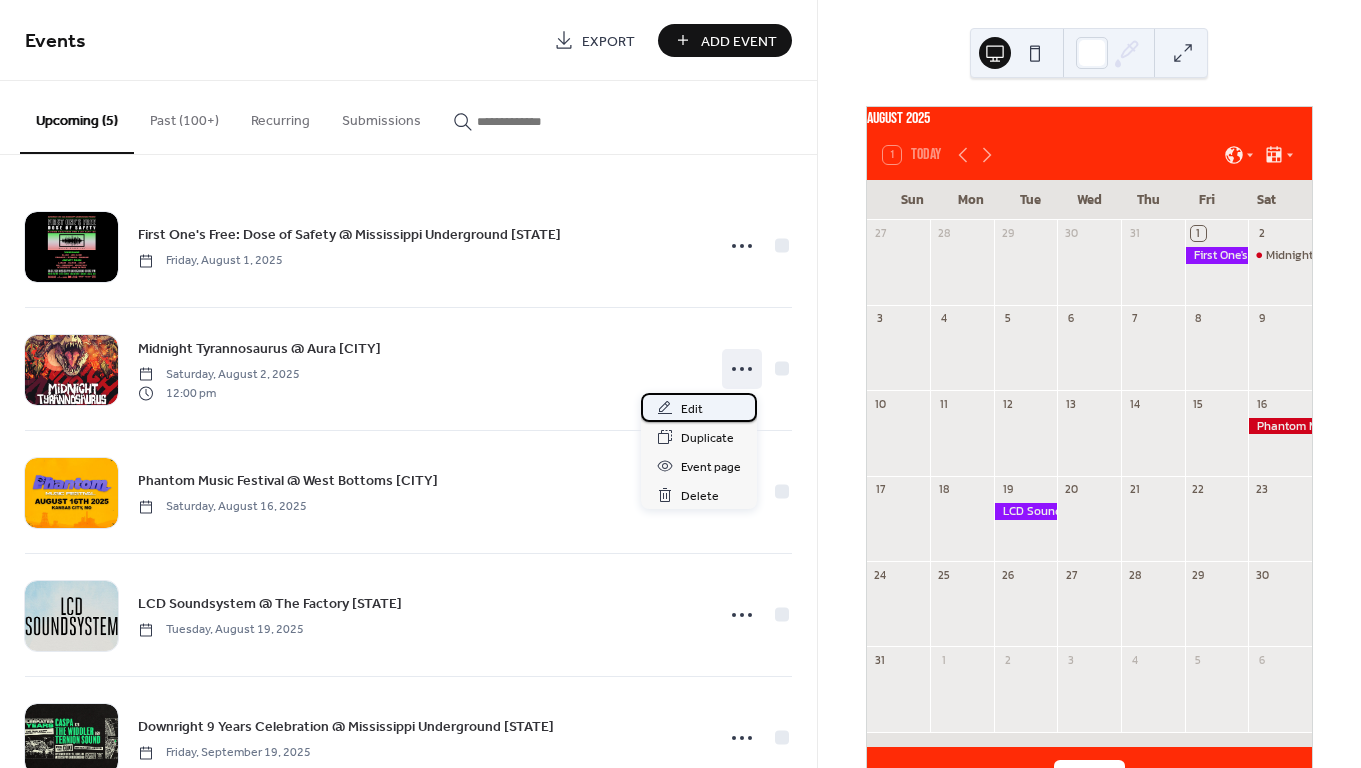 click on "Edit" at bounding box center [699, 407] 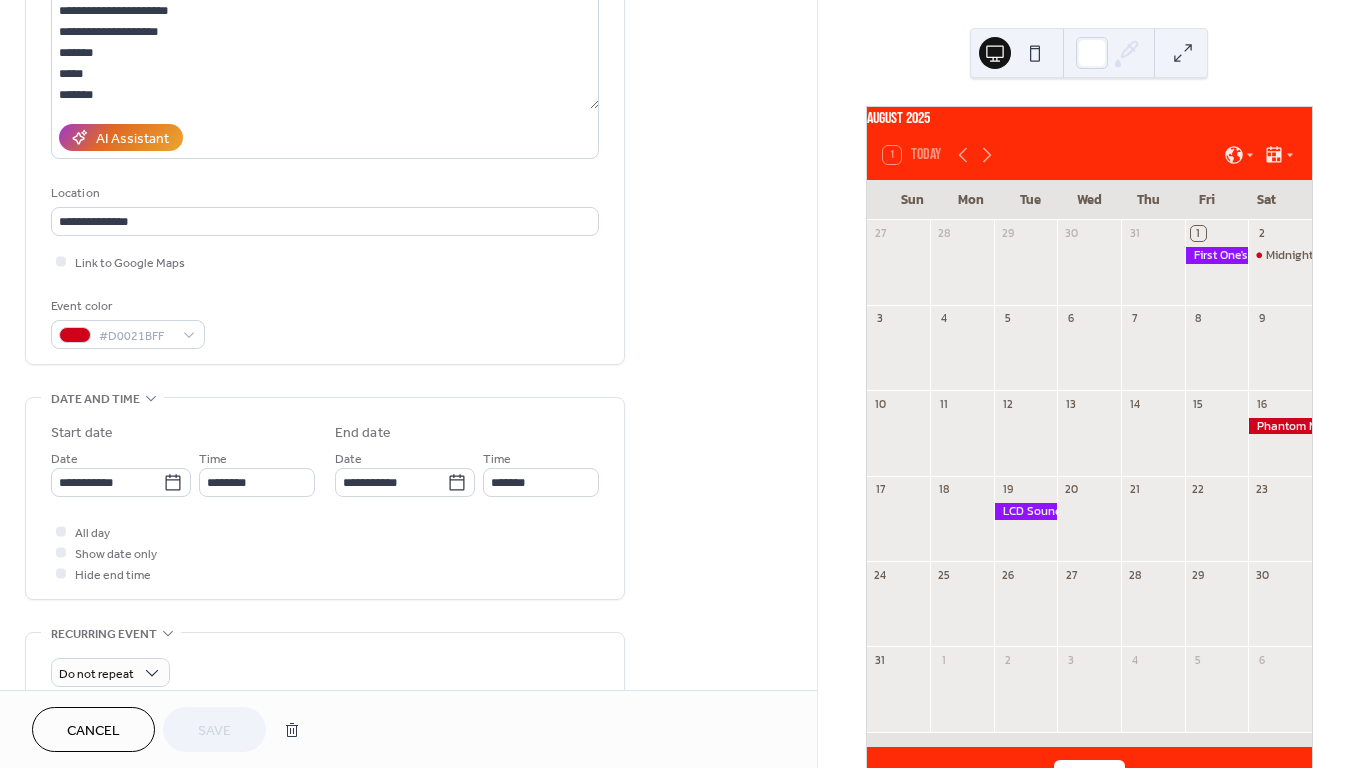 scroll, scrollTop: 267, scrollLeft: 0, axis: vertical 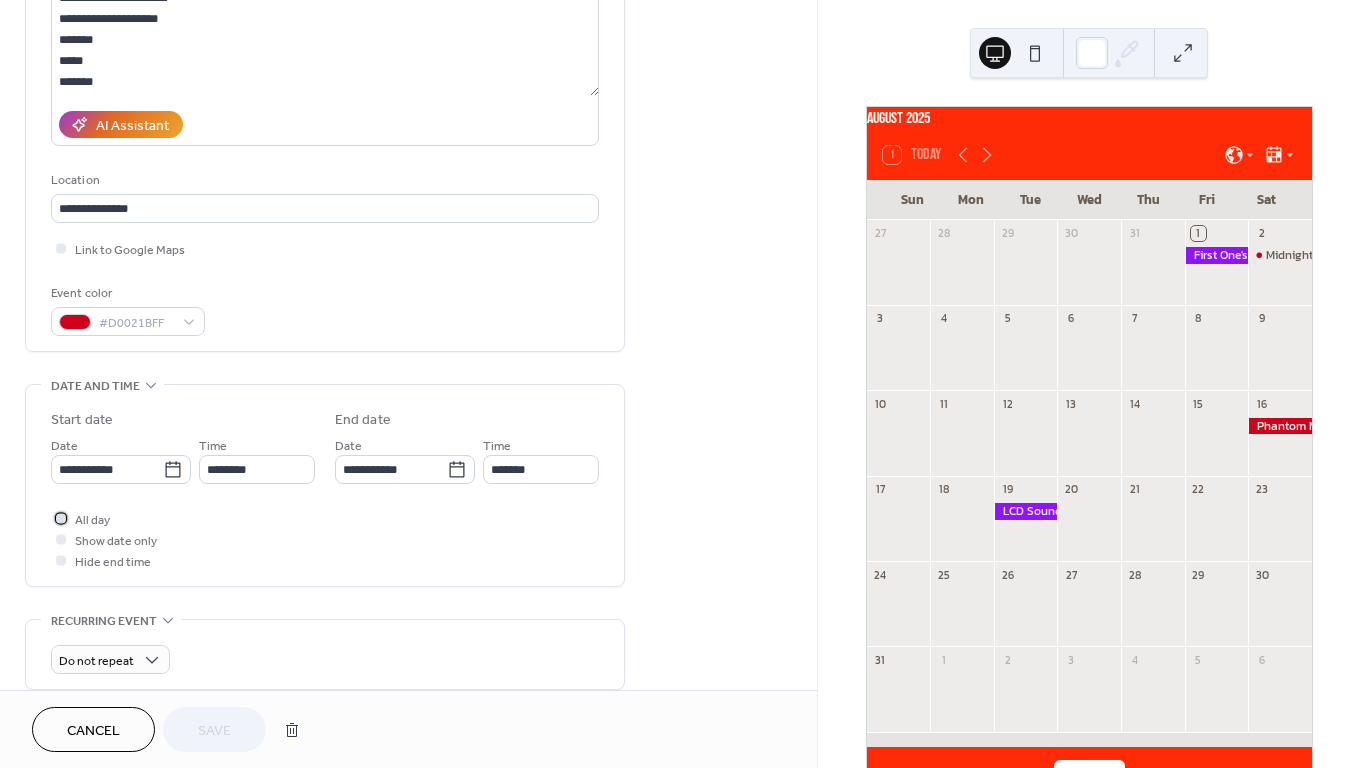 click on "All day" at bounding box center (92, 520) 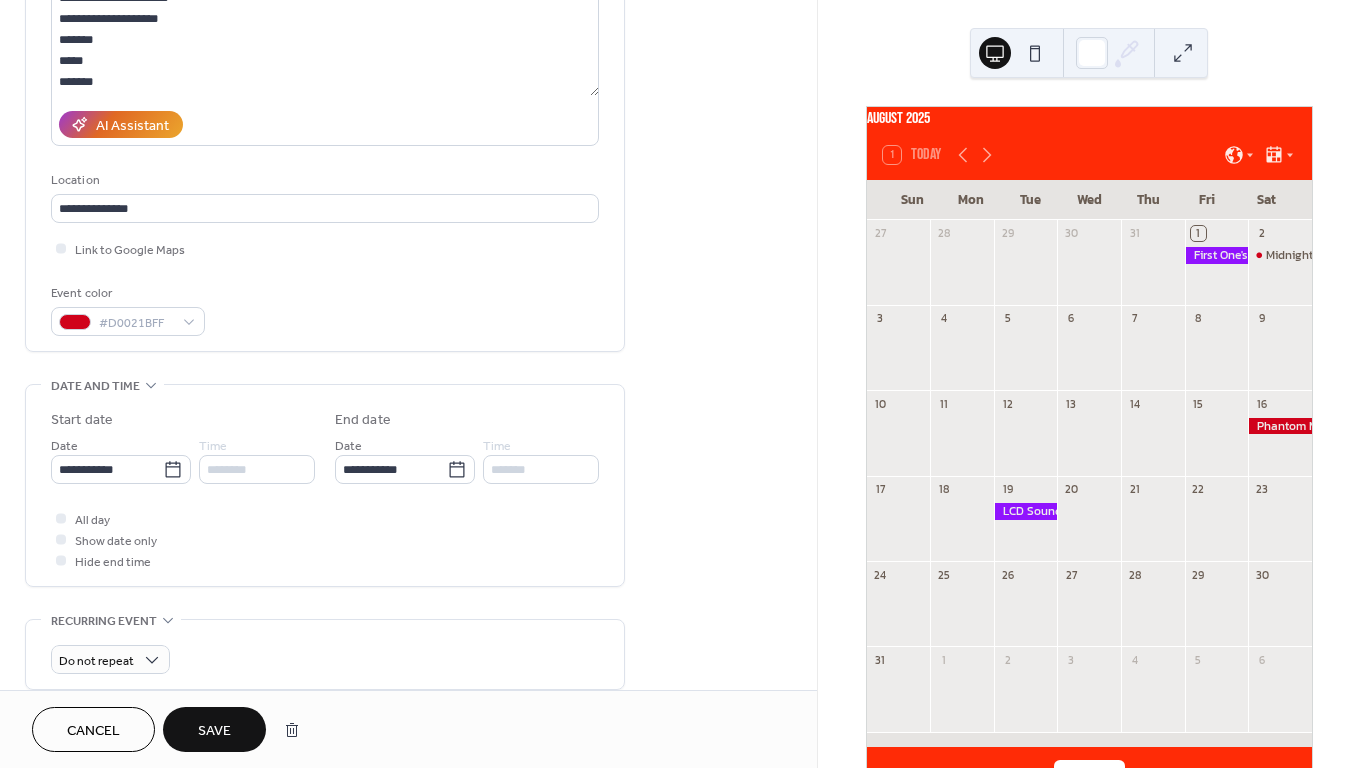 click on "Save" at bounding box center (214, 731) 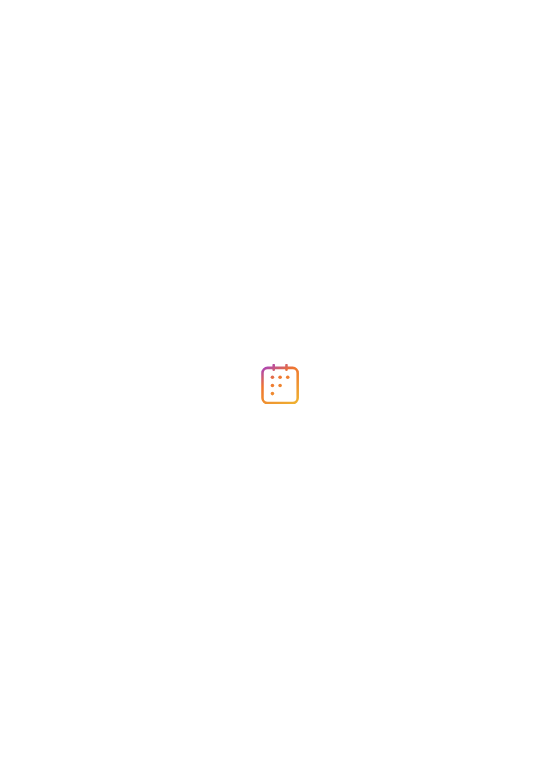 scroll, scrollTop: 0, scrollLeft: 0, axis: both 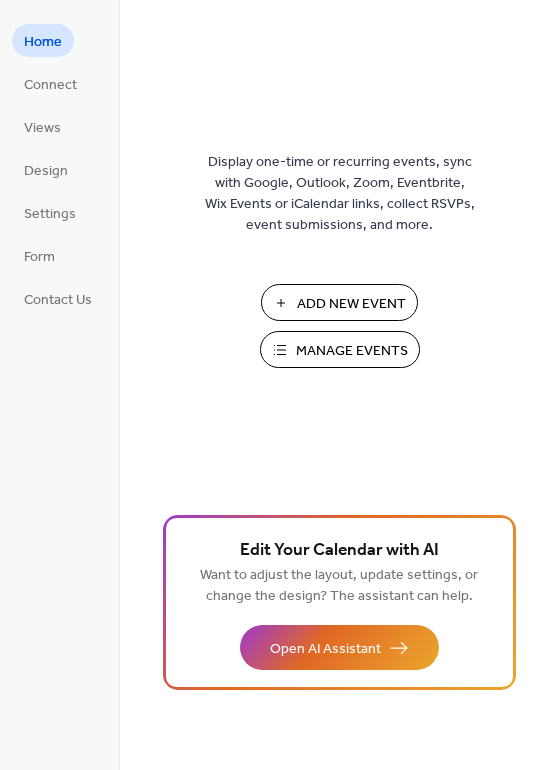 click on "Manage Events" at bounding box center [352, 351] 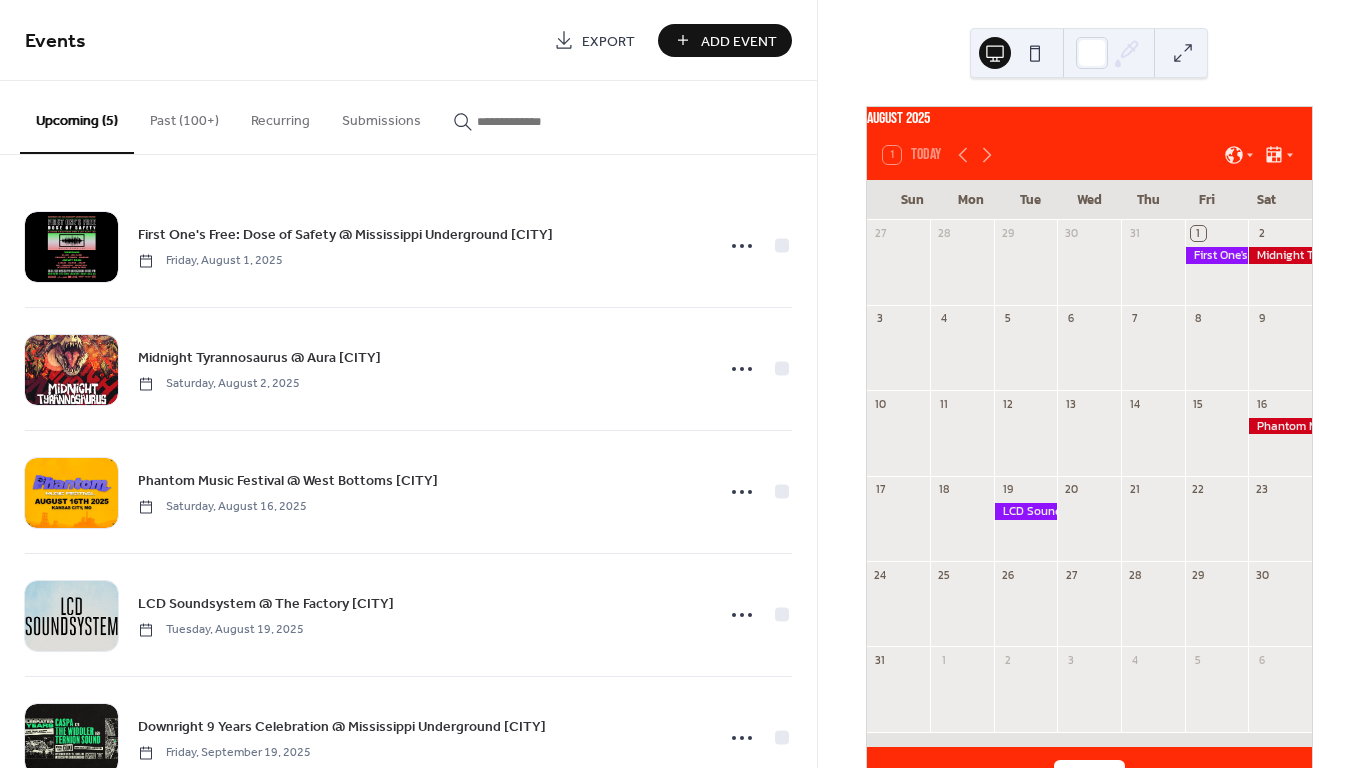 scroll, scrollTop: 0, scrollLeft: 0, axis: both 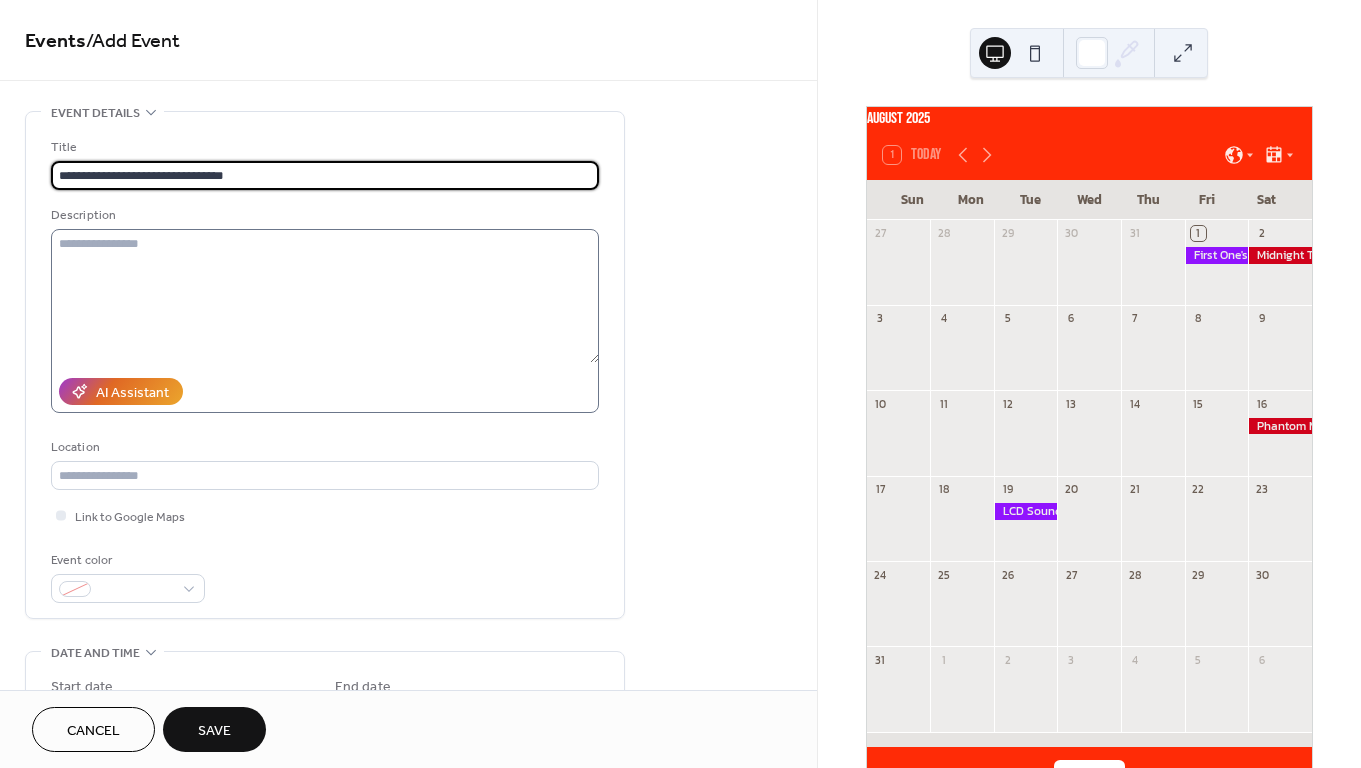 type on "**********" 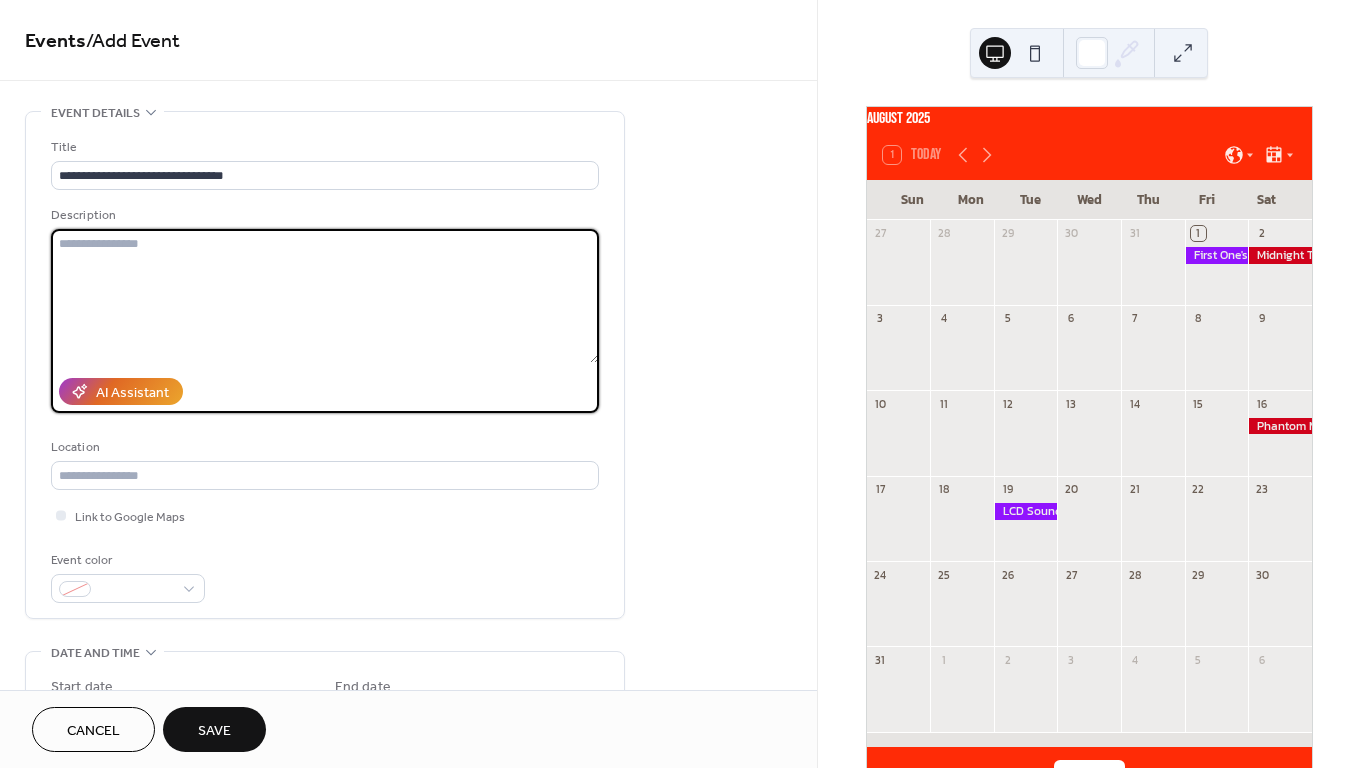 click at bounding box center (325, 296) 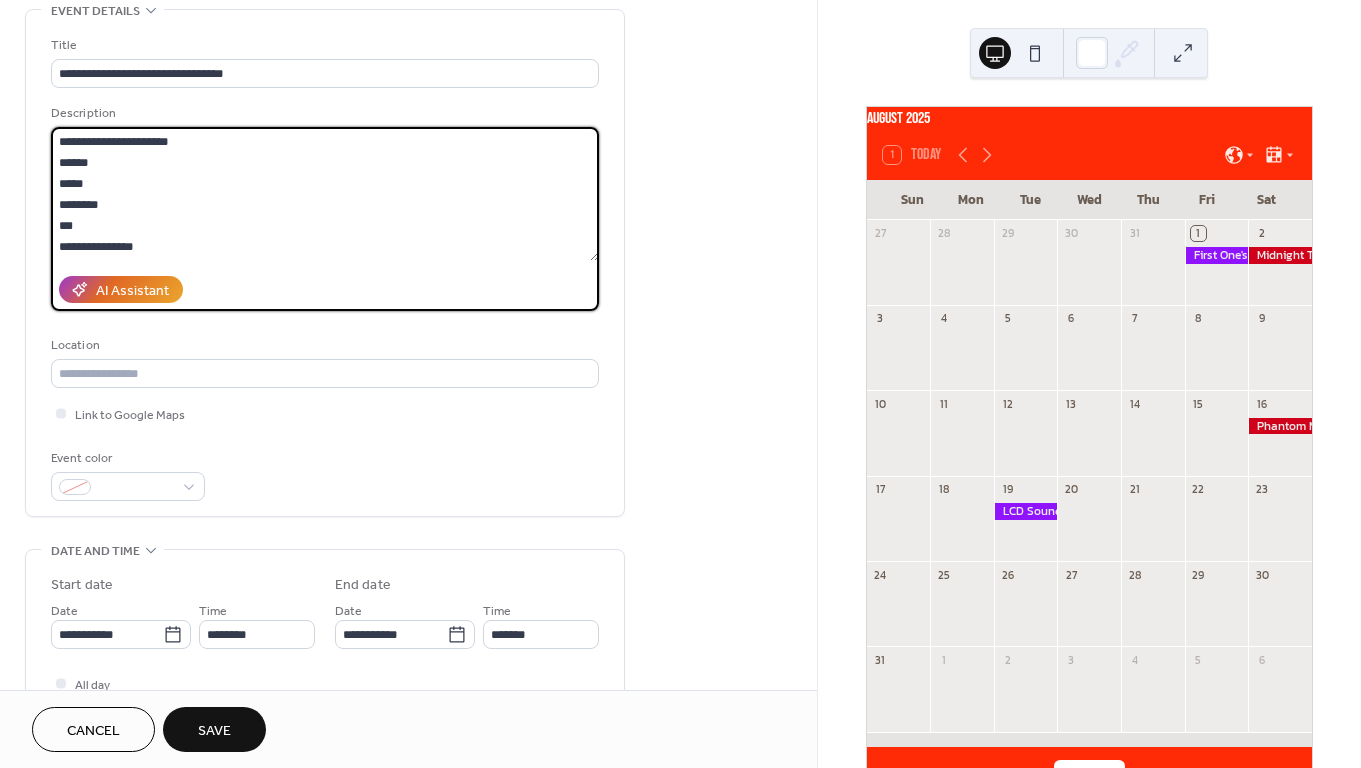 scroll, scrollTop: 125, scrollLeft: 0, axis: vertical 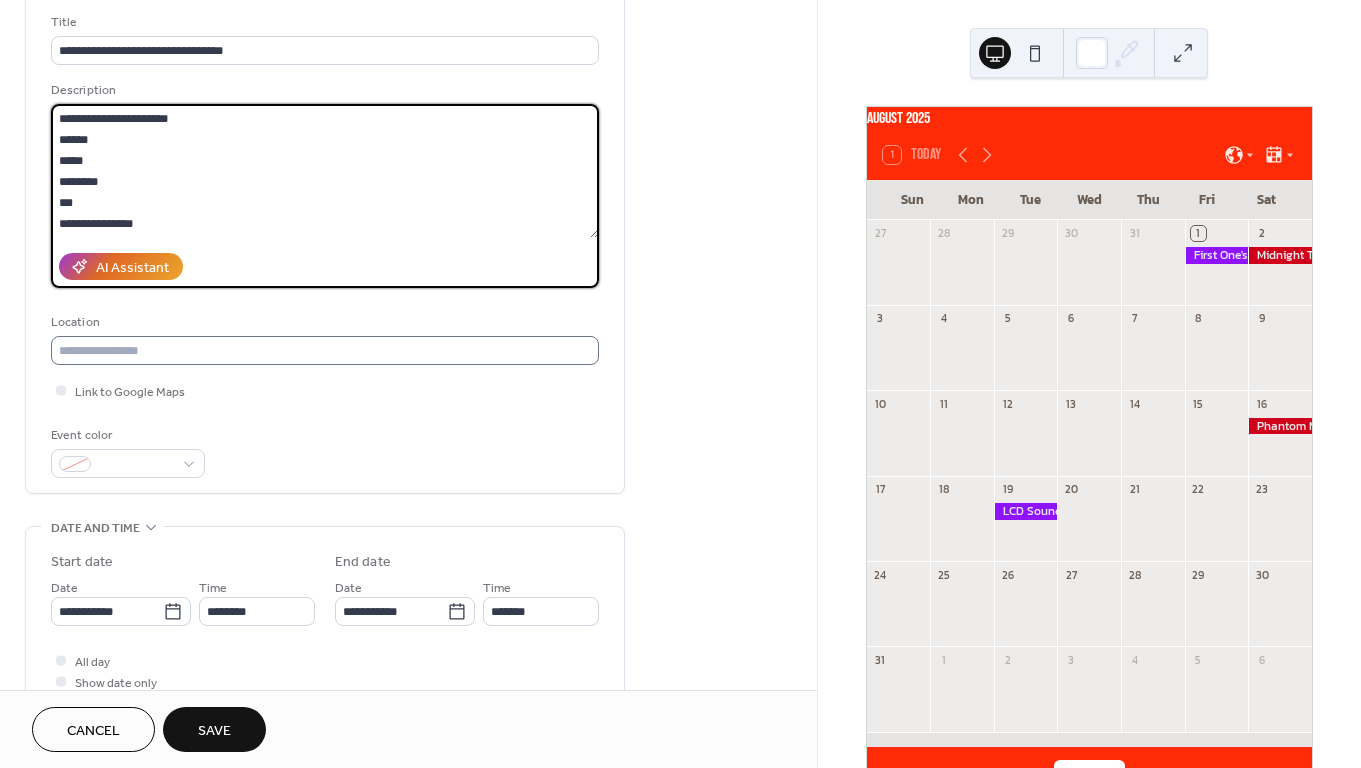 type on "**********" 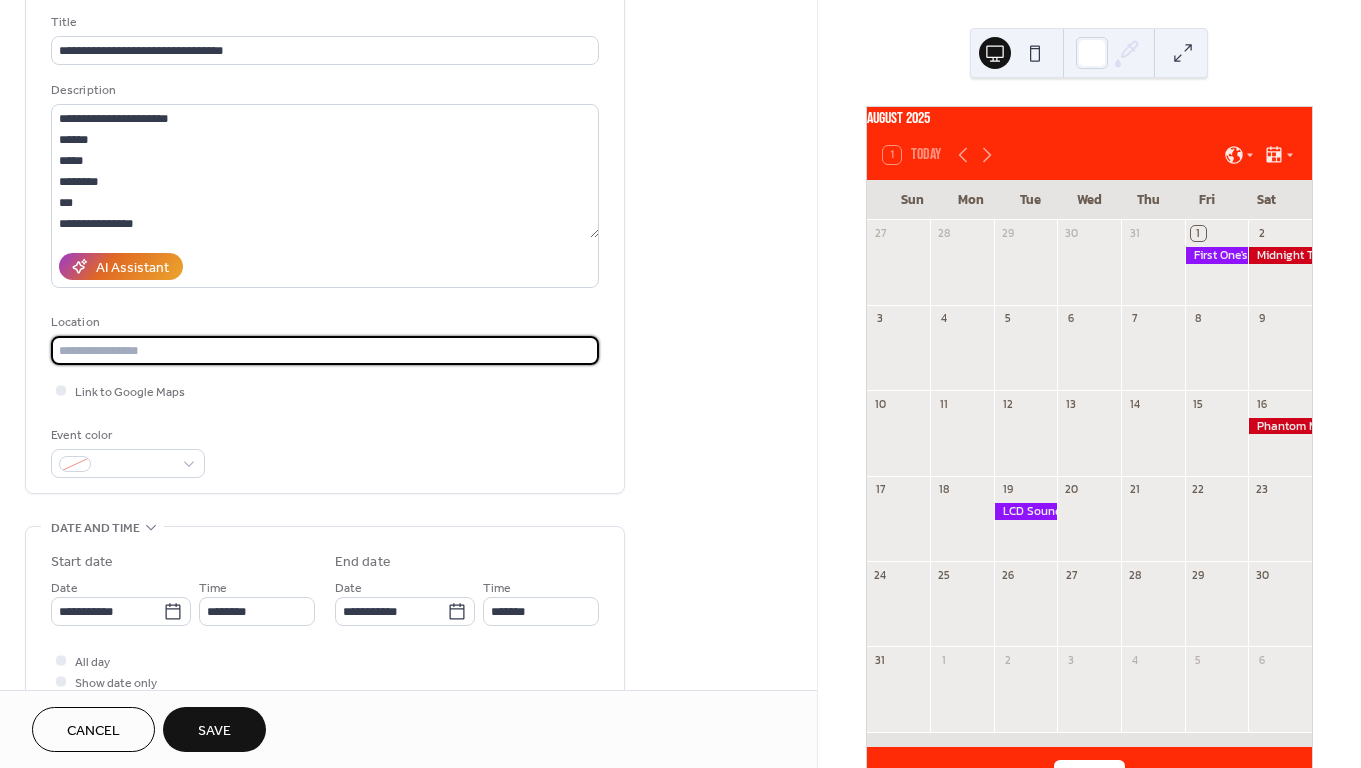 click at bounding box center (325, 350) 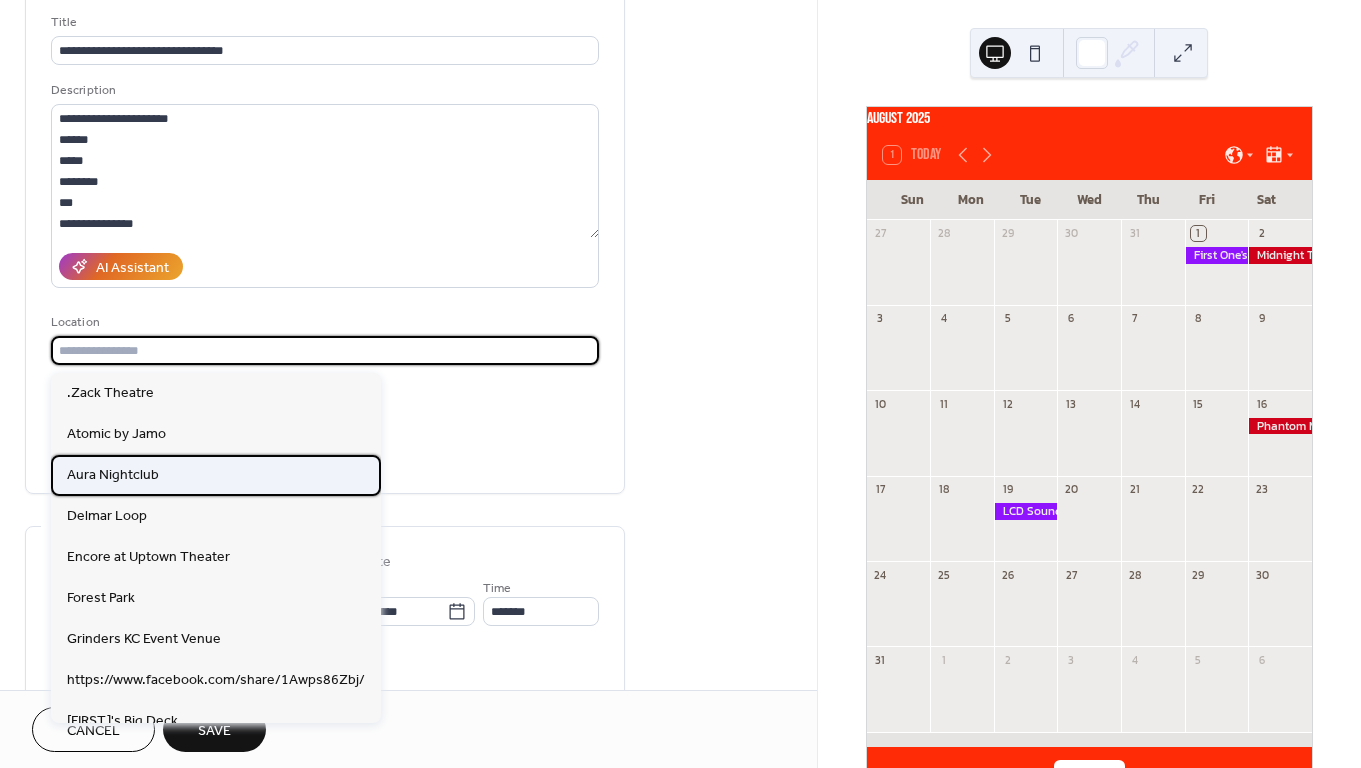 click on "Aura Nightclub" at bounding box center (113, 475) 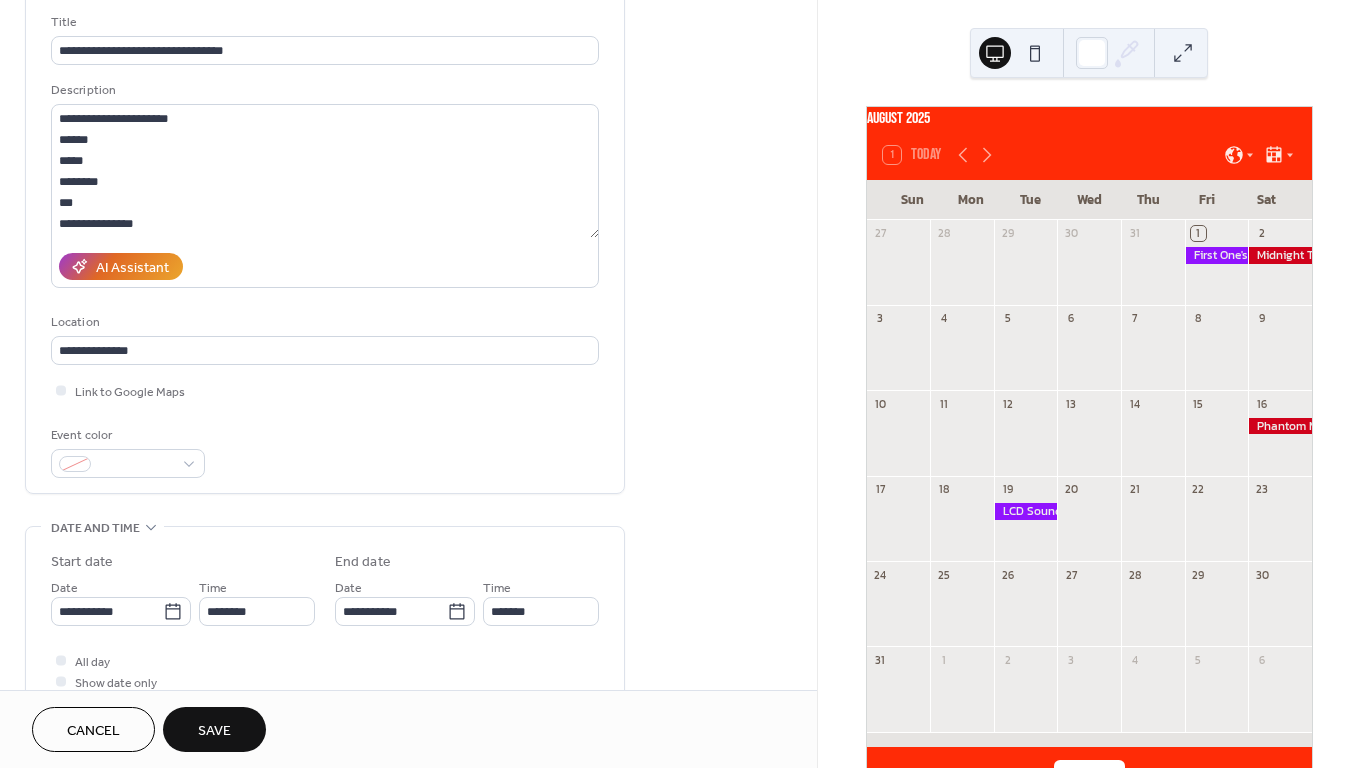 type on "**********" 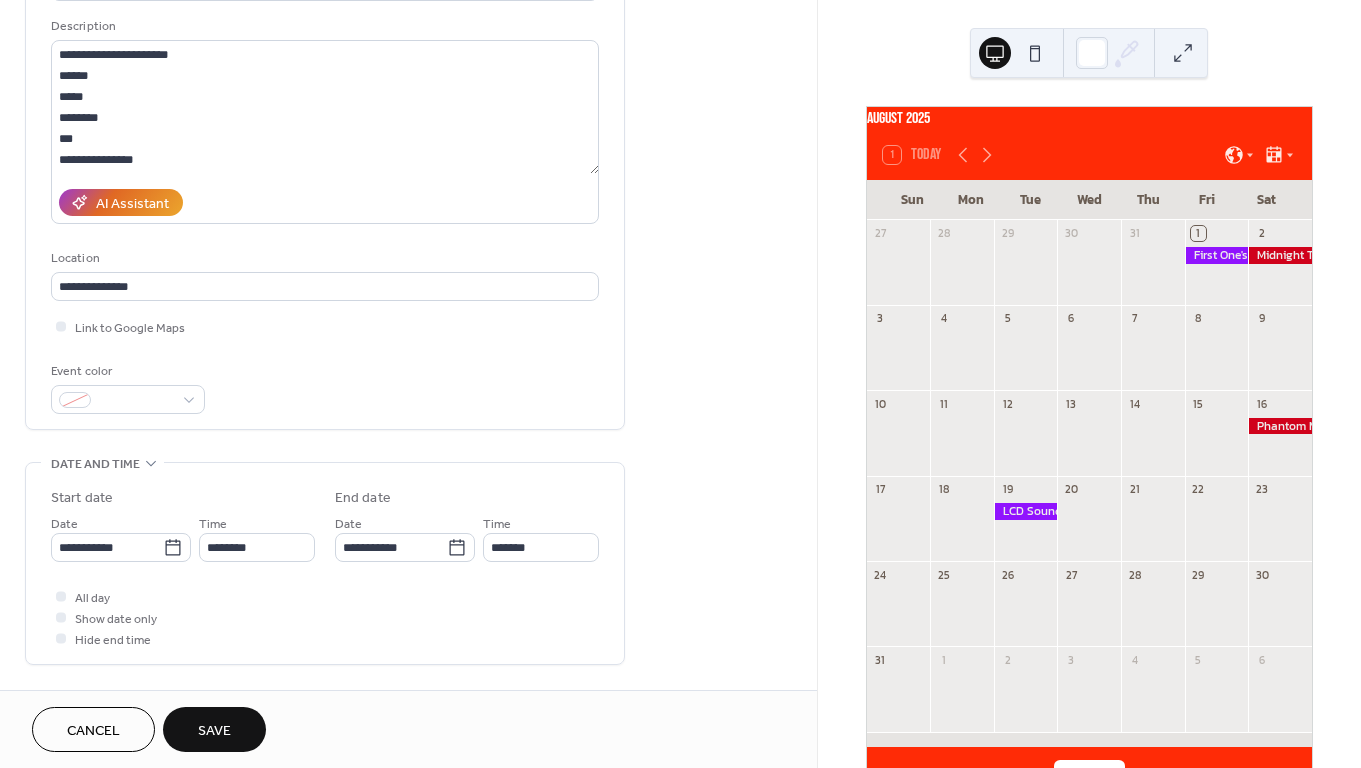 scroll, scrollTop: 217, scrollLeft: 0, axis: vertical 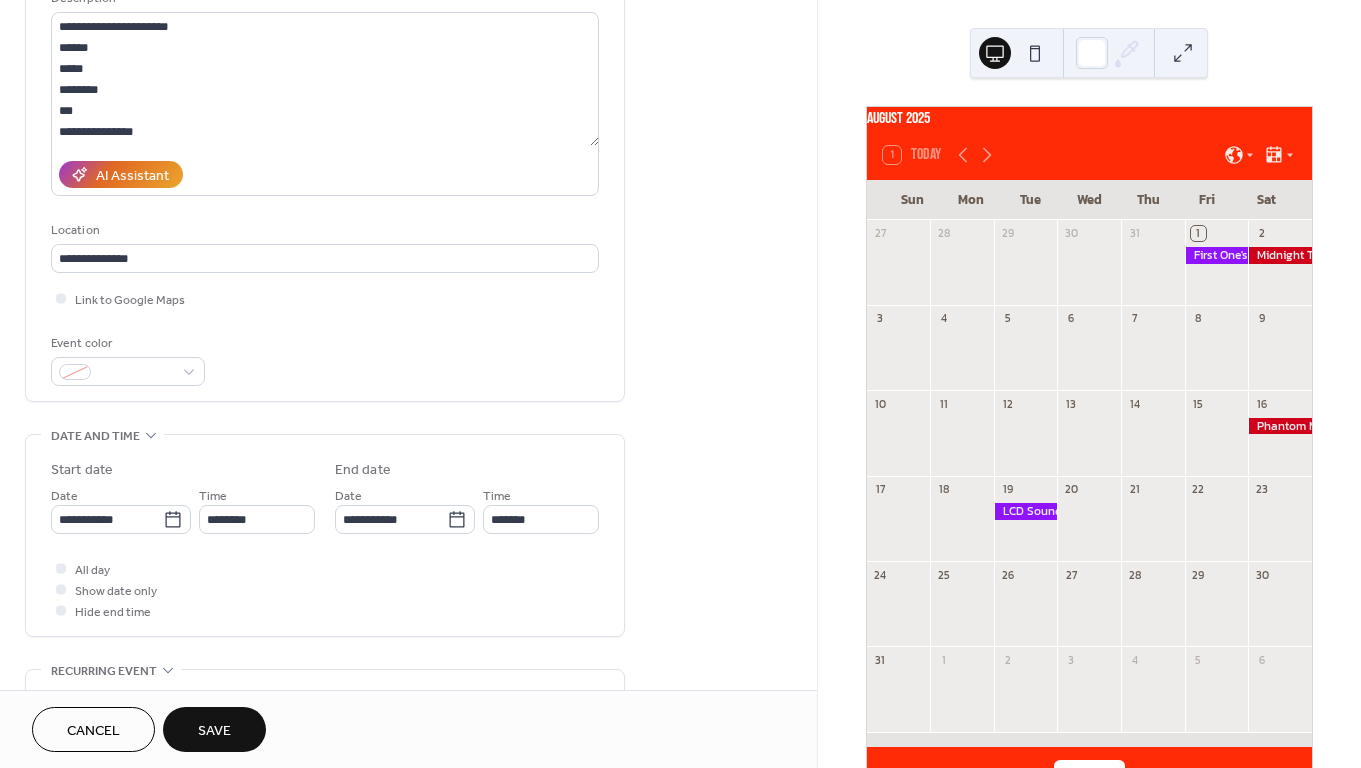 click on "Event color" at bounding box center [126, 343] 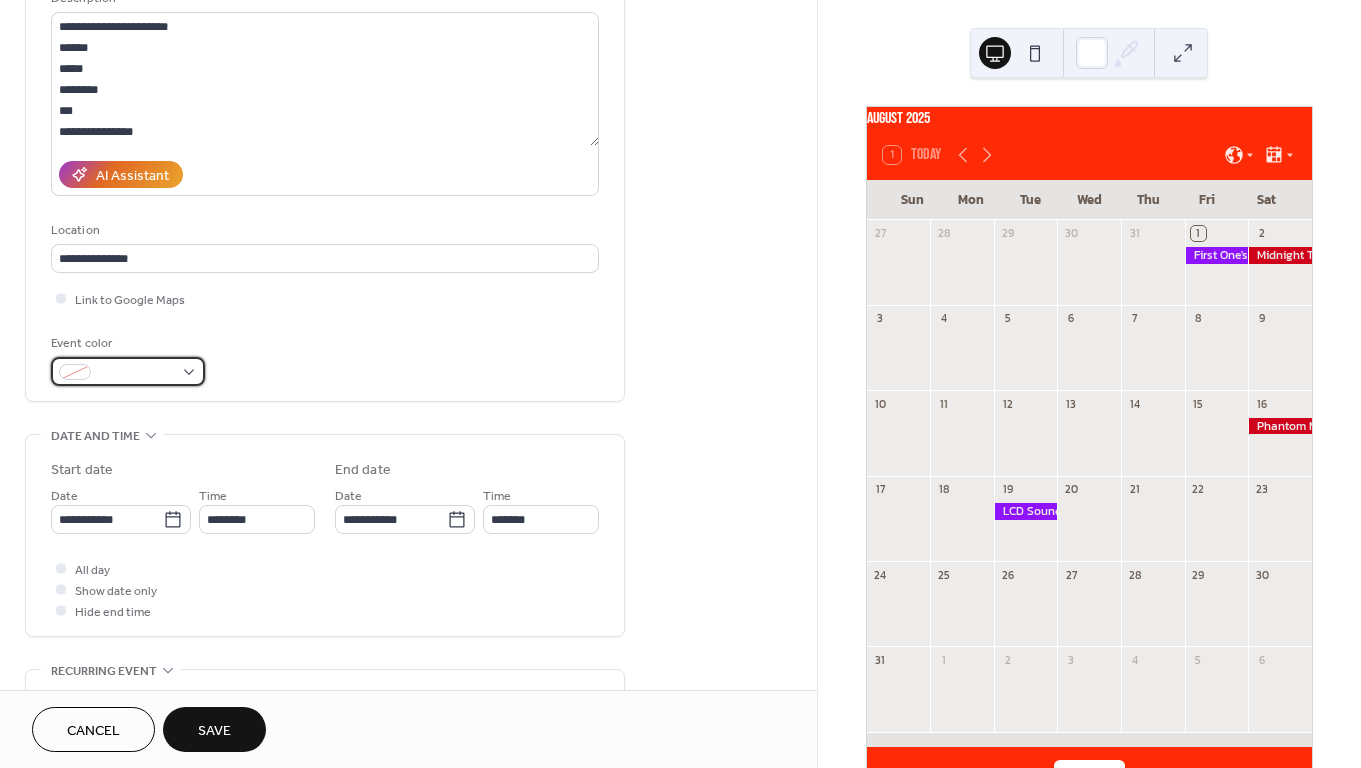 click at bounding box center (128, 371) 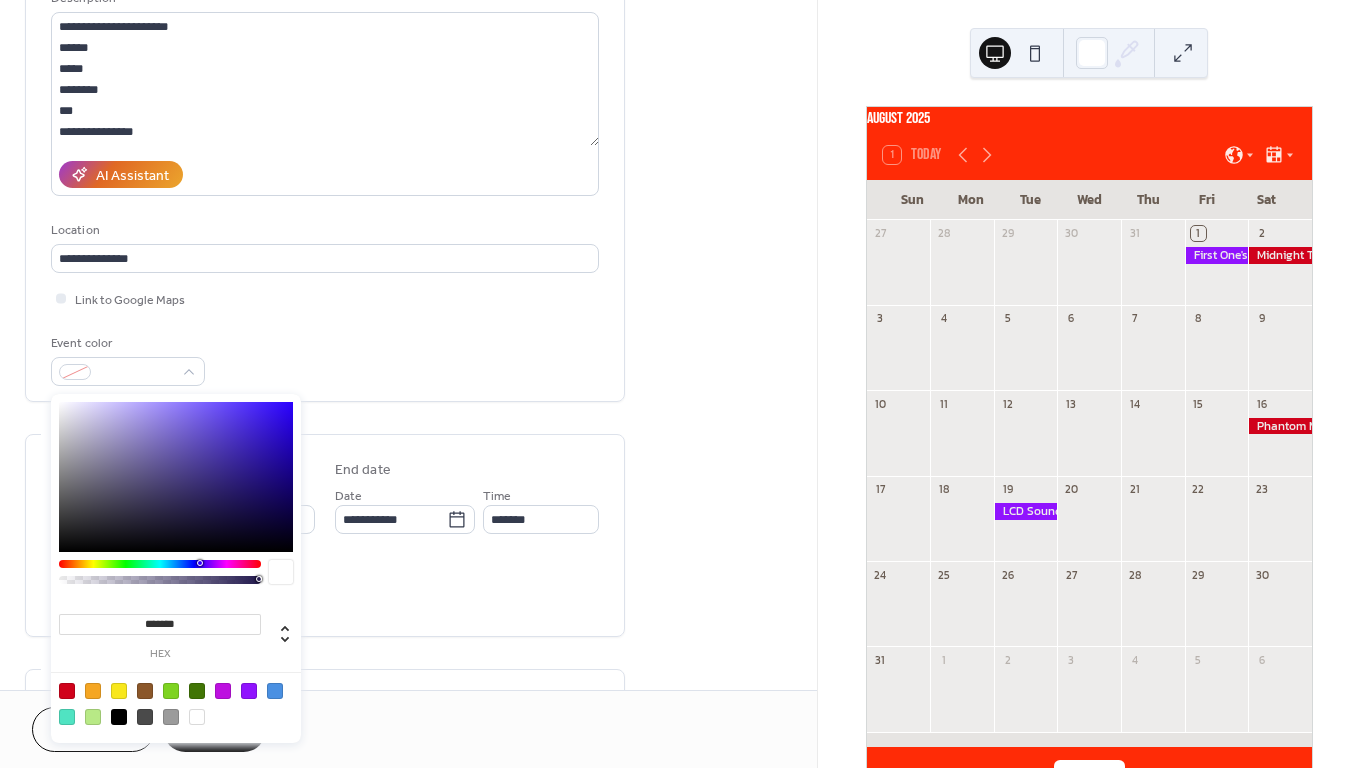 click at bounding box center (67, 691) 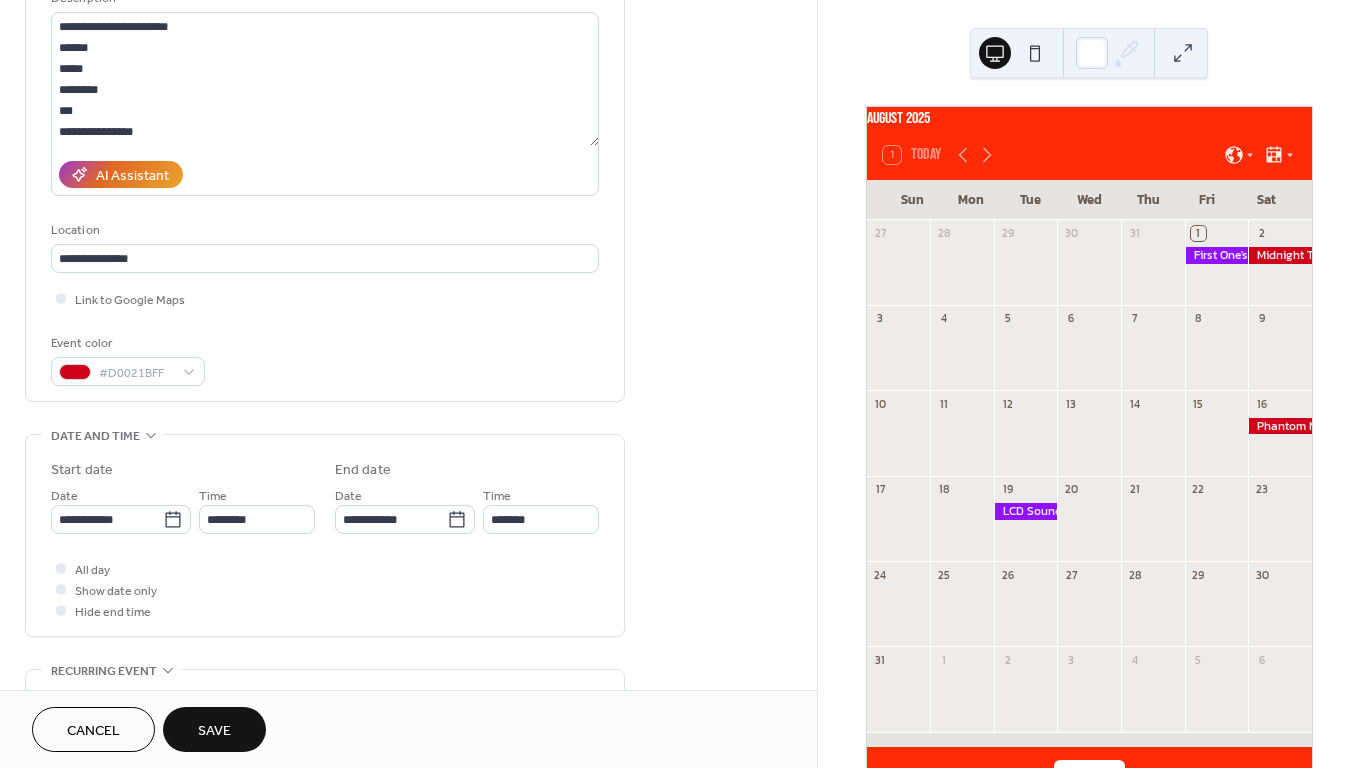 click on "**********" at bounding box center [325, 153] 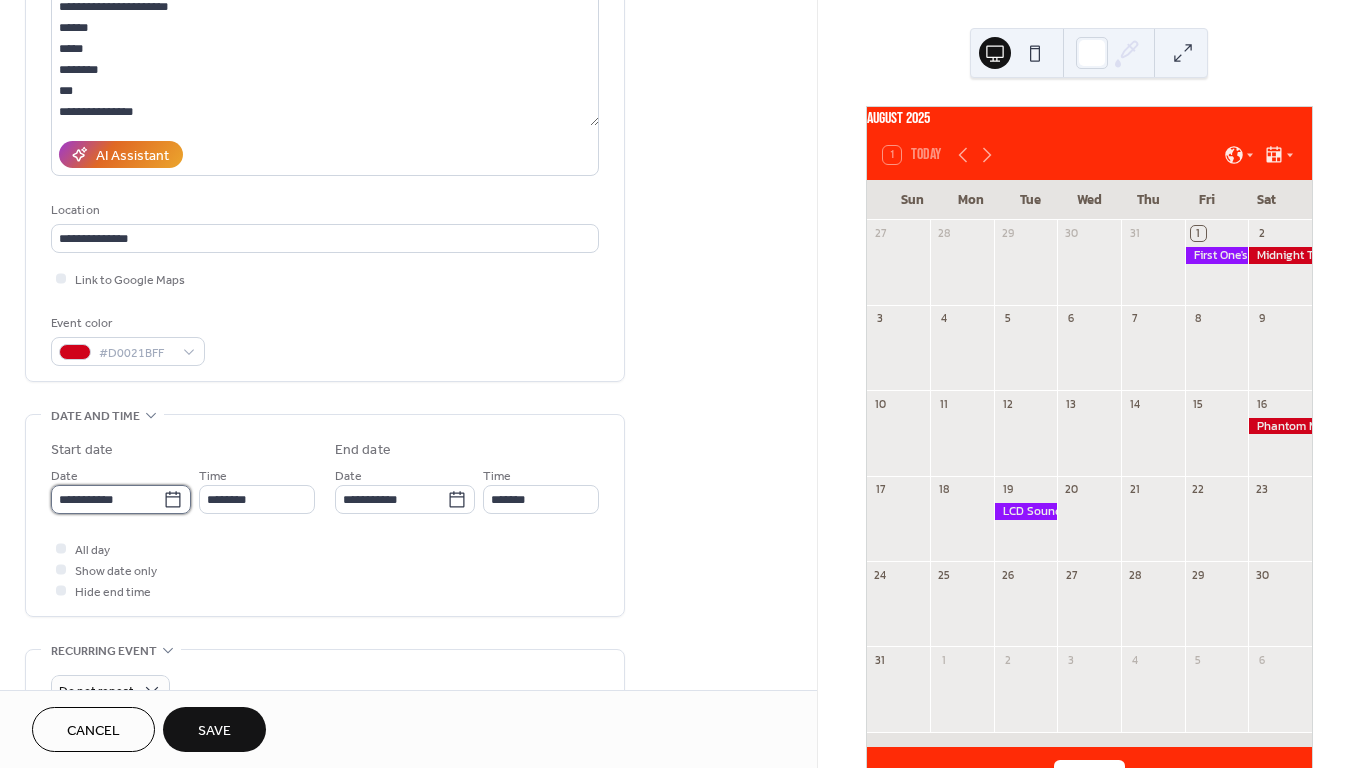 click on "**********" at bounding box center (107, 499) 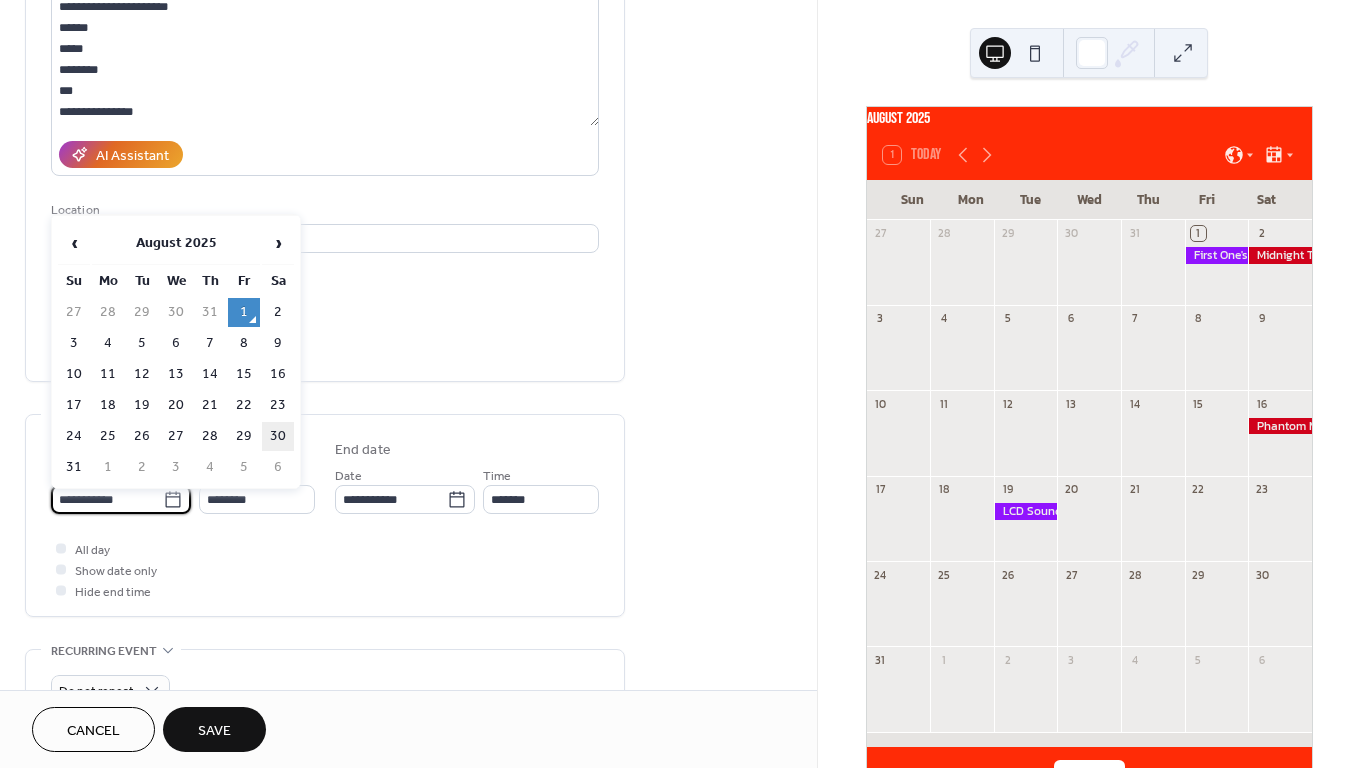 click on "30" at bounding box center [278, 436] 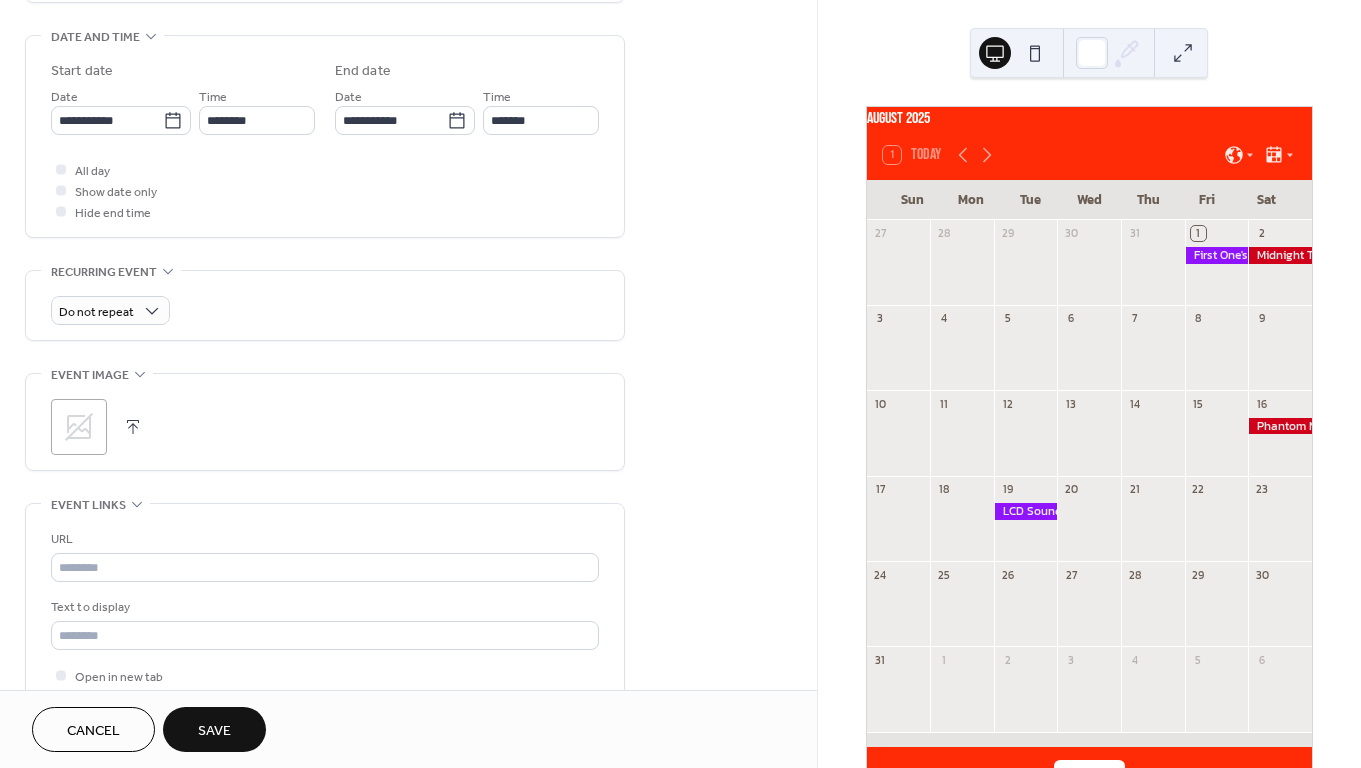 scroll, scrollTop: 642, scrollLeft: 0, axis: vertical 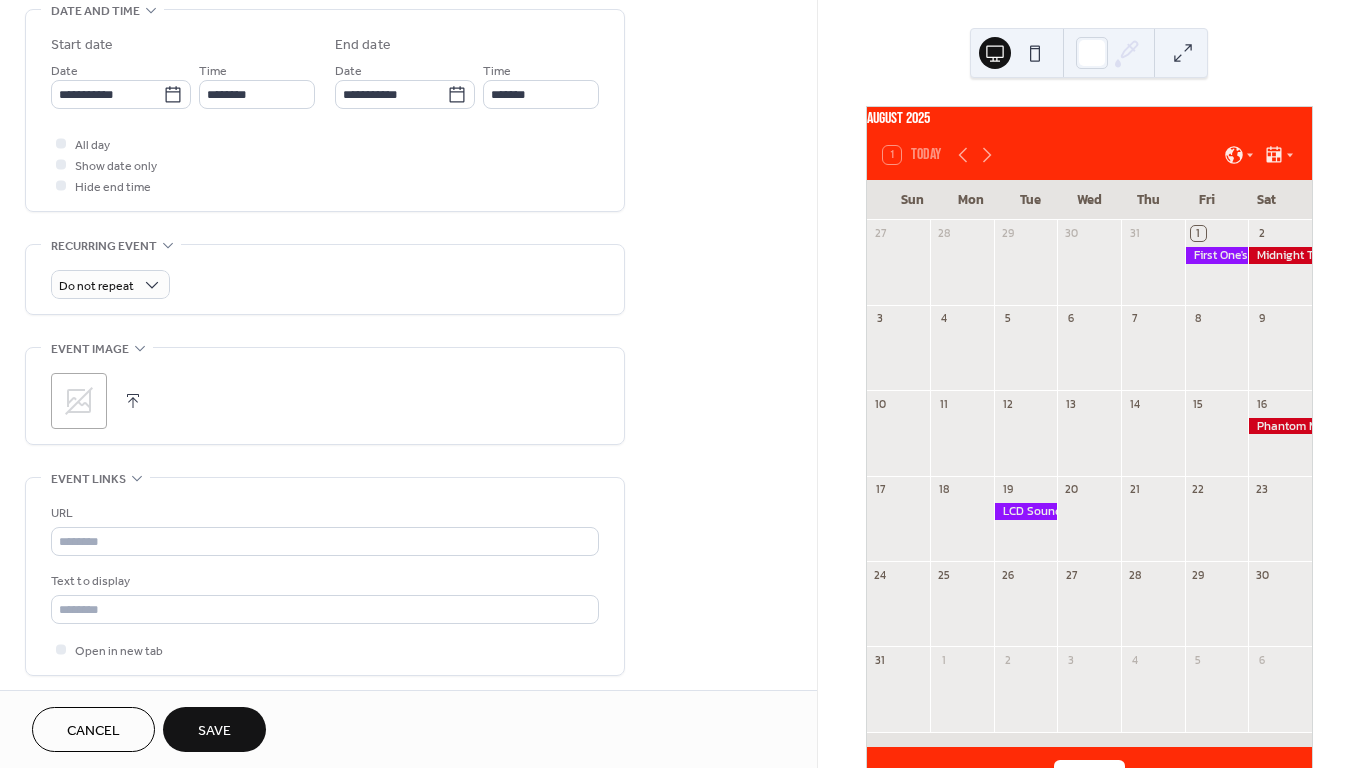 click on "URL Text to display Open in new tab" at bounding box center (325, 581) 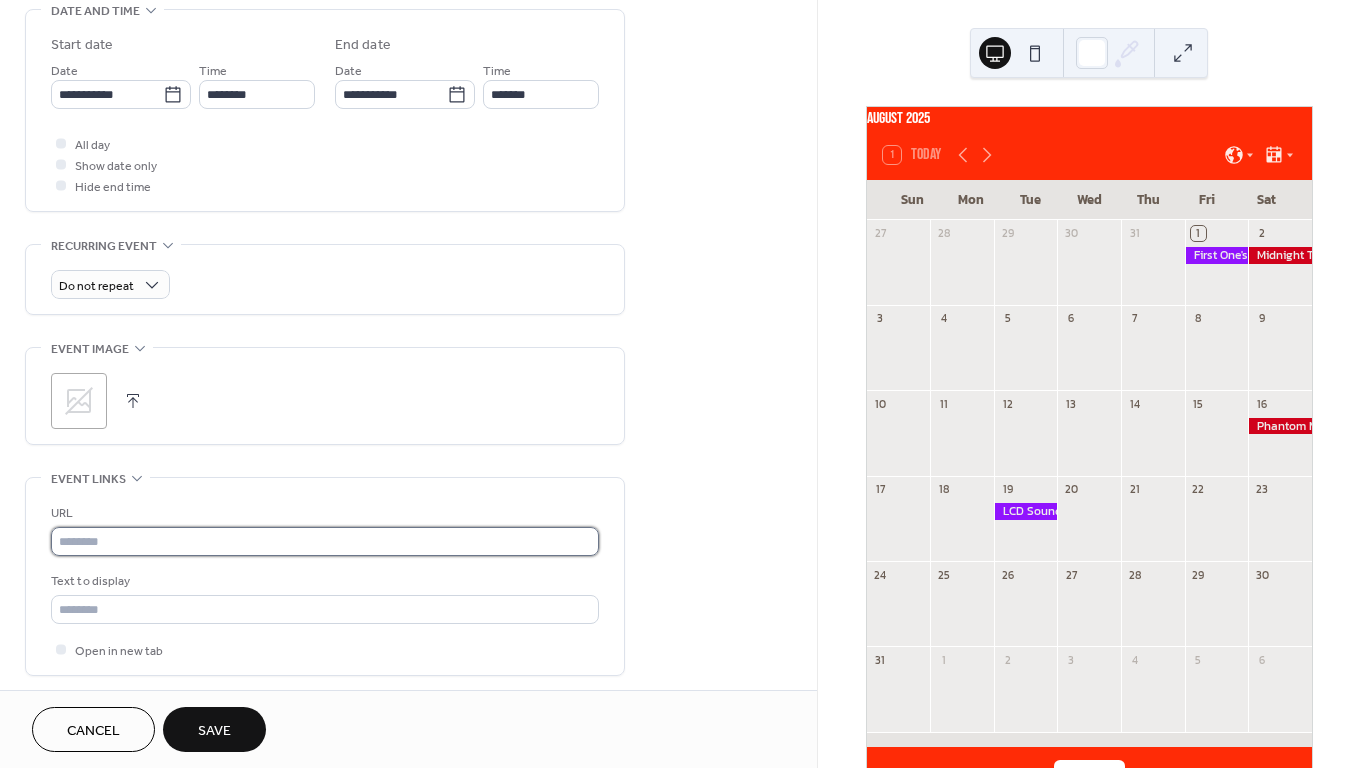 click at bounding box center [325, 541] 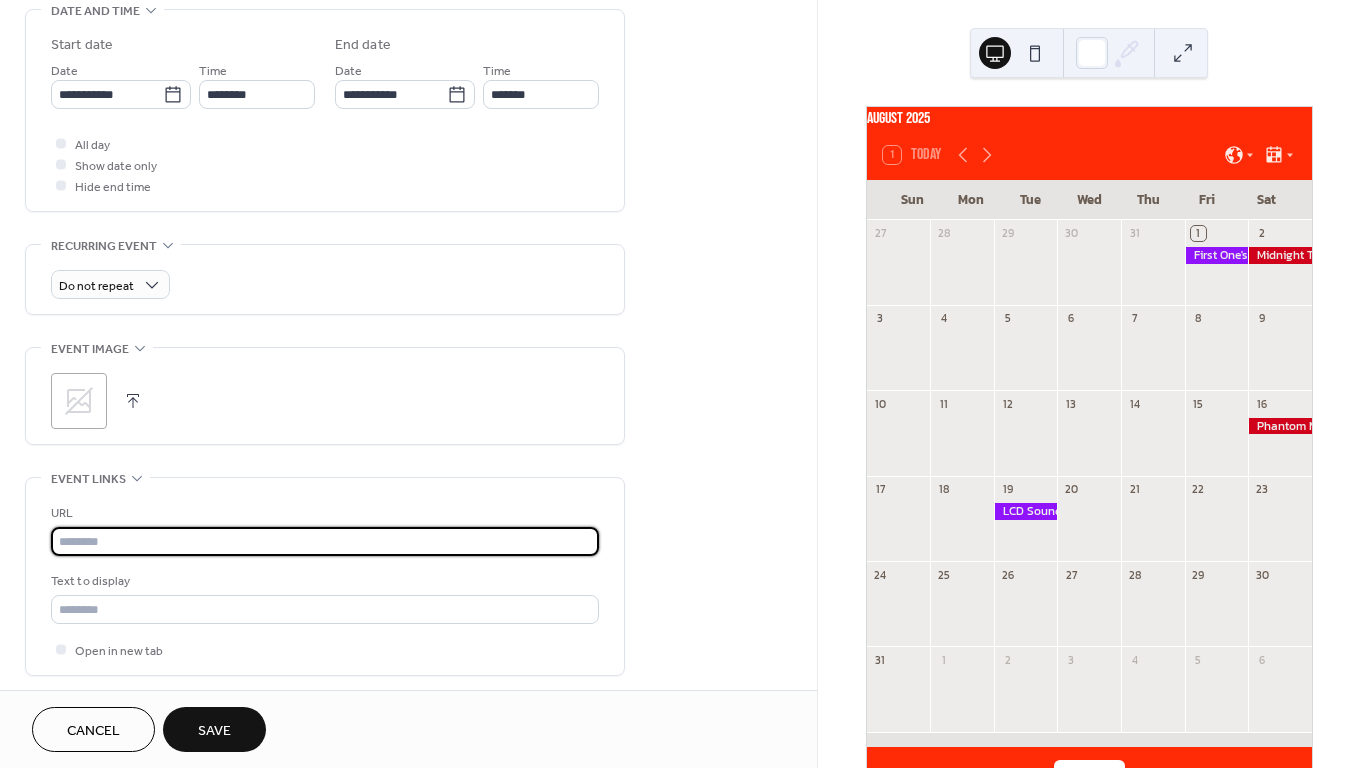 paste on "**********" 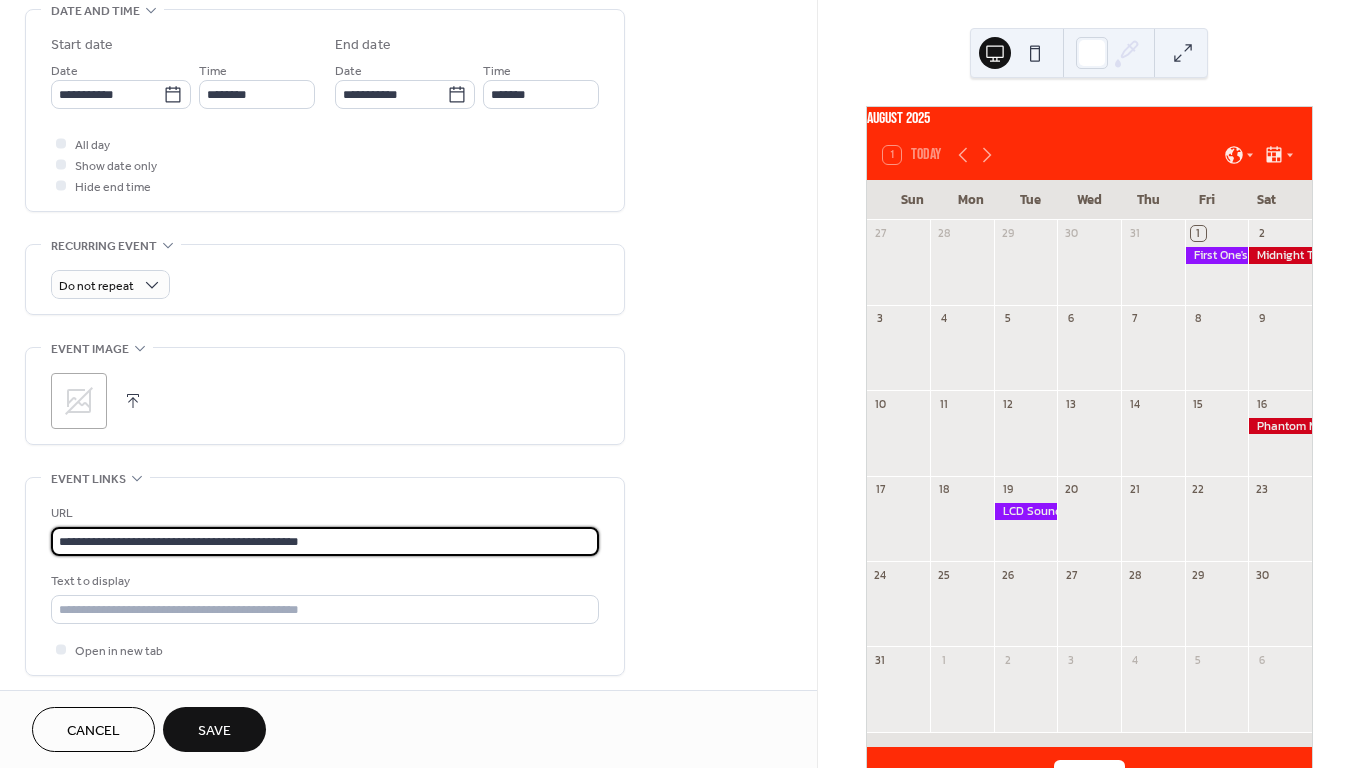 type on "**********" 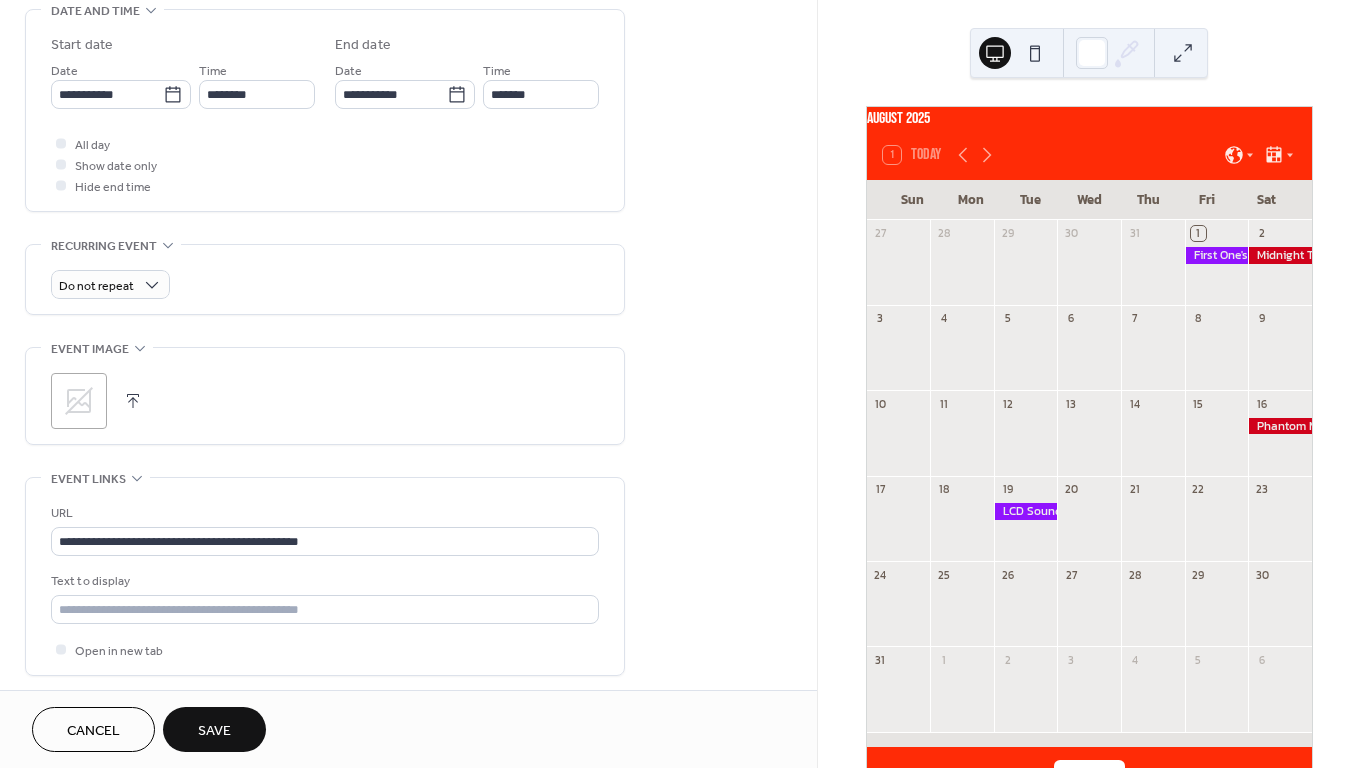 click on ";" at bounding box center (79, 401) 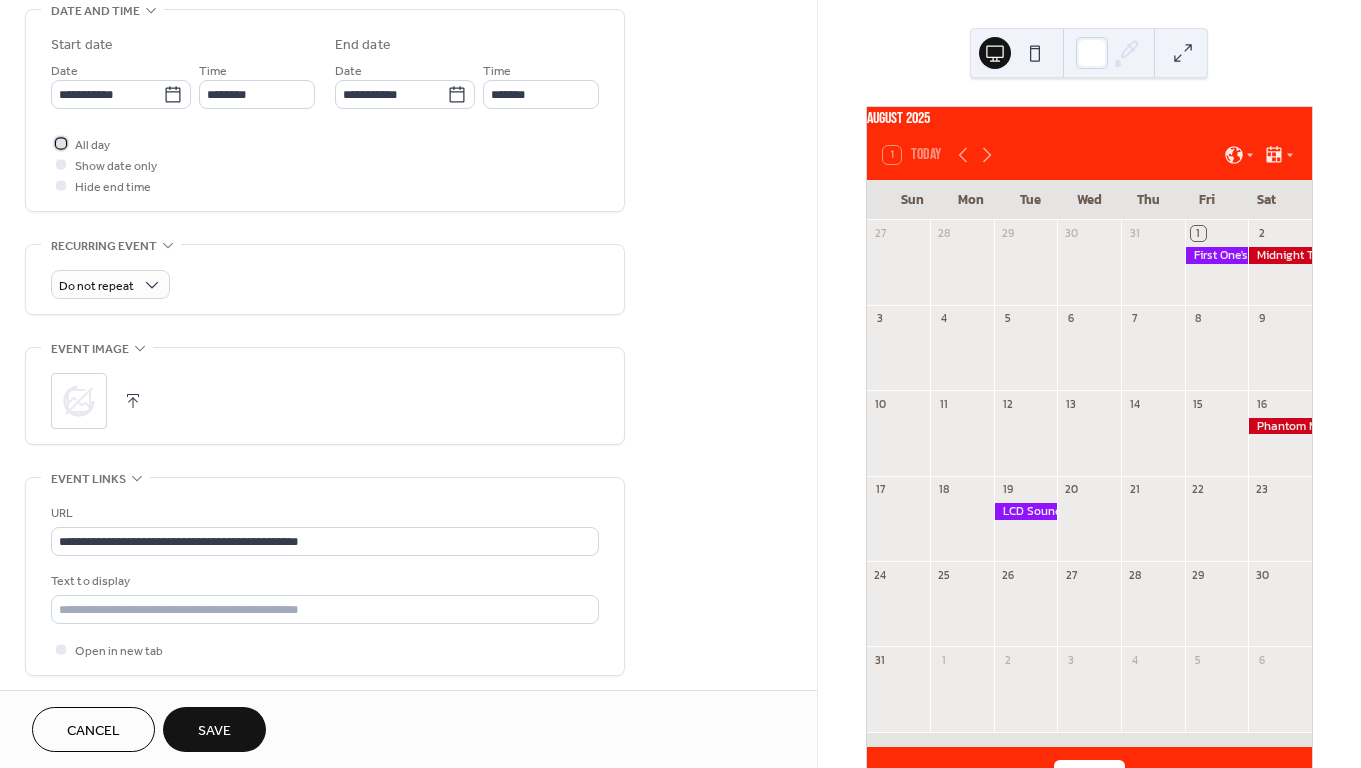 click on "All day" at bounding box center (92, 145) 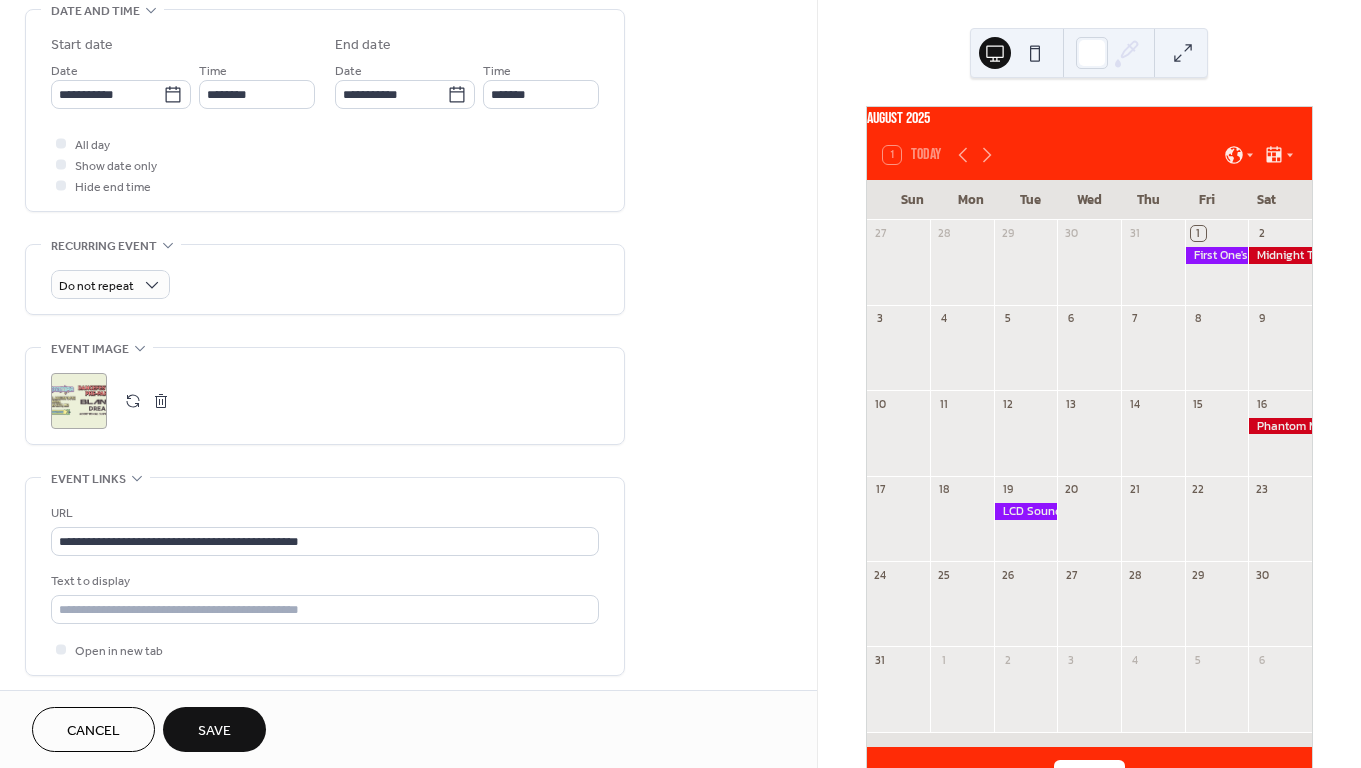 click on "Save" at bounding box center (214, 731) 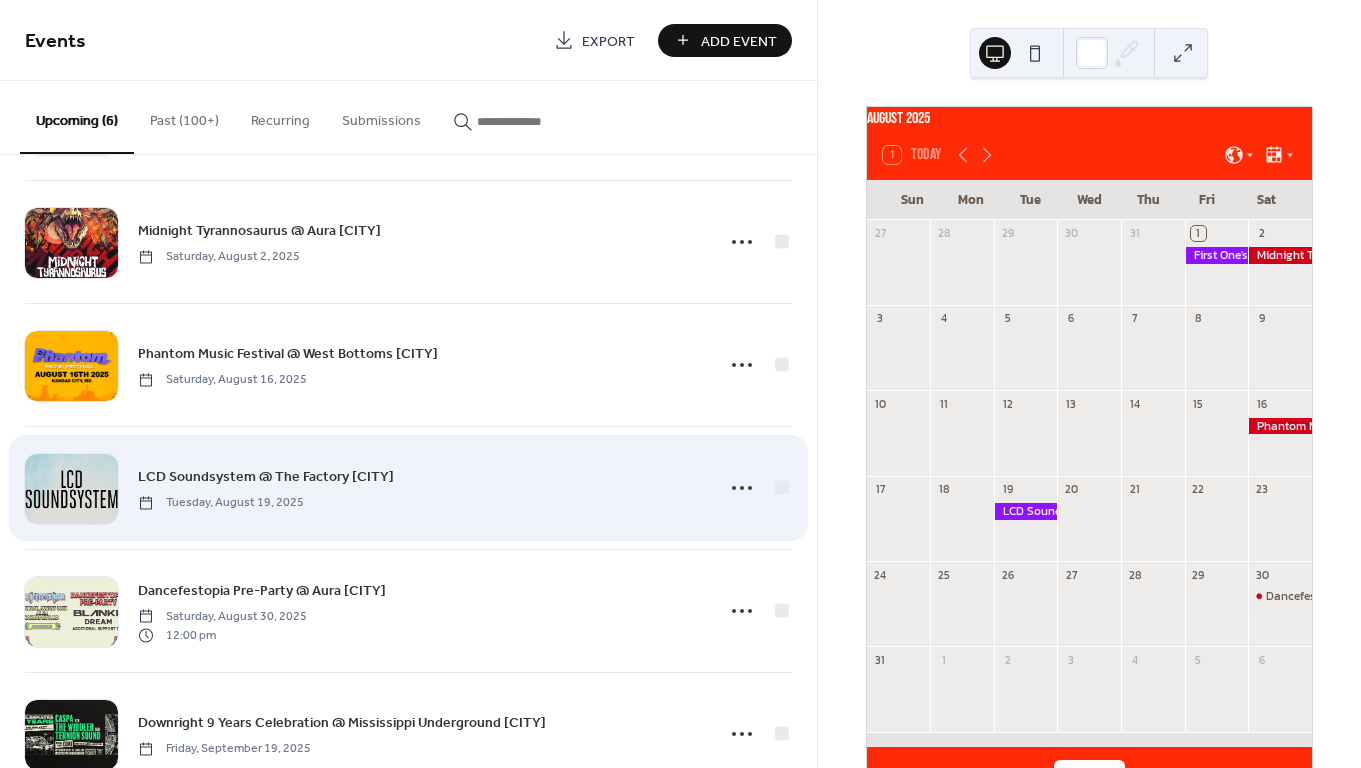 scroll, scrollTop: 145, scrollLeft: 0, axis: vertical 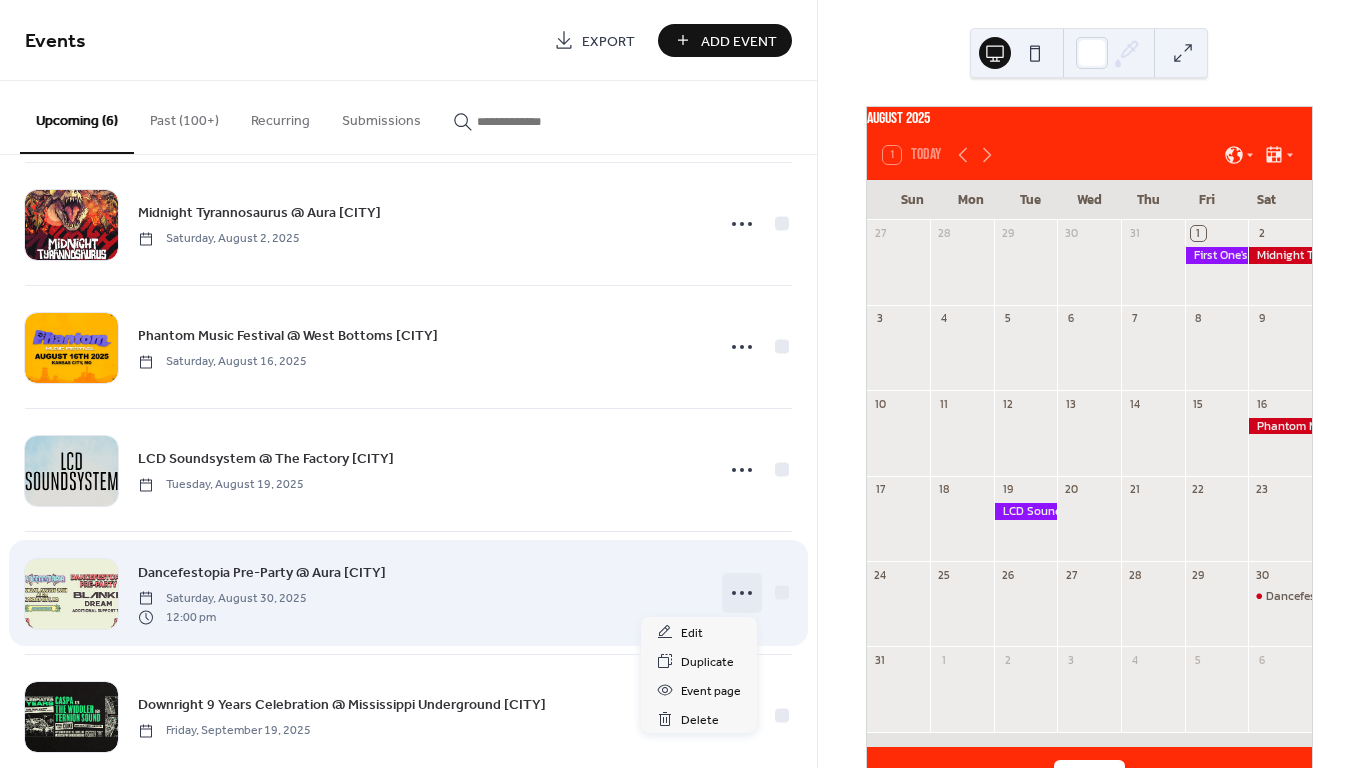 click 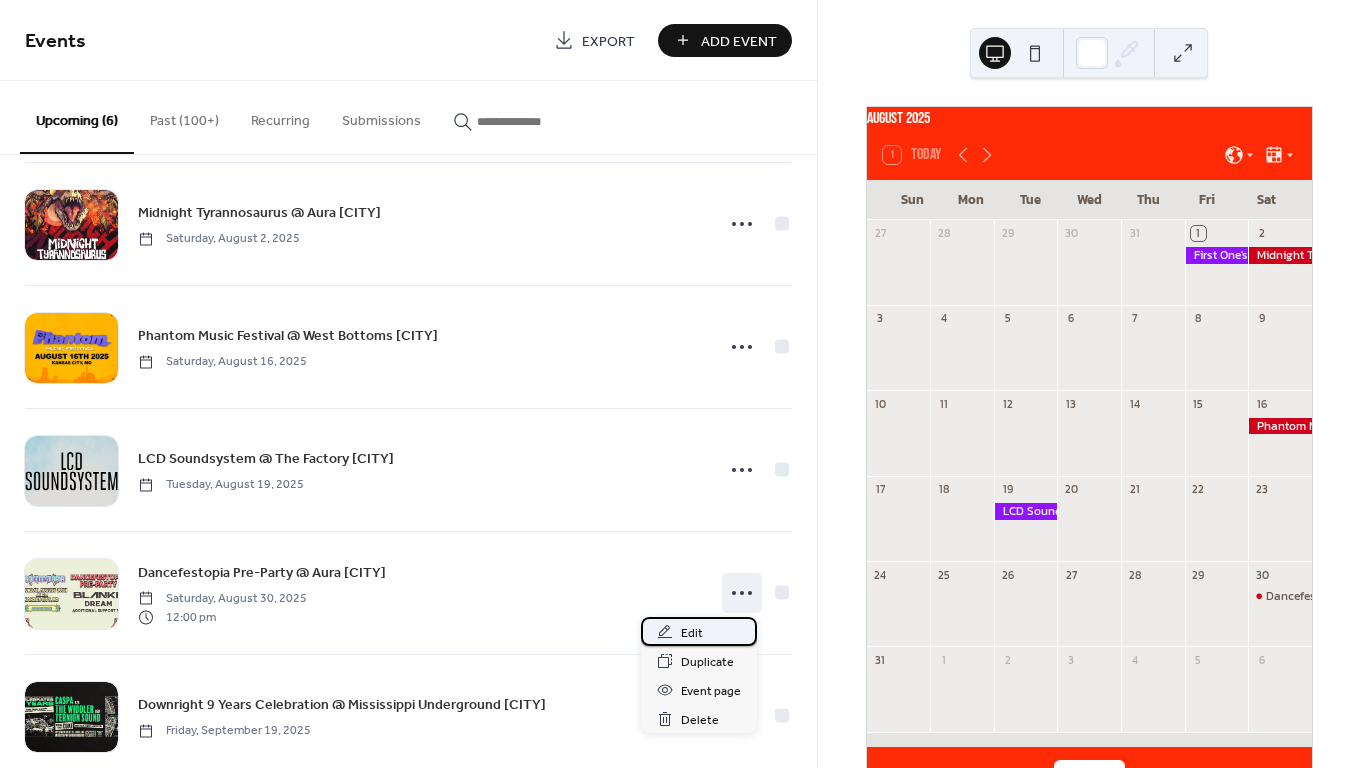click on "Edit" at bounding box center (699, 631) 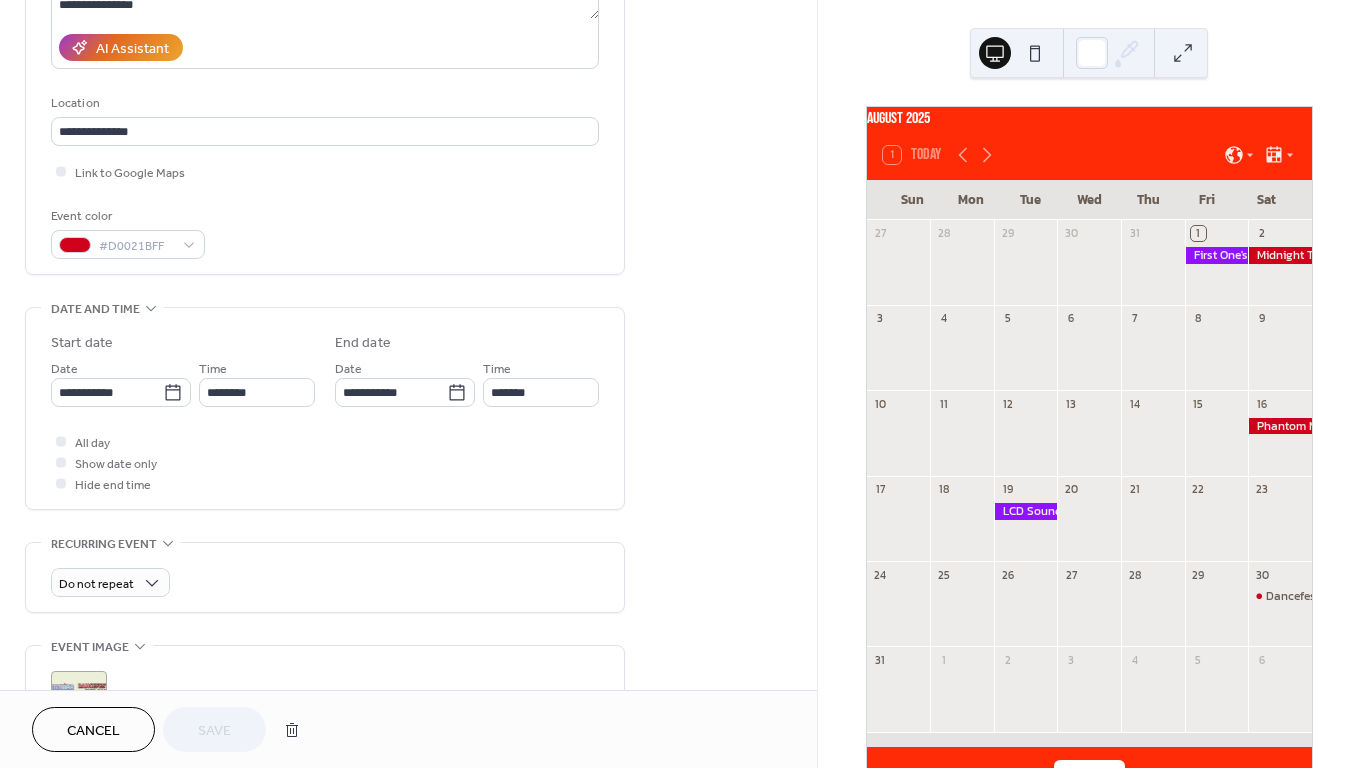 scroll, scrollTop: 354, scrollLeft: 0, axis: vertical 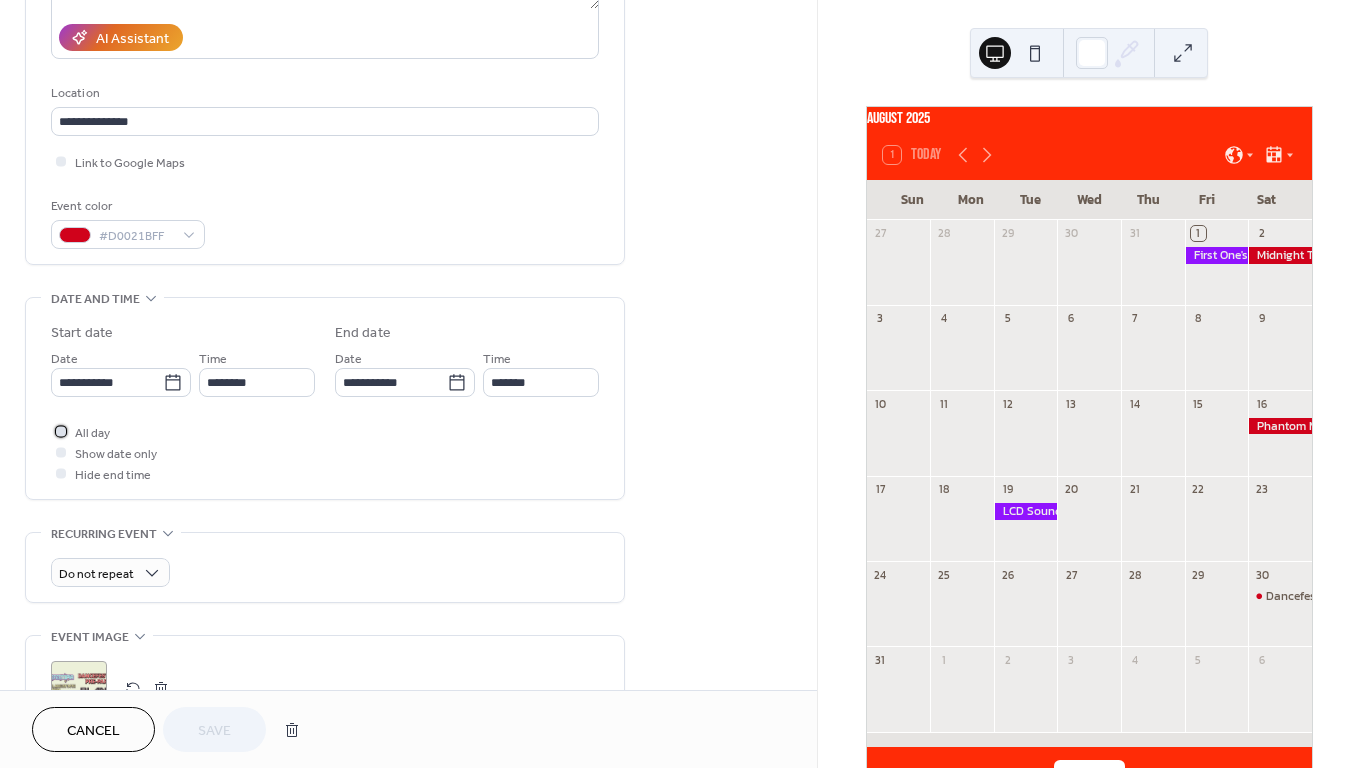 click on "All day" at bounding box center (92, 433) 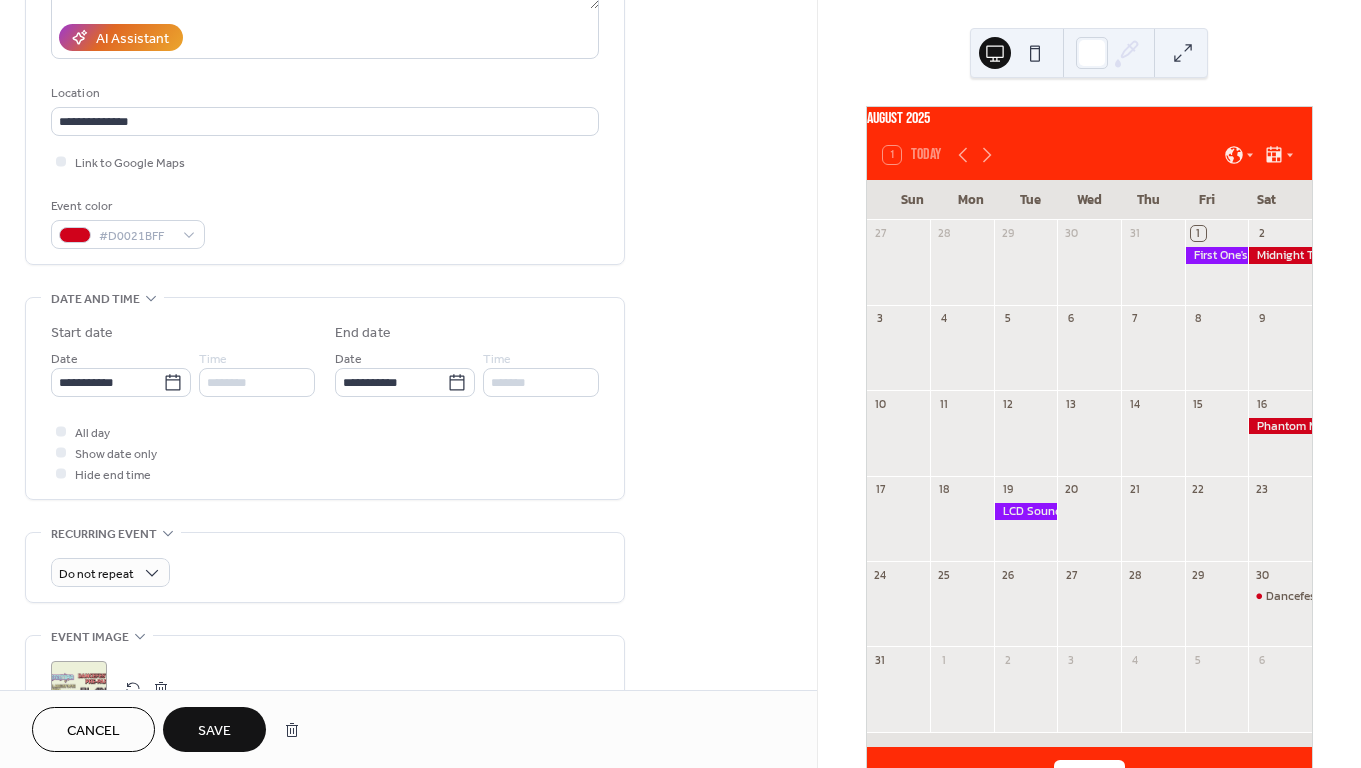 click on "Save" at bounding box center (214, 729) 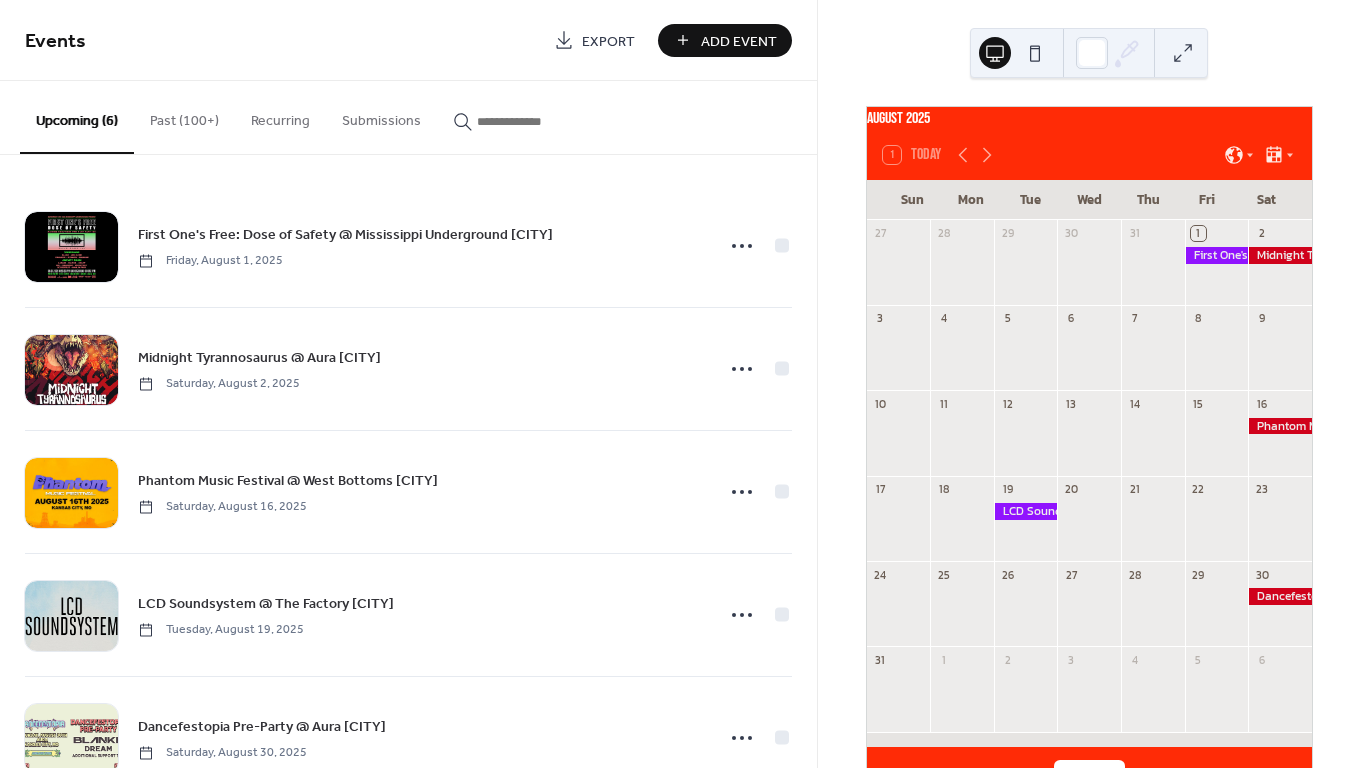 click on "Add Event" at bounding box center [739, 41] 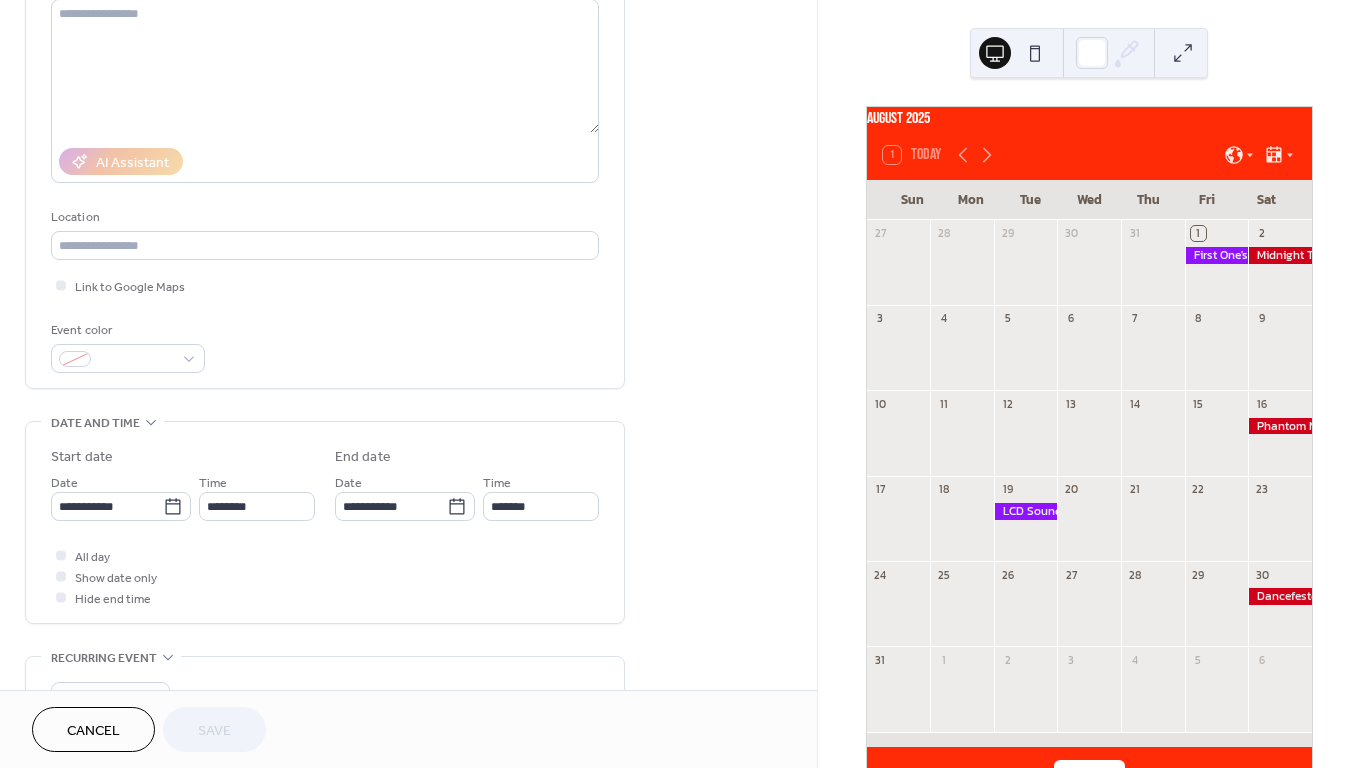 scroll, scrollTop: 232, scrollLeft: 0, axis: vertical 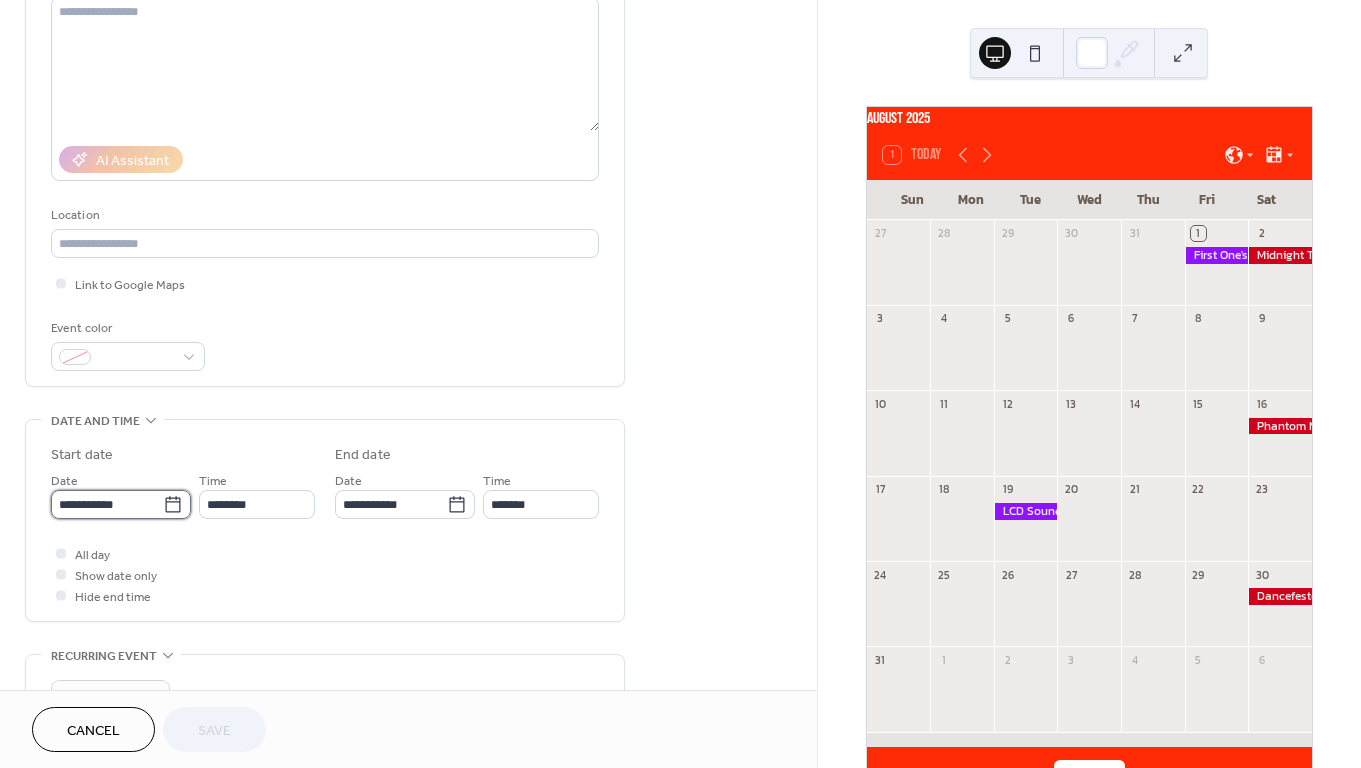 click on "**********" at bounding box center [107, 504] 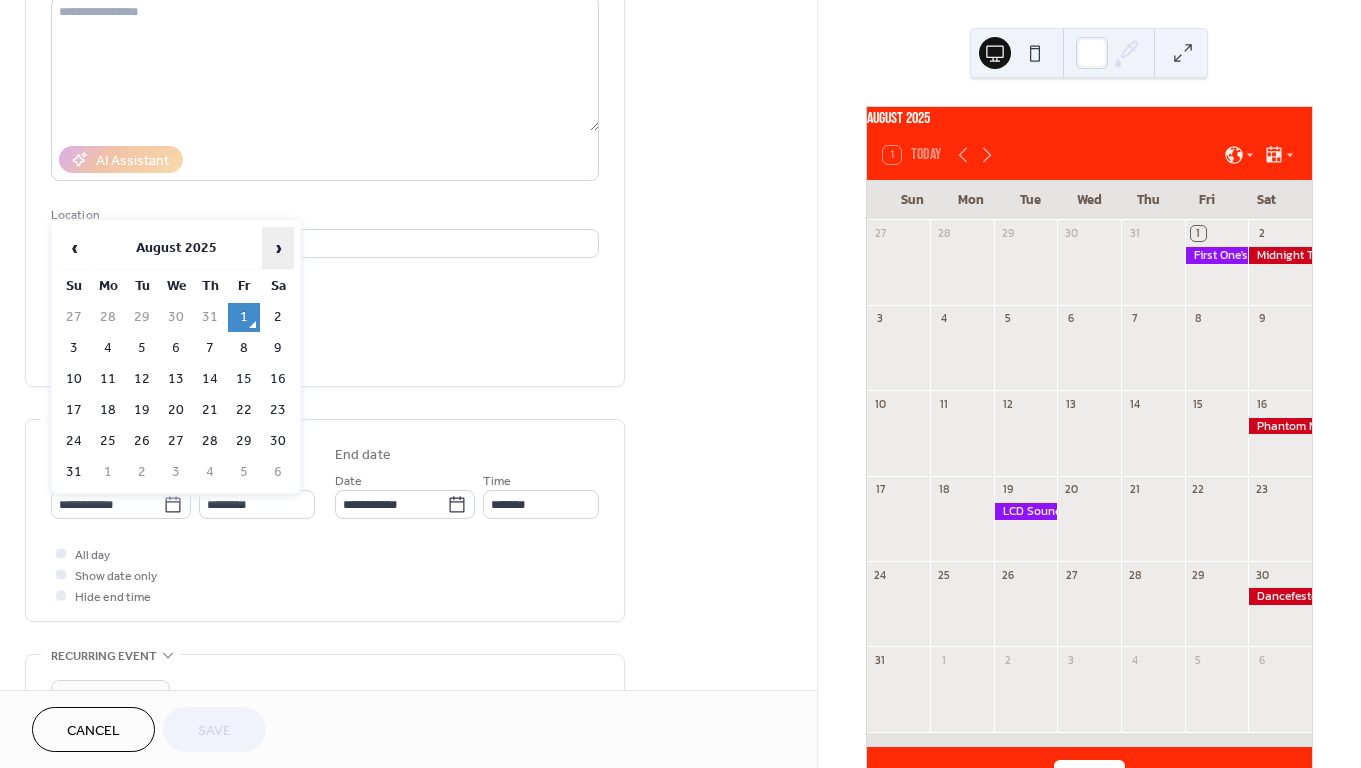 click on "›" at bounding box center (278, 248) 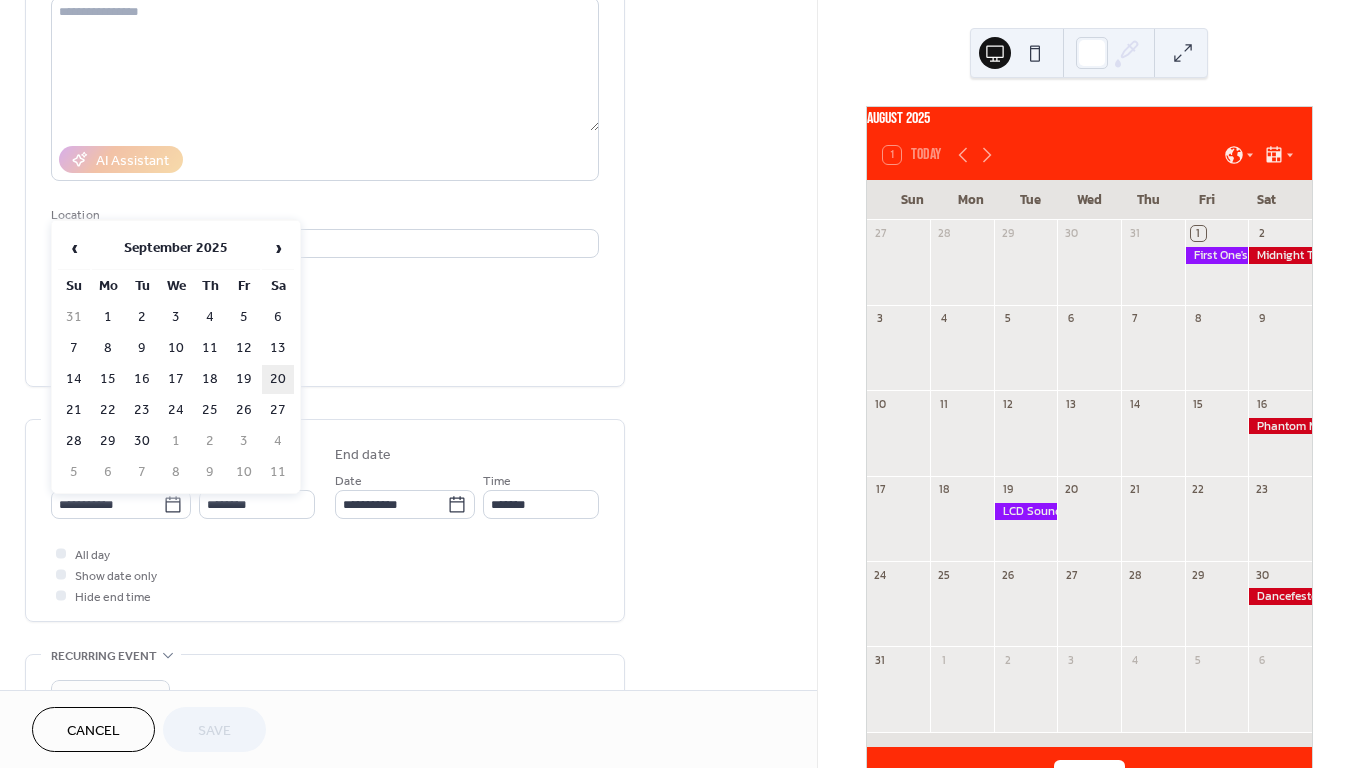 click on "20" at bounding box center [278, 379] 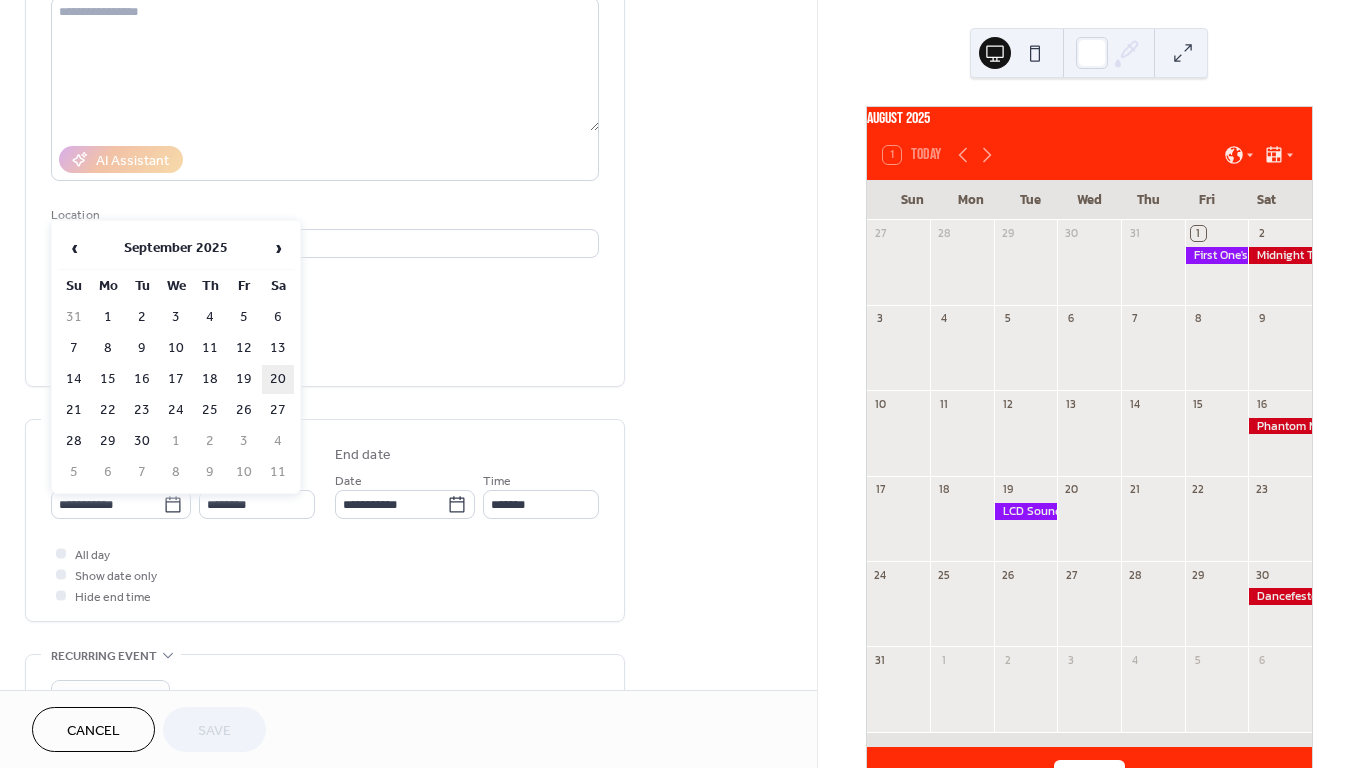 type on "**********" 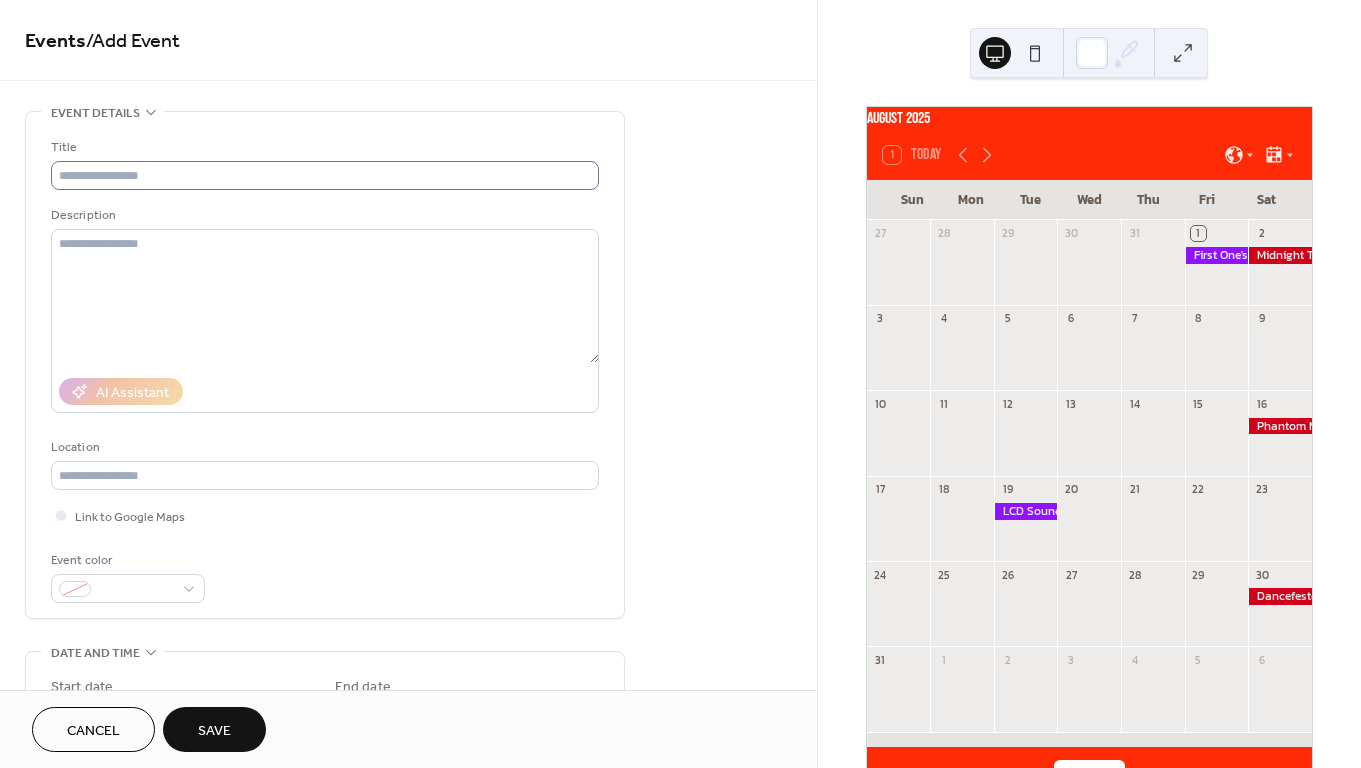 scroll, scrollTop: 0, scrollLeft: 0, axis: both 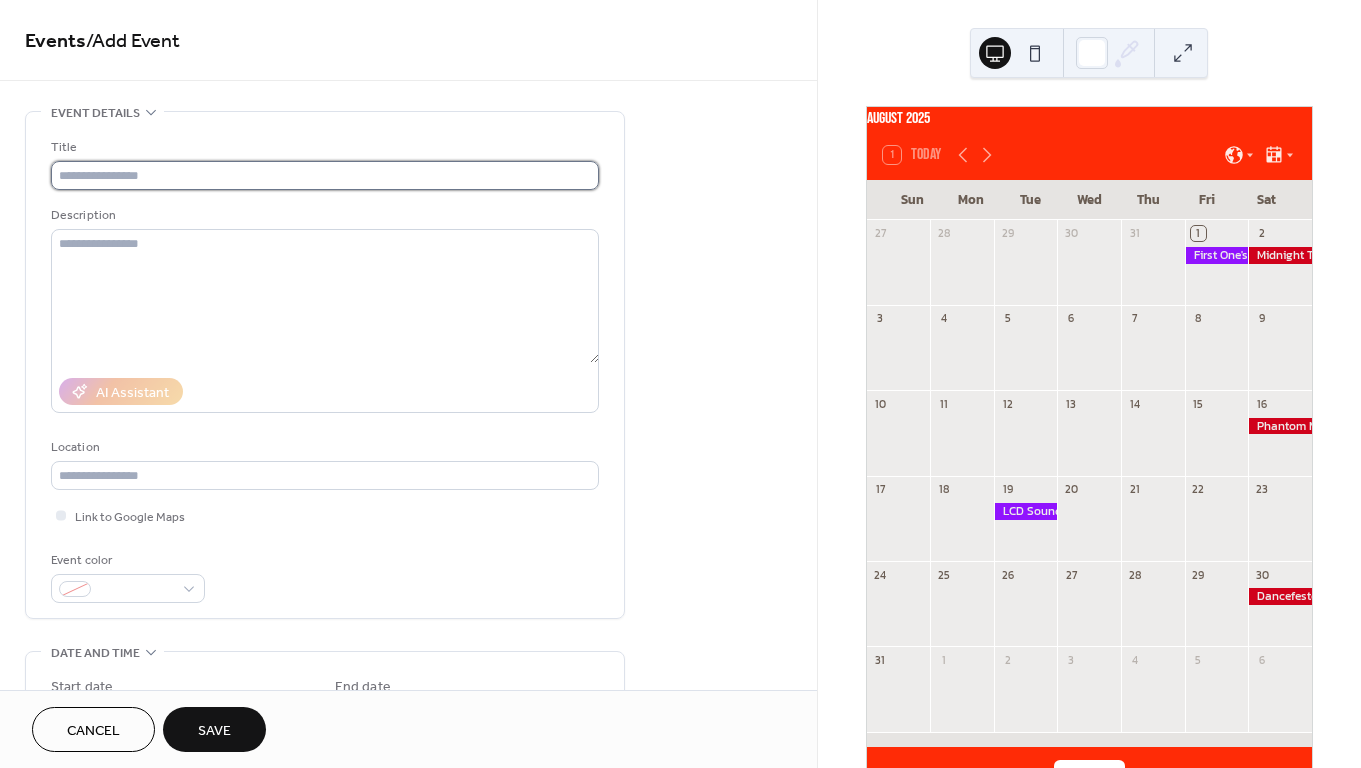 click at bounding box center [325, 175] 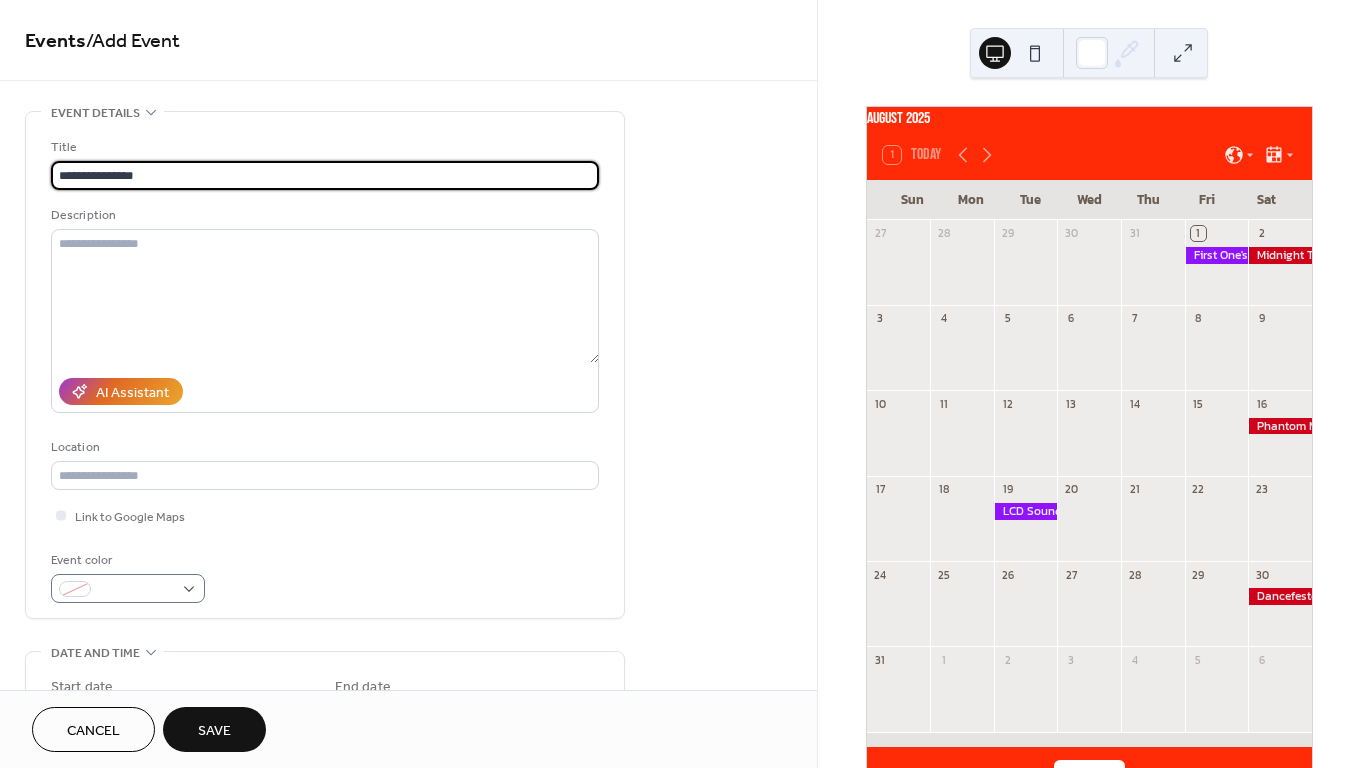 type on "**********" 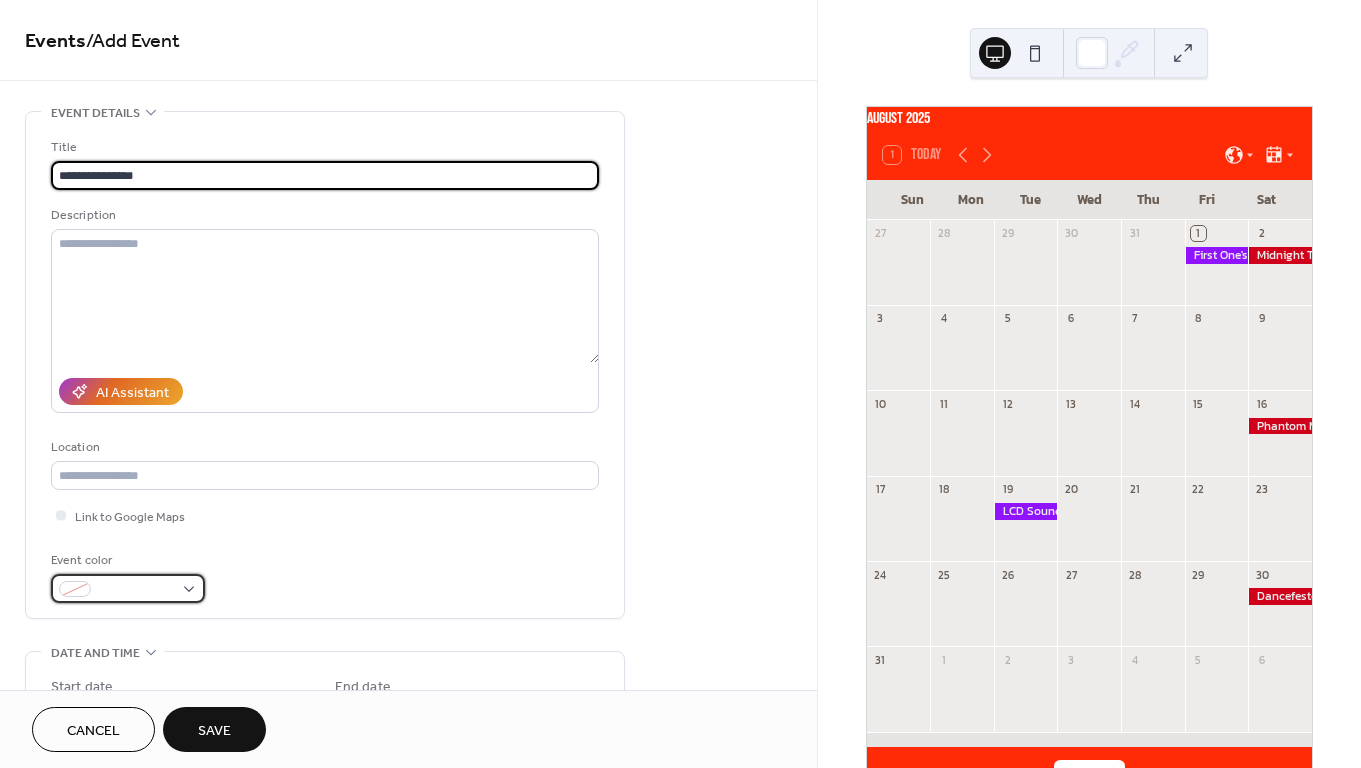 click at bounding box center (136, 590) 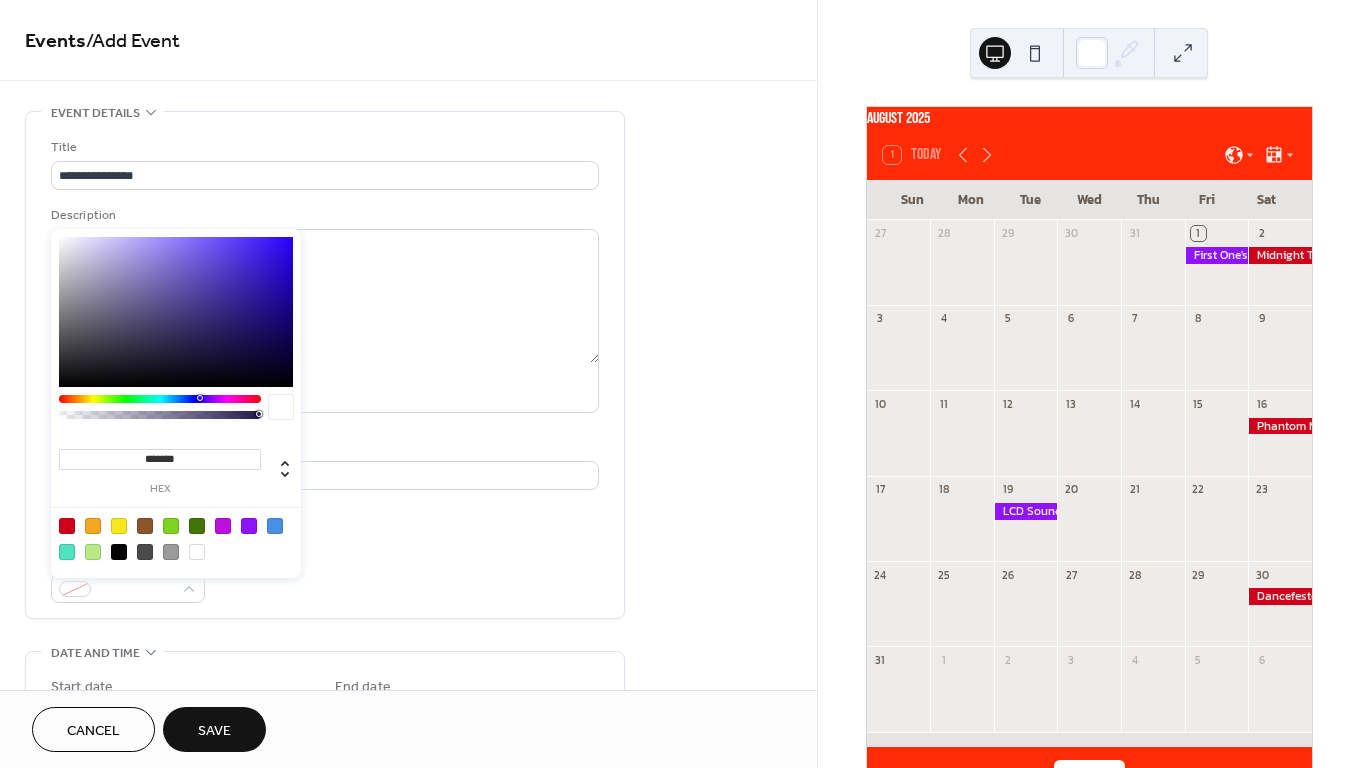 click at bounding box center (67, 526) 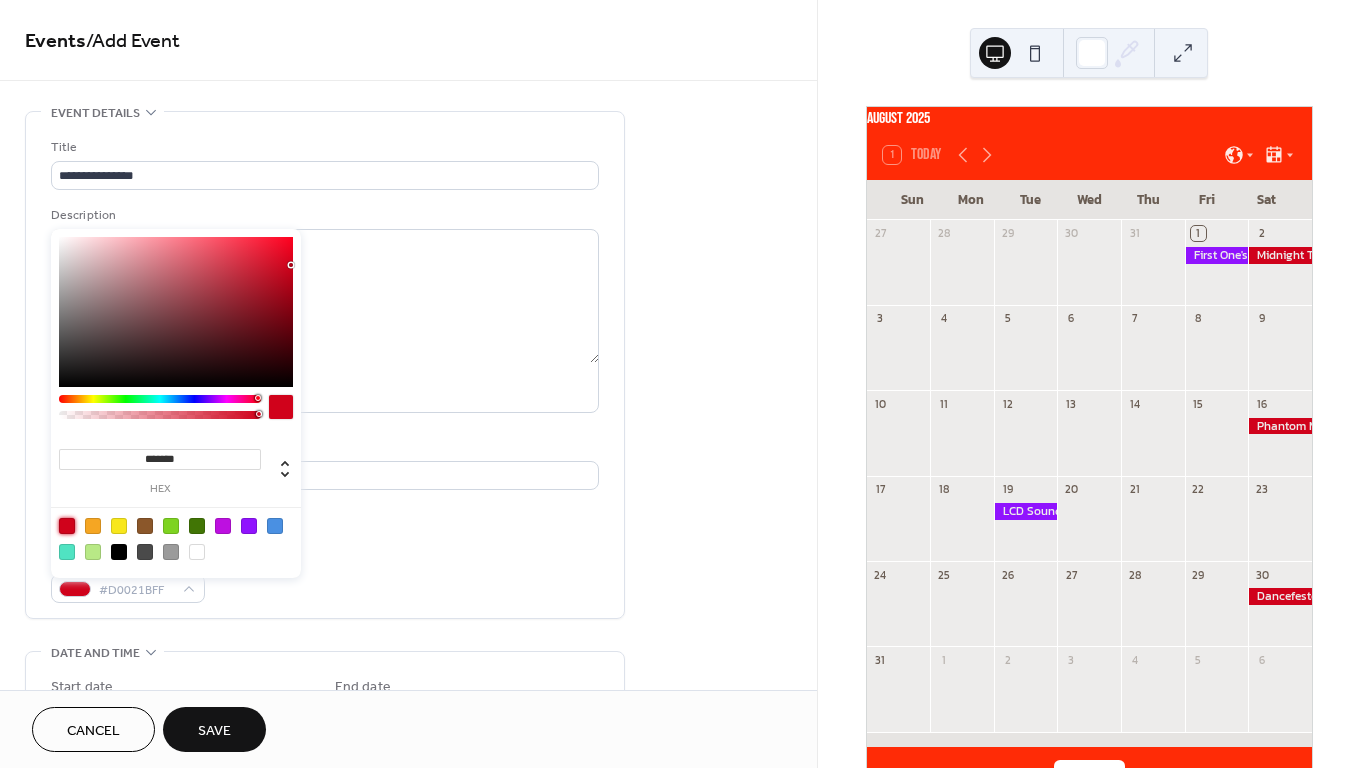 click on "Event color #D0021BFF" at bounding box center (325, 576) 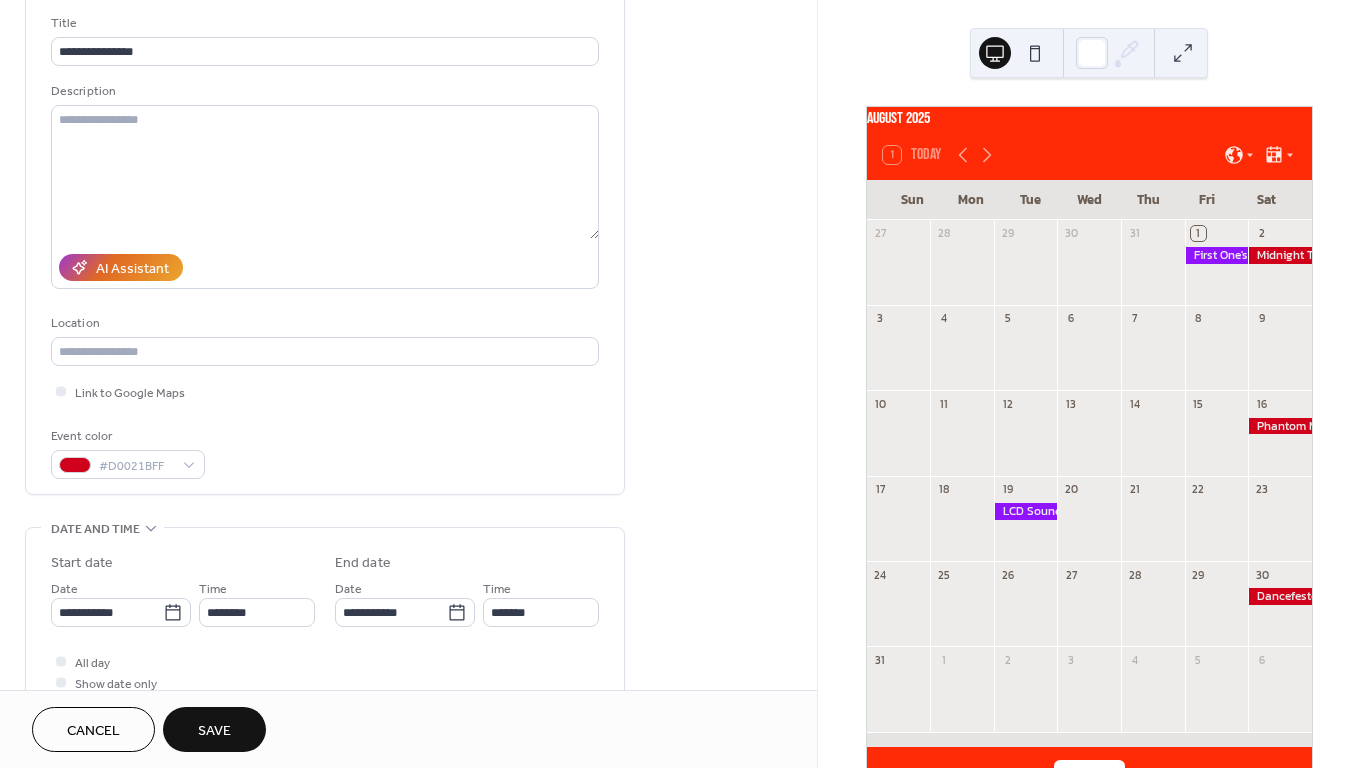 scroll, scrollTop: 126, scrollLeft: 0, axis: vertical 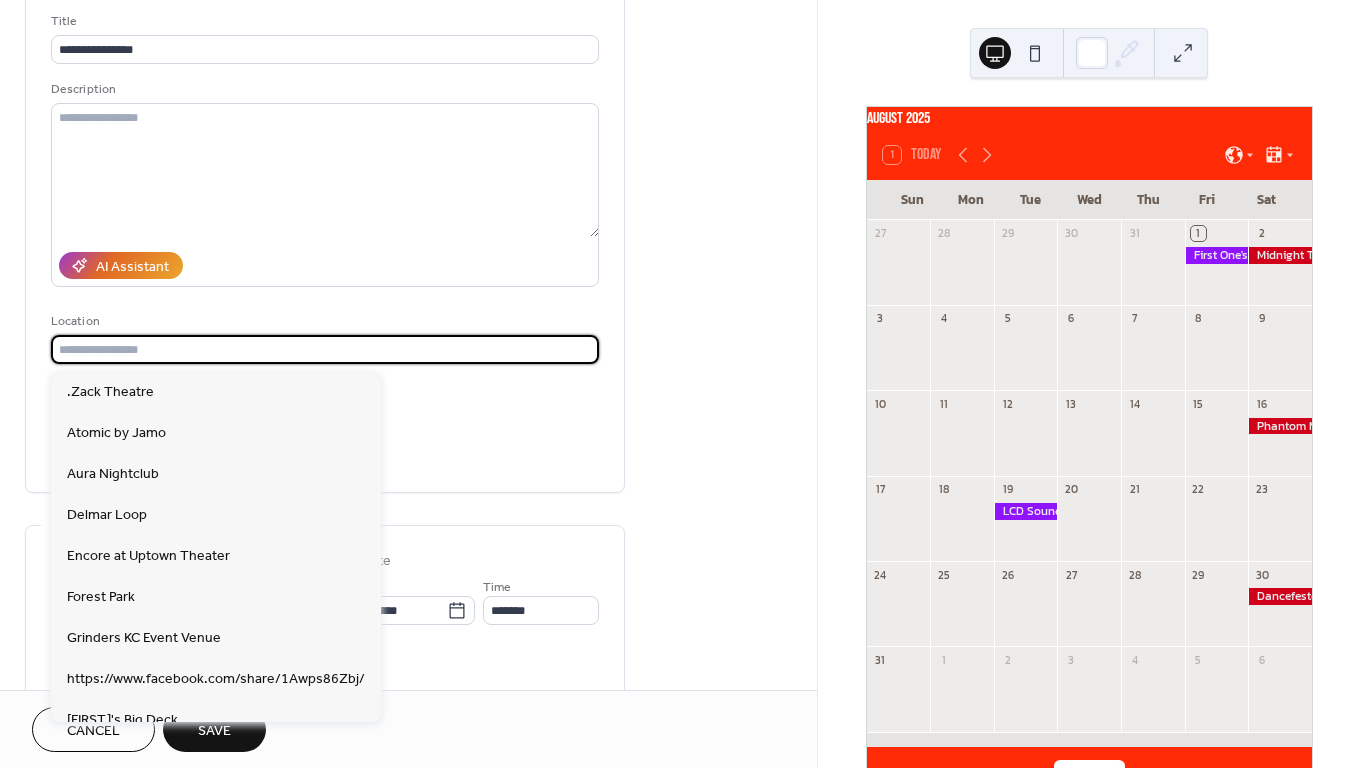 click at bounding box center [325, 349] 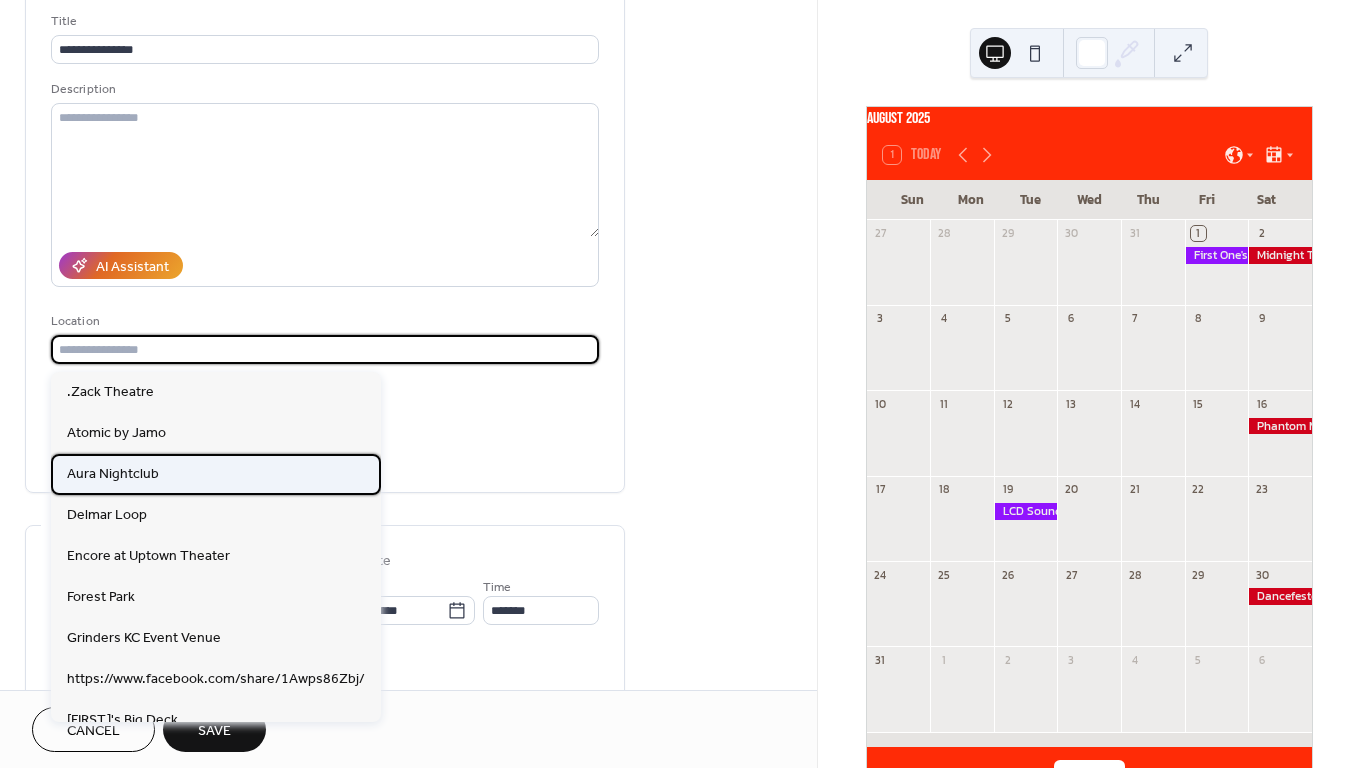 click on "Aura Nightclub" at bounding box center [216, 474] 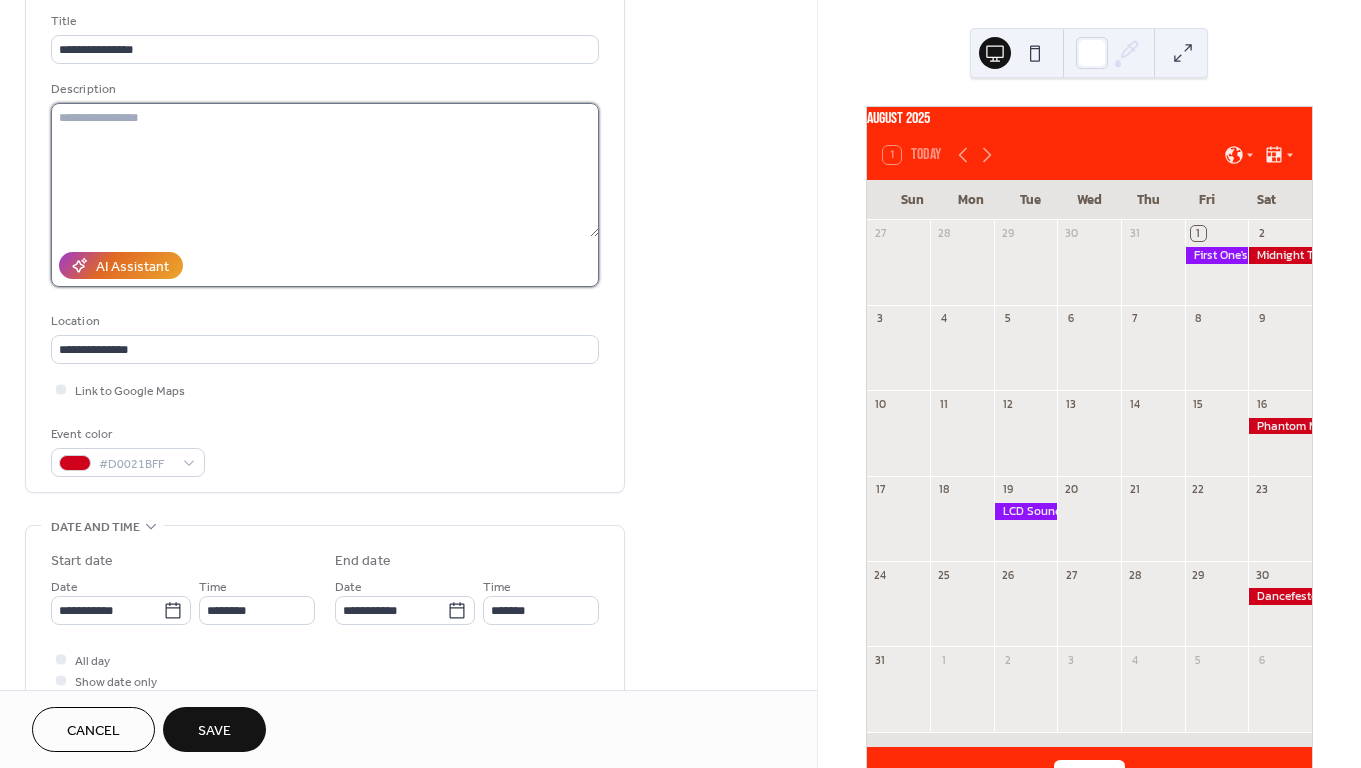 click at bounding box center [325, 170] 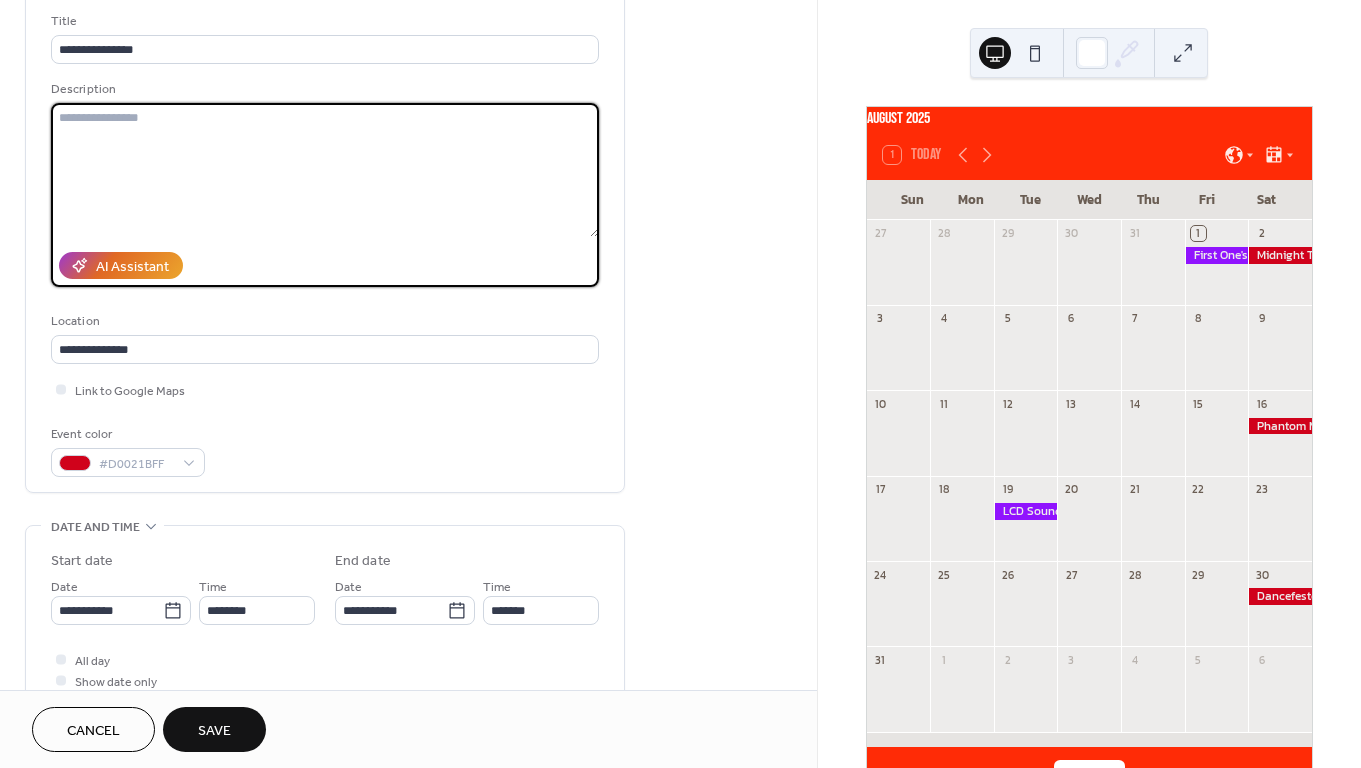 paste on "**********" 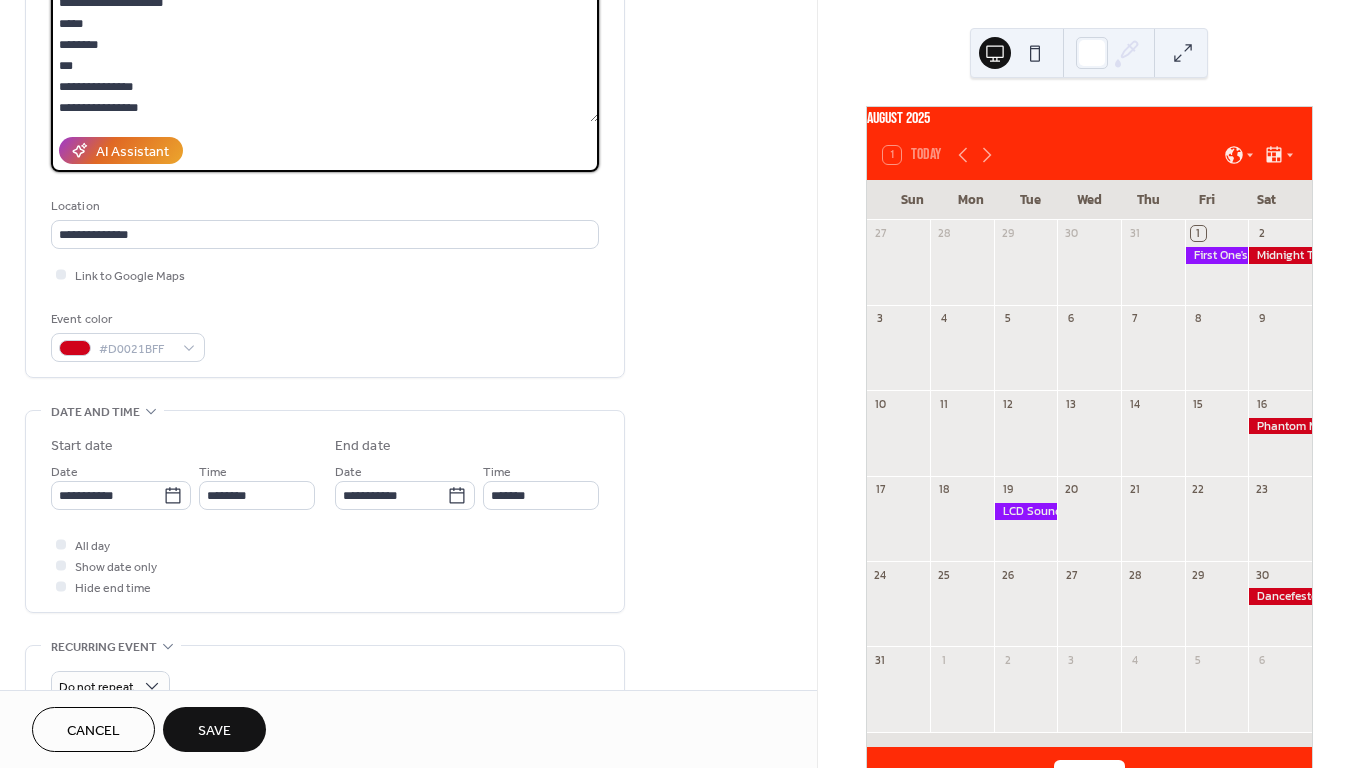 scroll, scrollTop: 271, scrollLeft: 0, axis: vertical 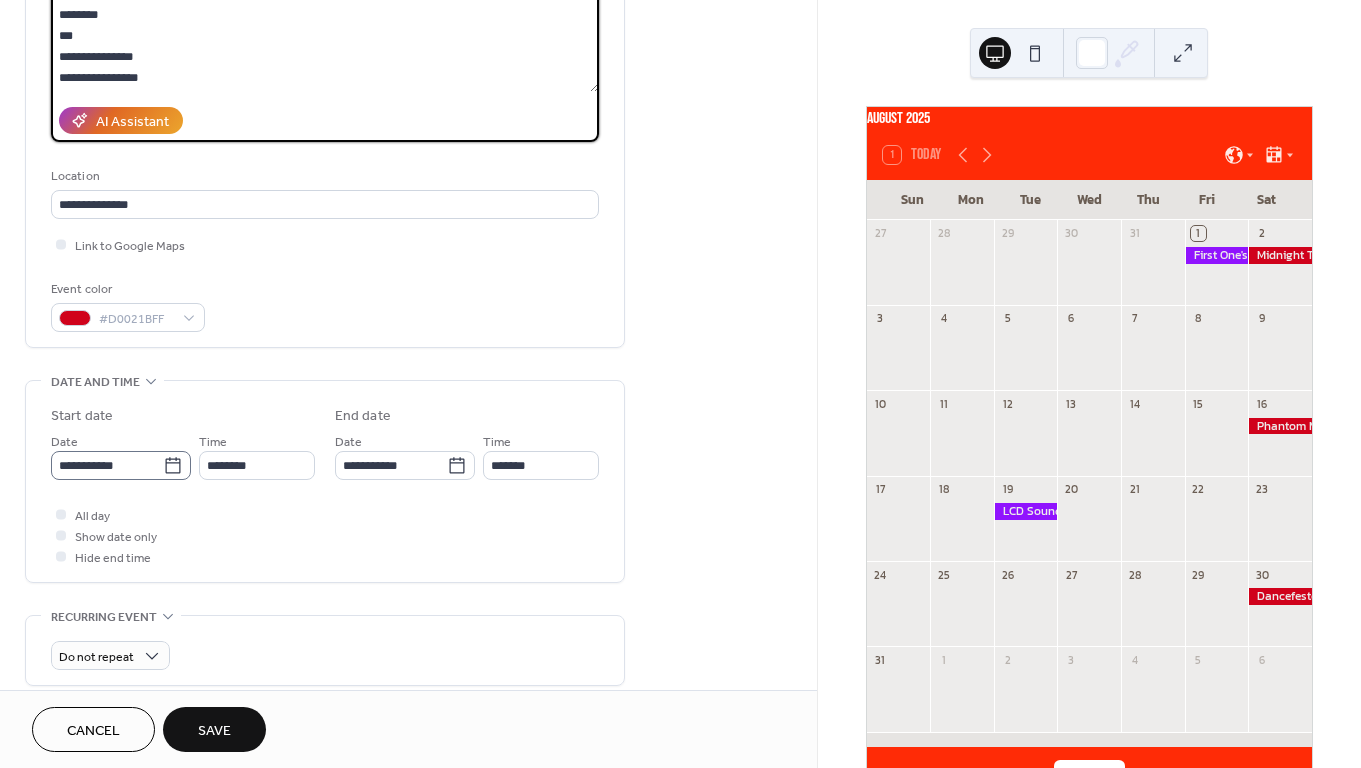 type on "**********" 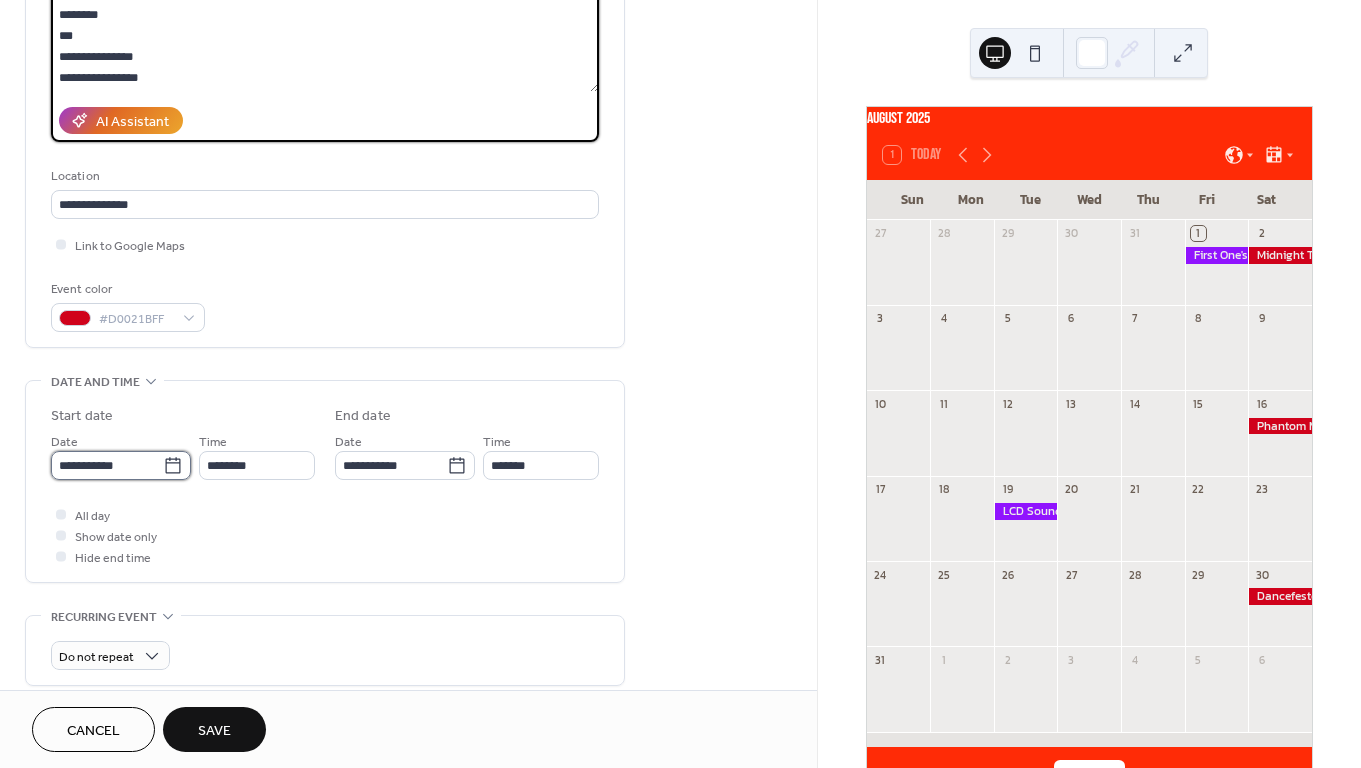 click on "**********" at bounding box center (107, 465) 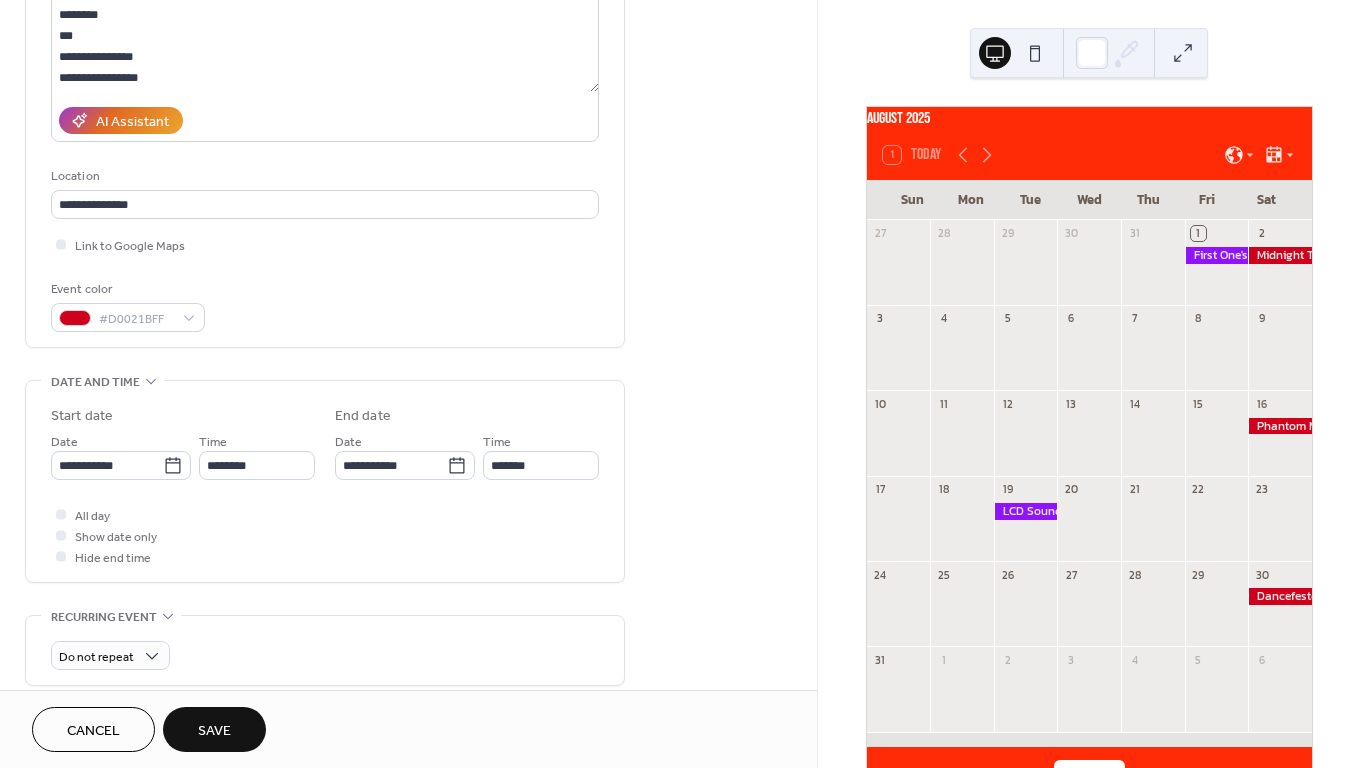 click on "Start date" at bounding box center [183, 416] 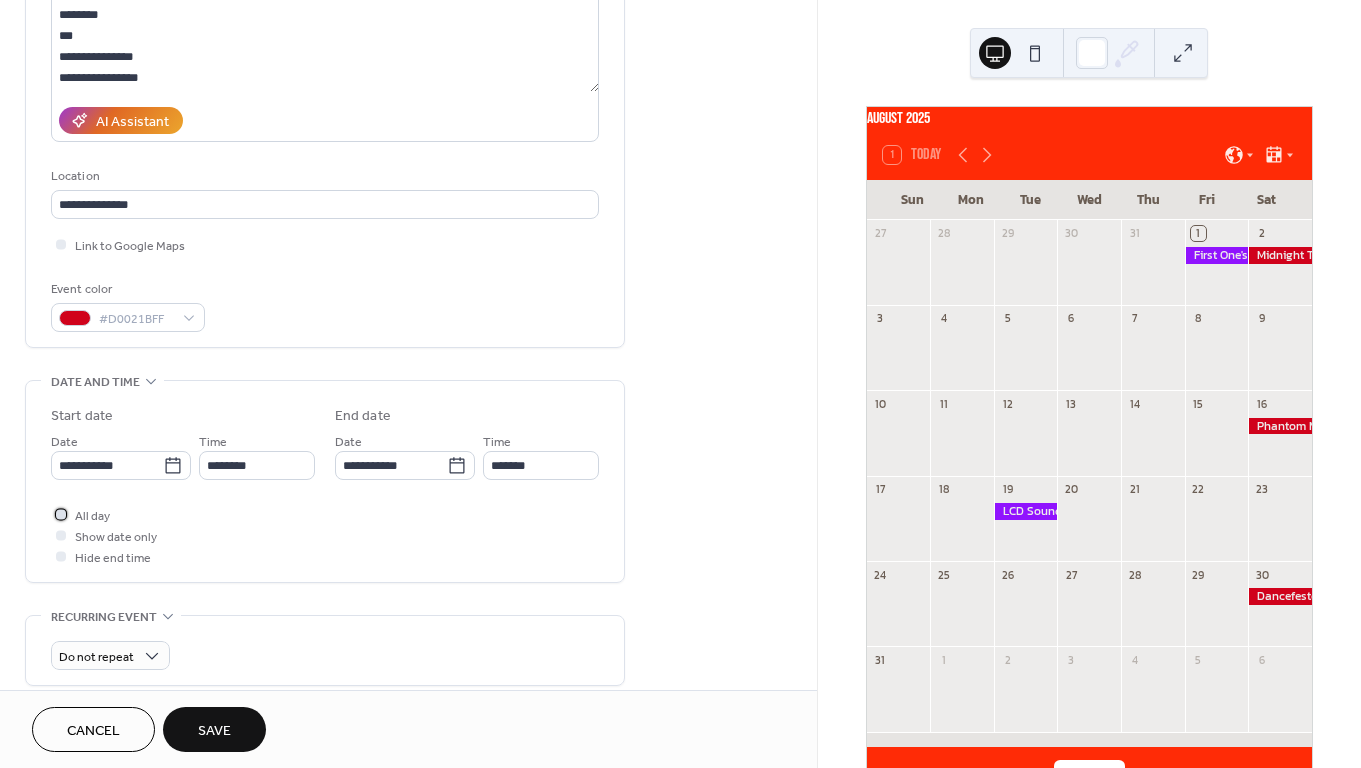 click on "All day" at bounding box center [92, 516] 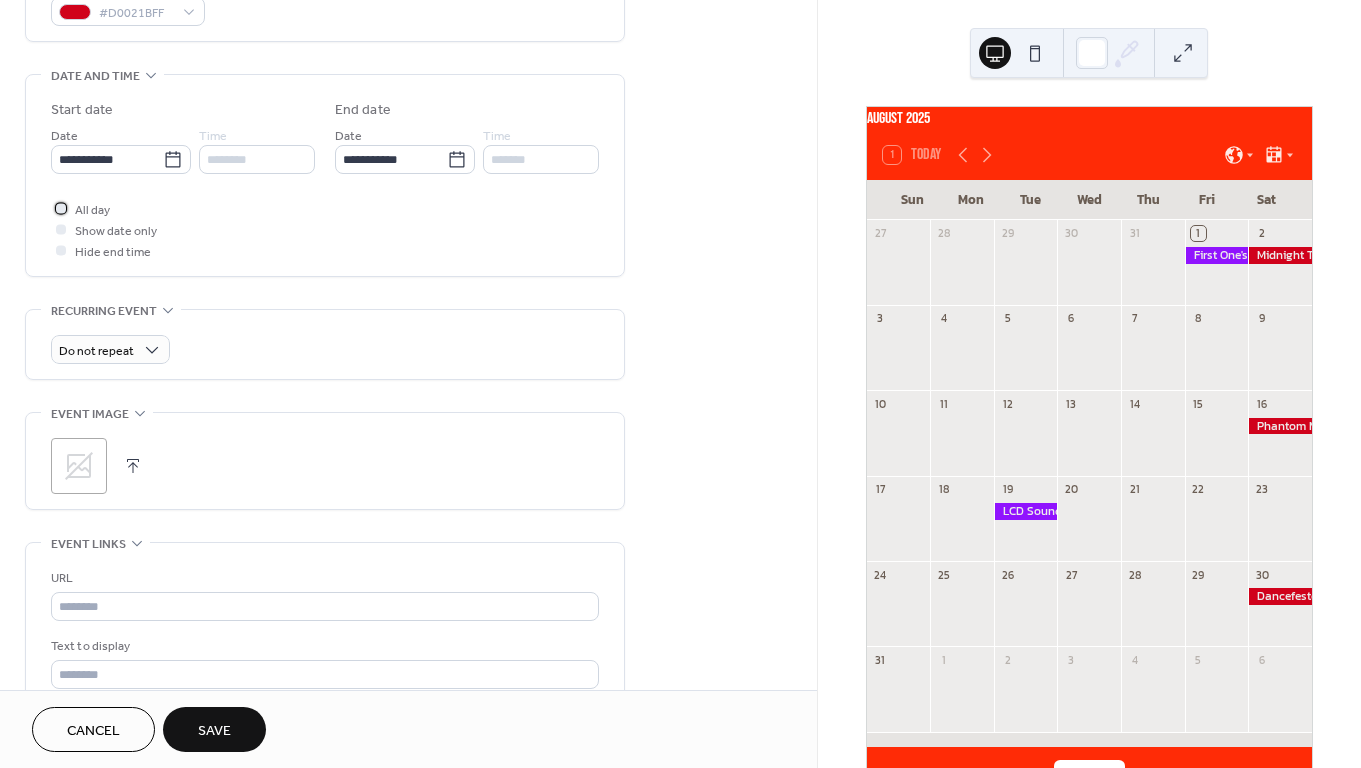scroll, scrollTop: 576, scrollLeft: 0, axis: vertical 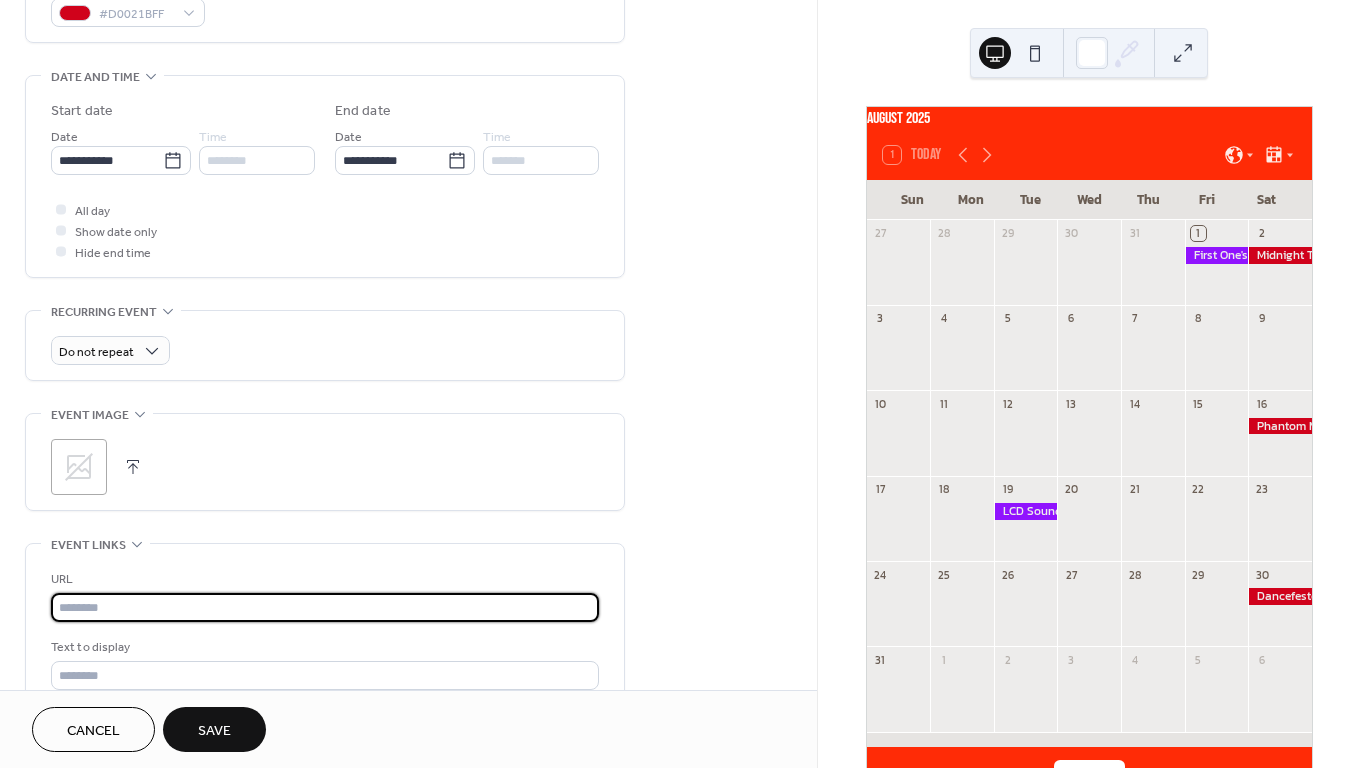 click at bounding box center [325, 607] 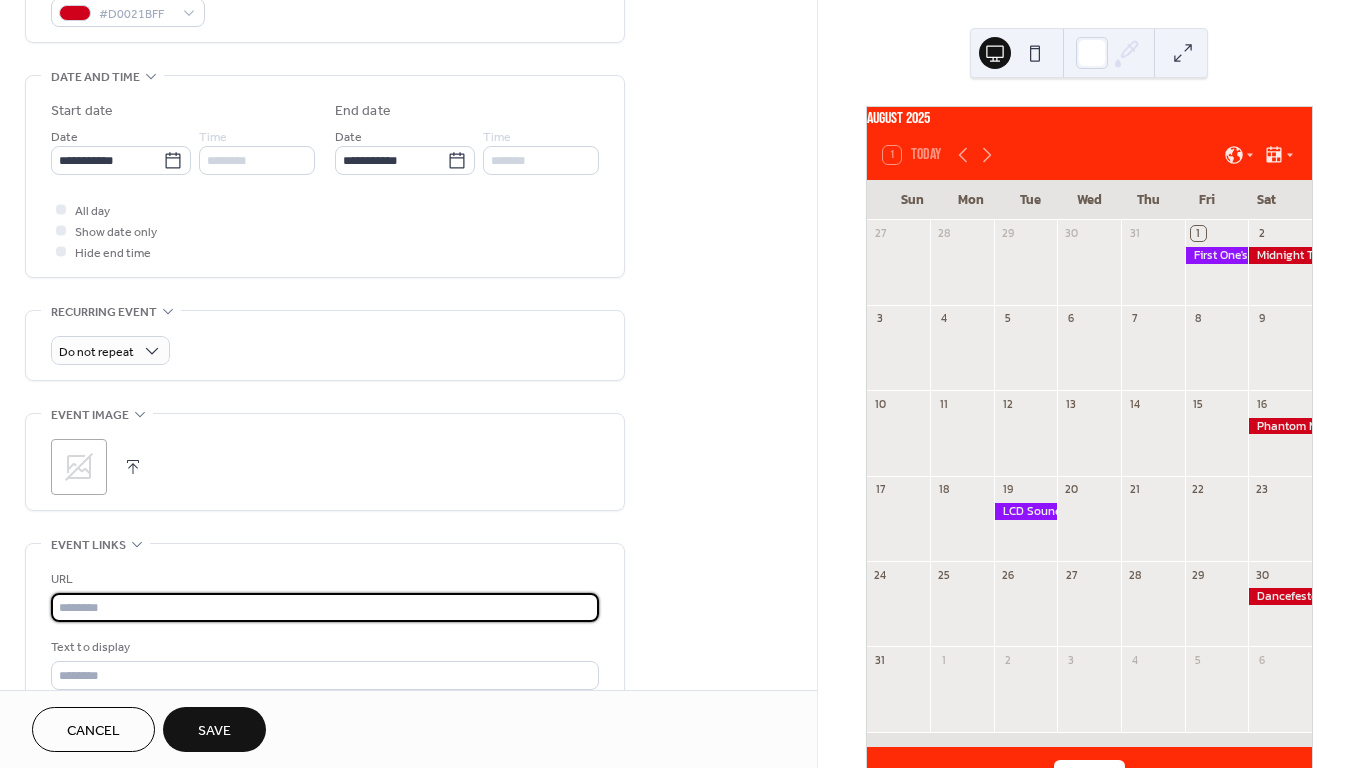 paste on "**********" 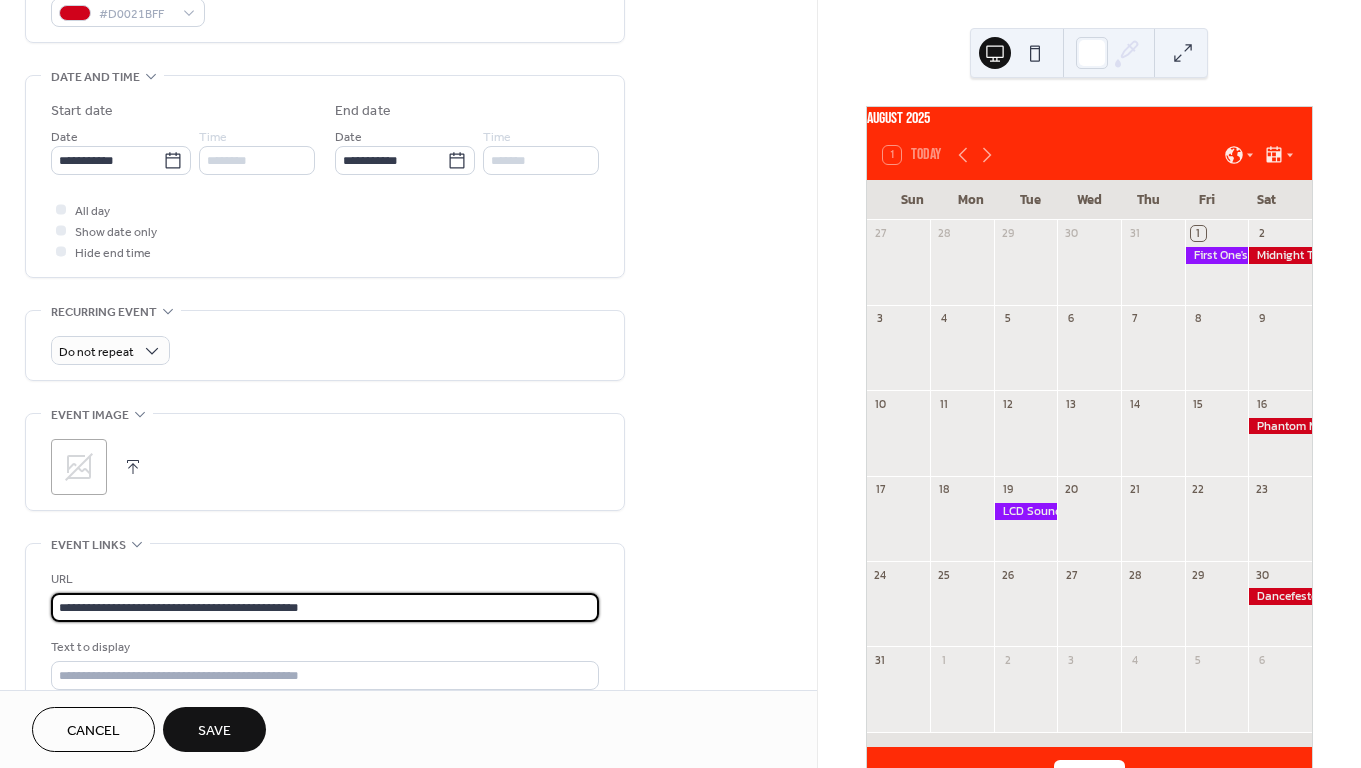type on "**********" 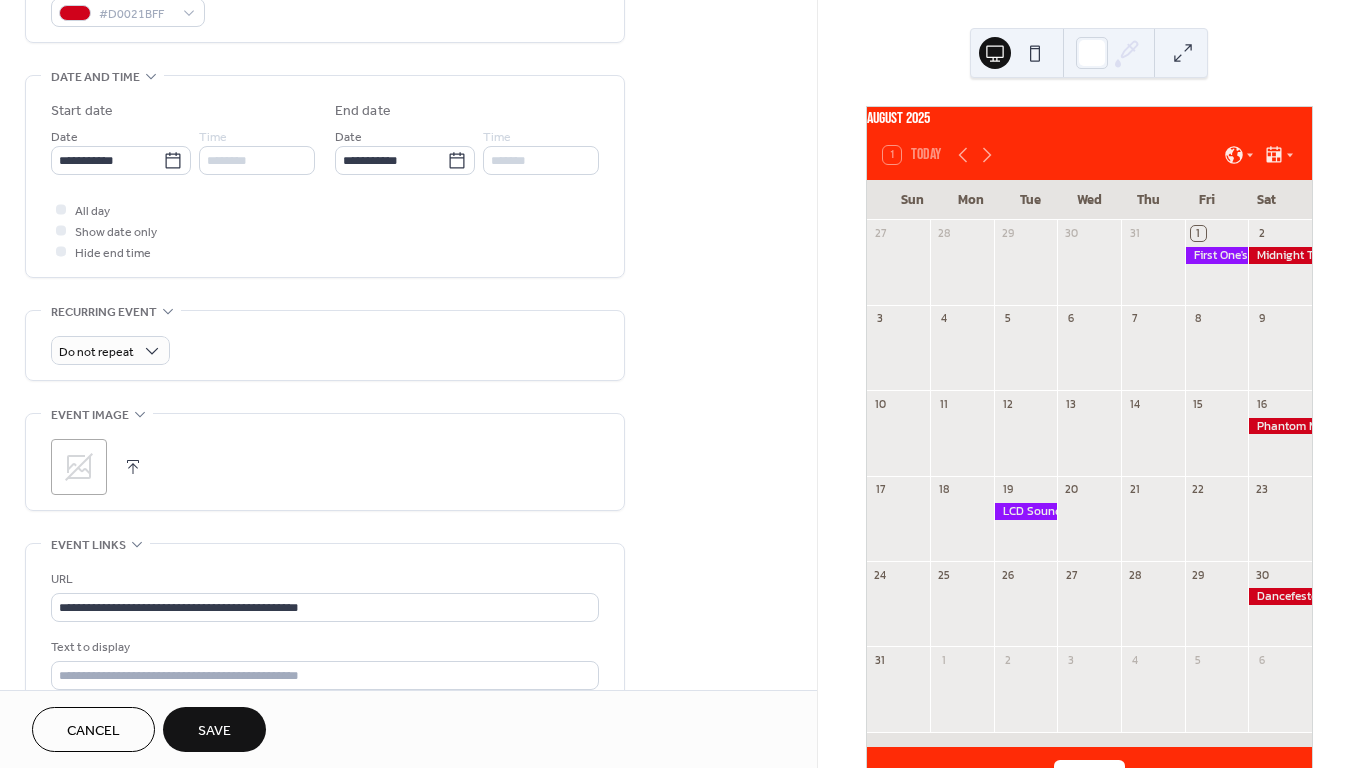 click on ";" at bounding box center (79, 467) 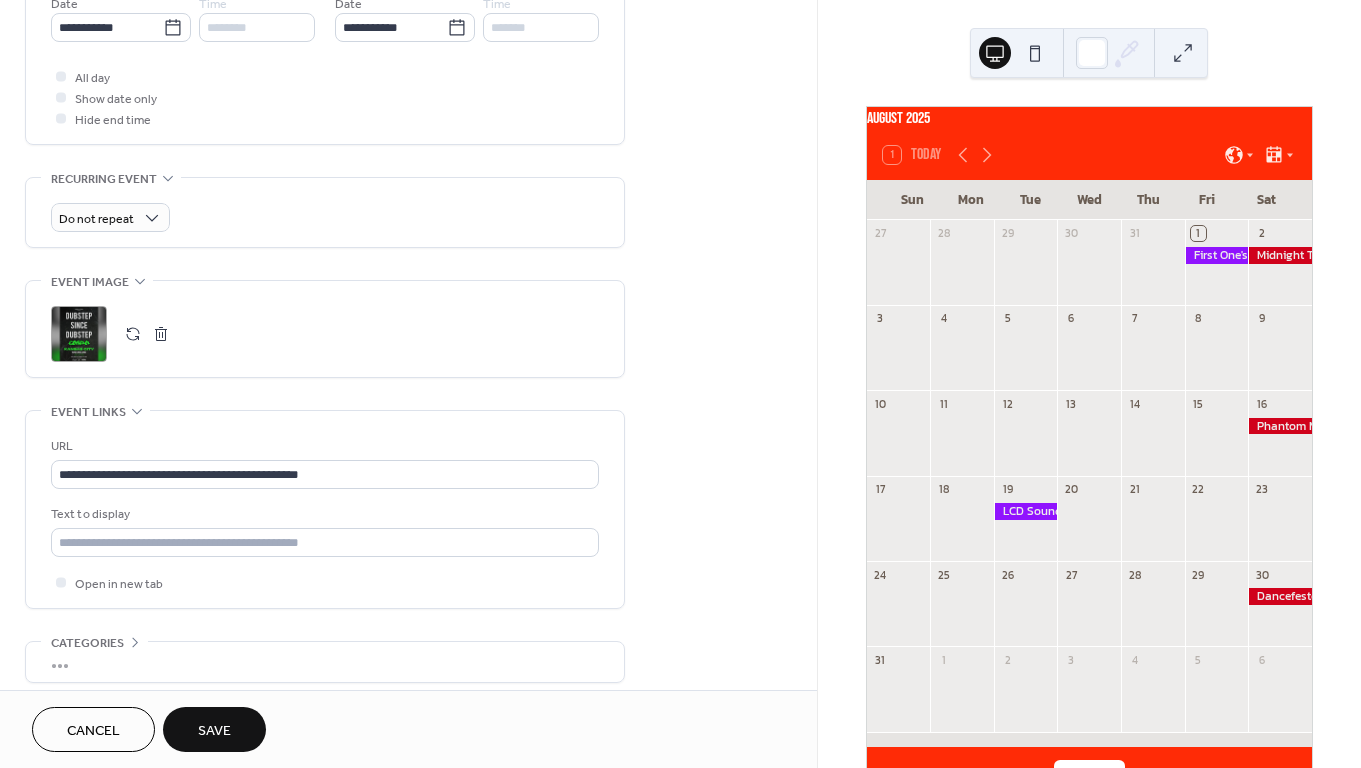 scroll, scrollTop: 745, scrollLeft: 0, axis: vertical 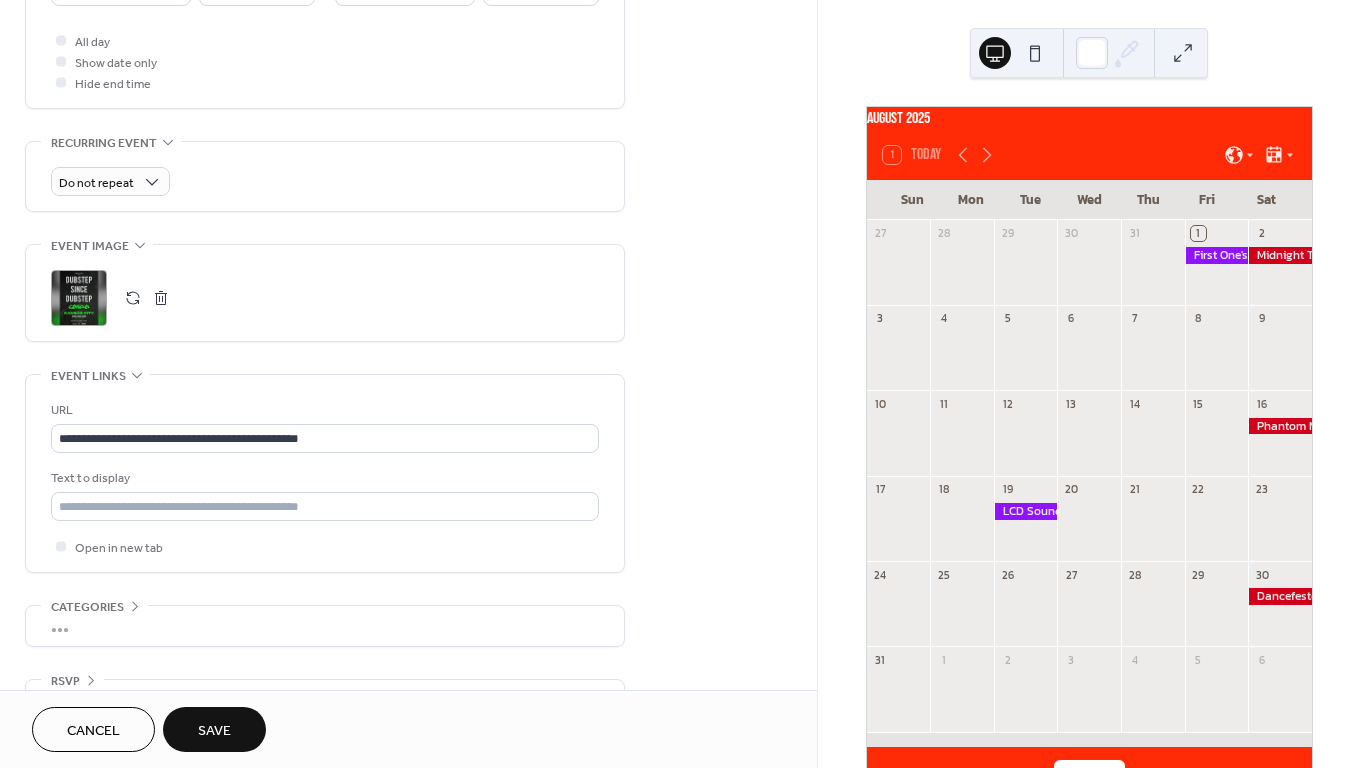 click on "Save" at bounding box center [214, 731] 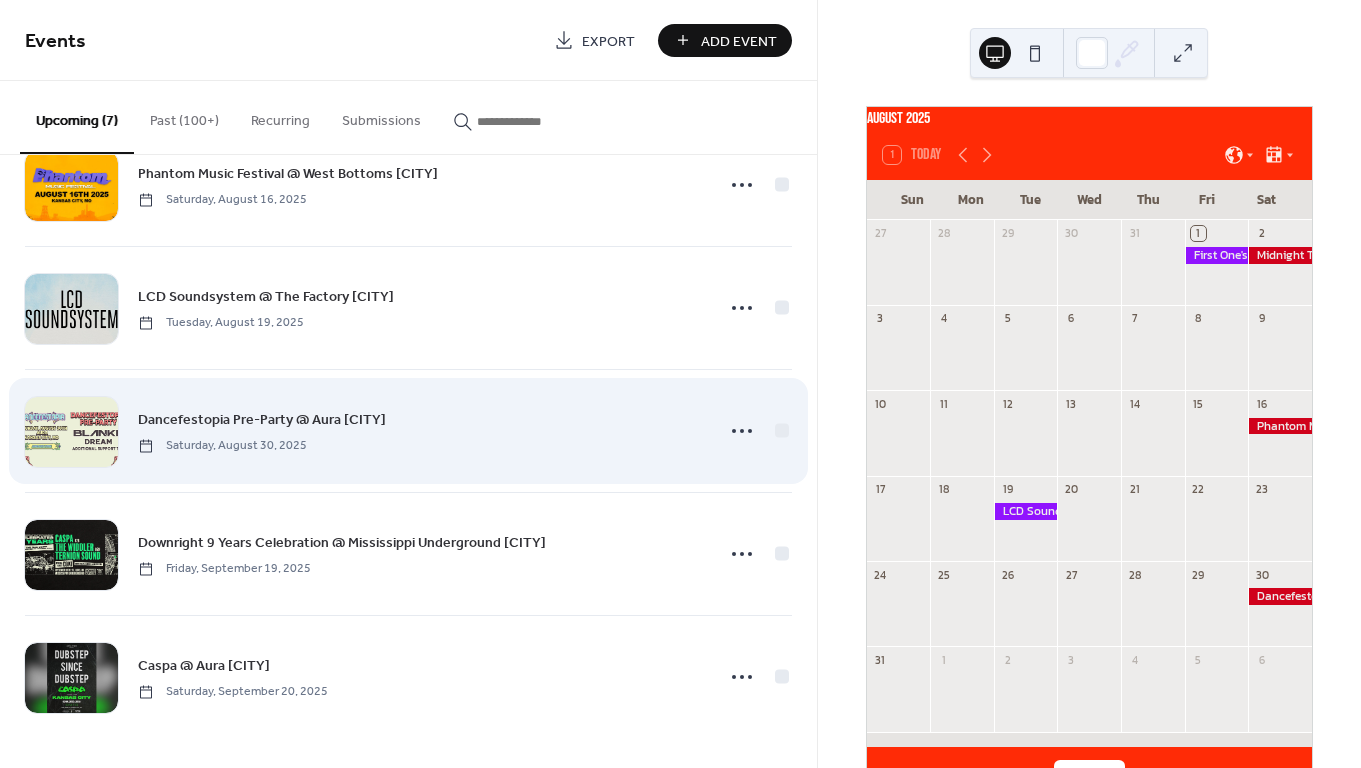 scroll, scrollTop: 307, scrollLeft: 0, axis: vertical 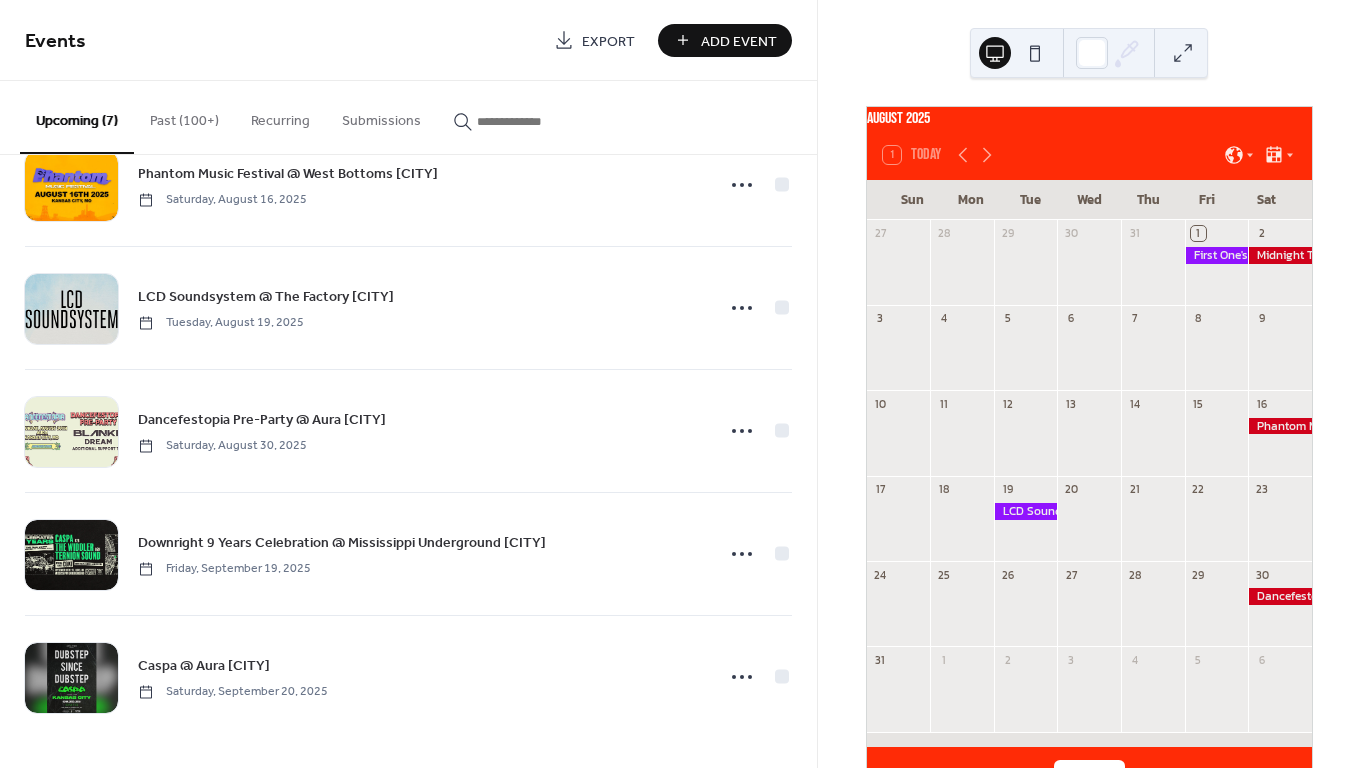 click on "Events Export Add Event" at bounding box center [408, 40] 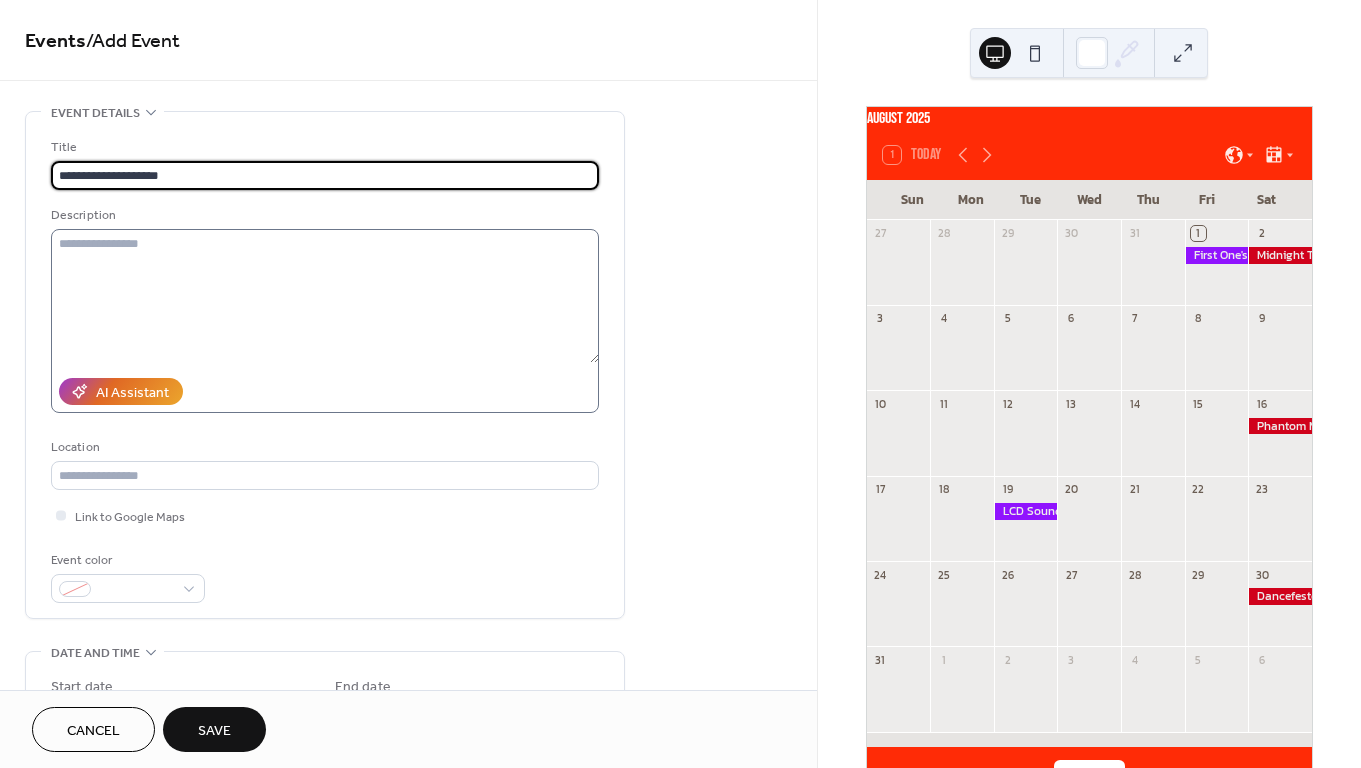 type on "**********" 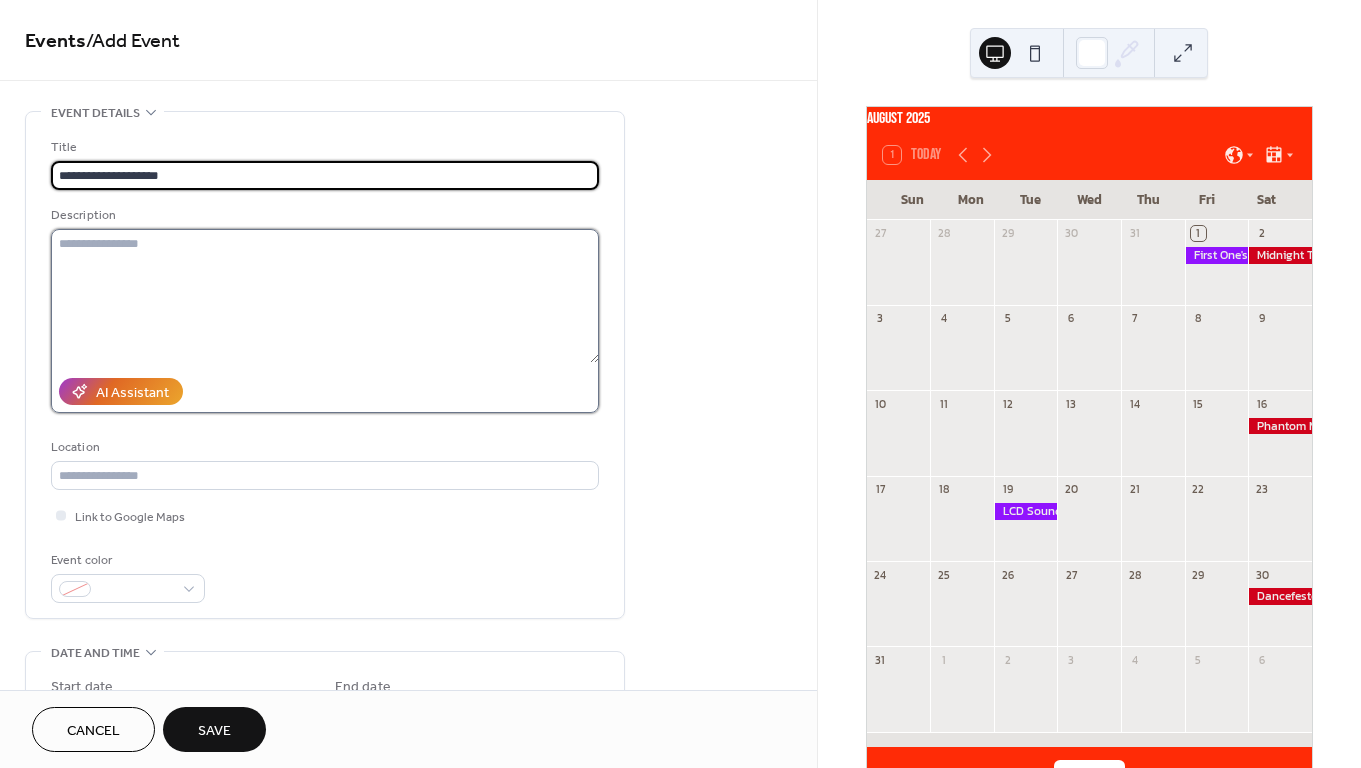 click at bounding box center (325, 296) 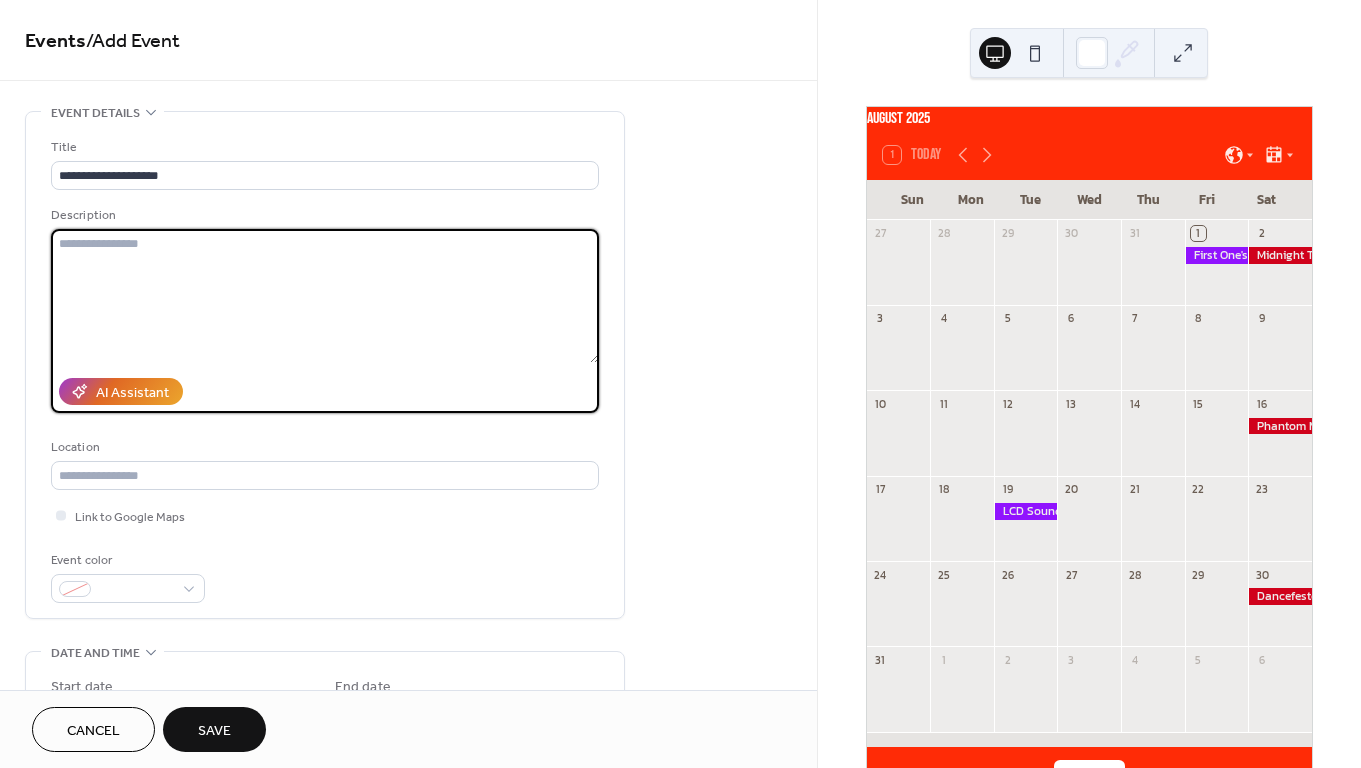 paste on "**********" 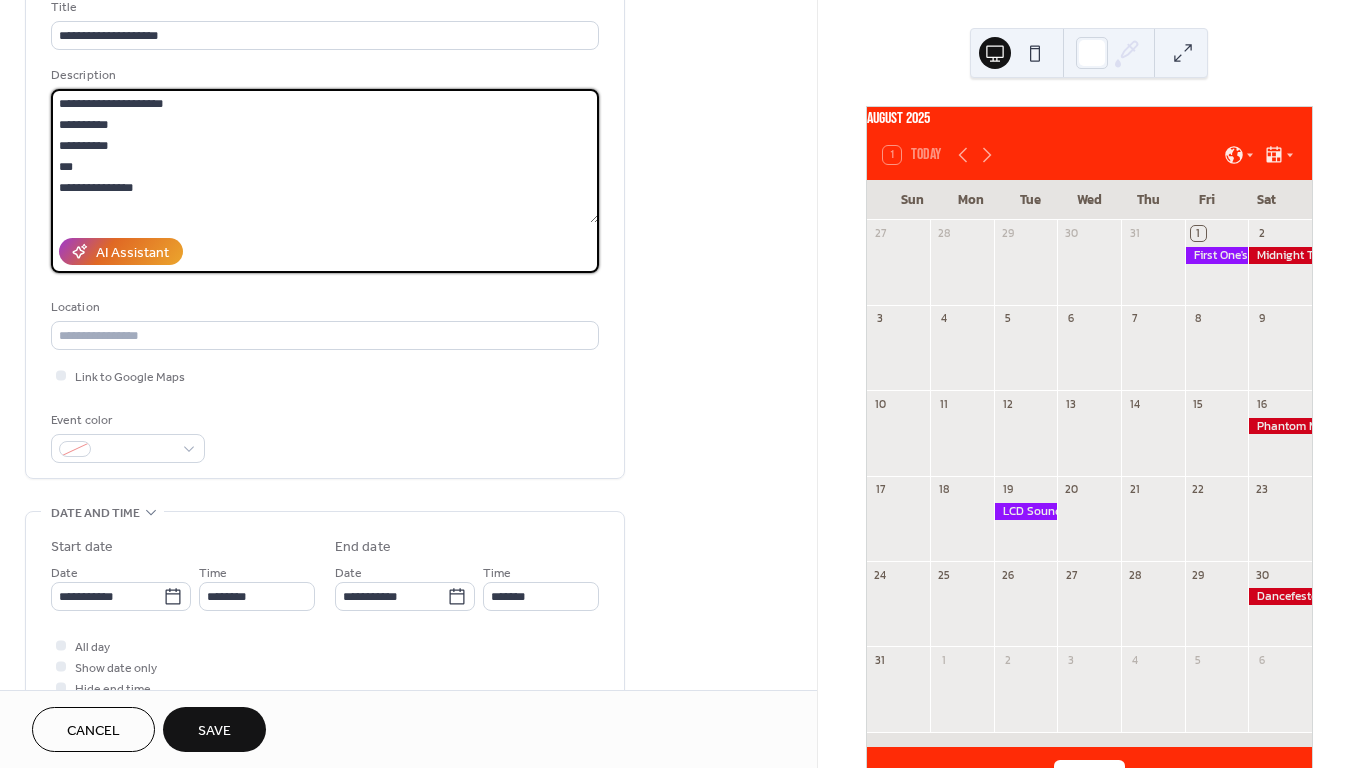 scroll, scrollTop: 160, scrollLeft: 0, axis: vertical 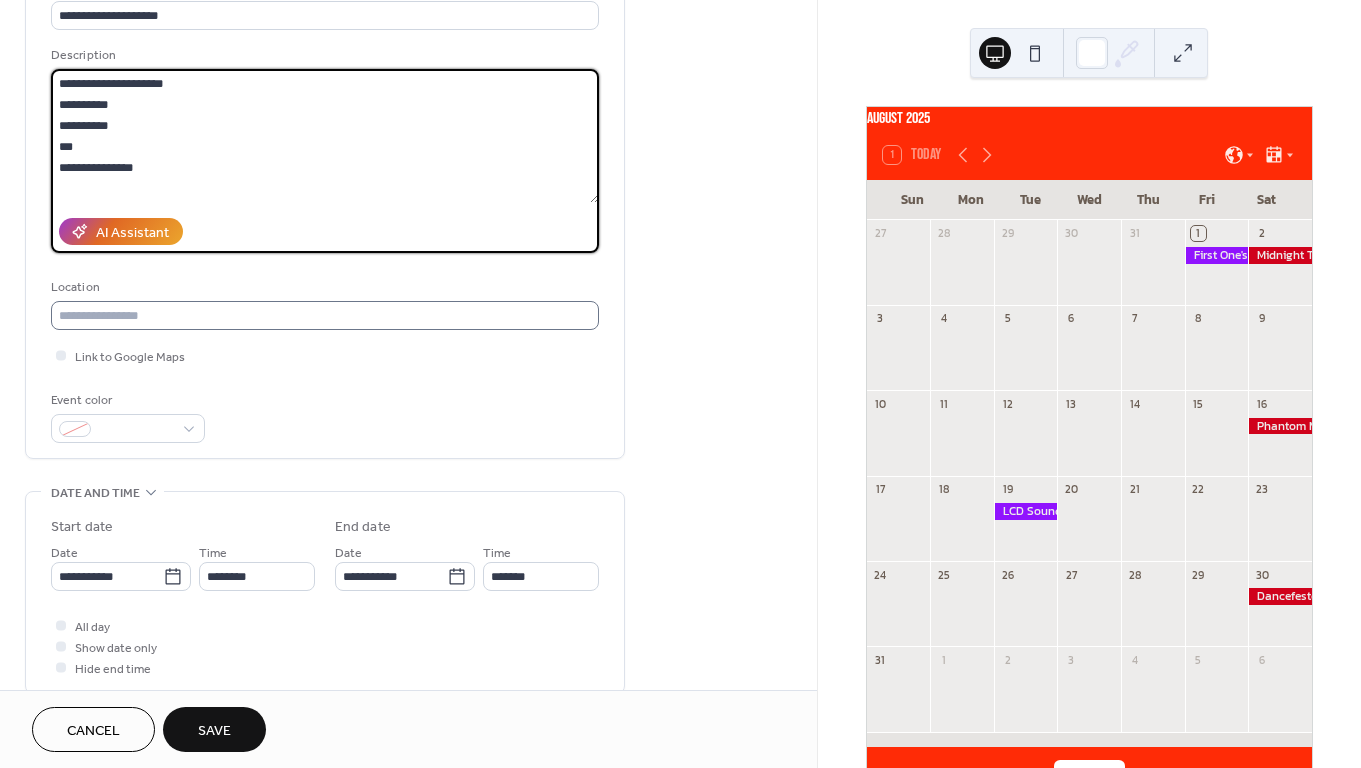 type on "**********" 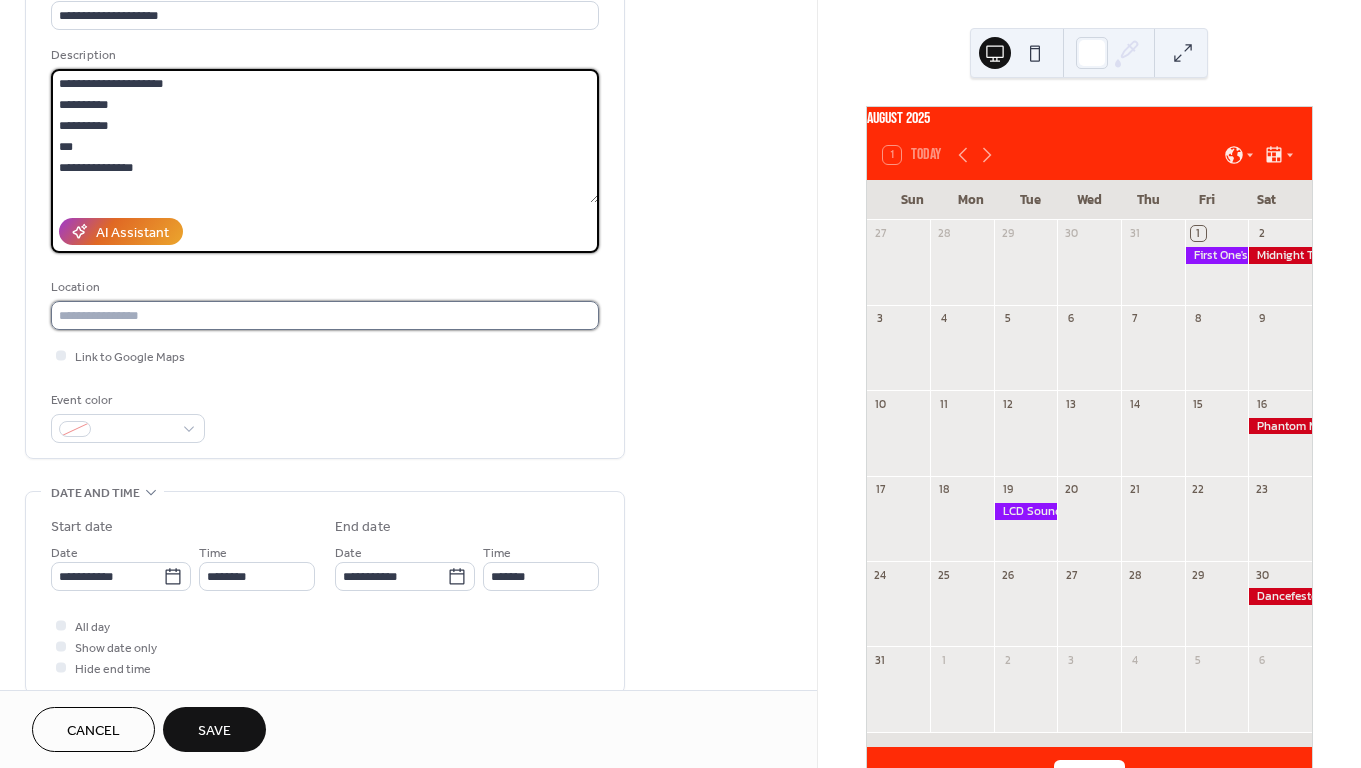click at bounding box center (325, 315) 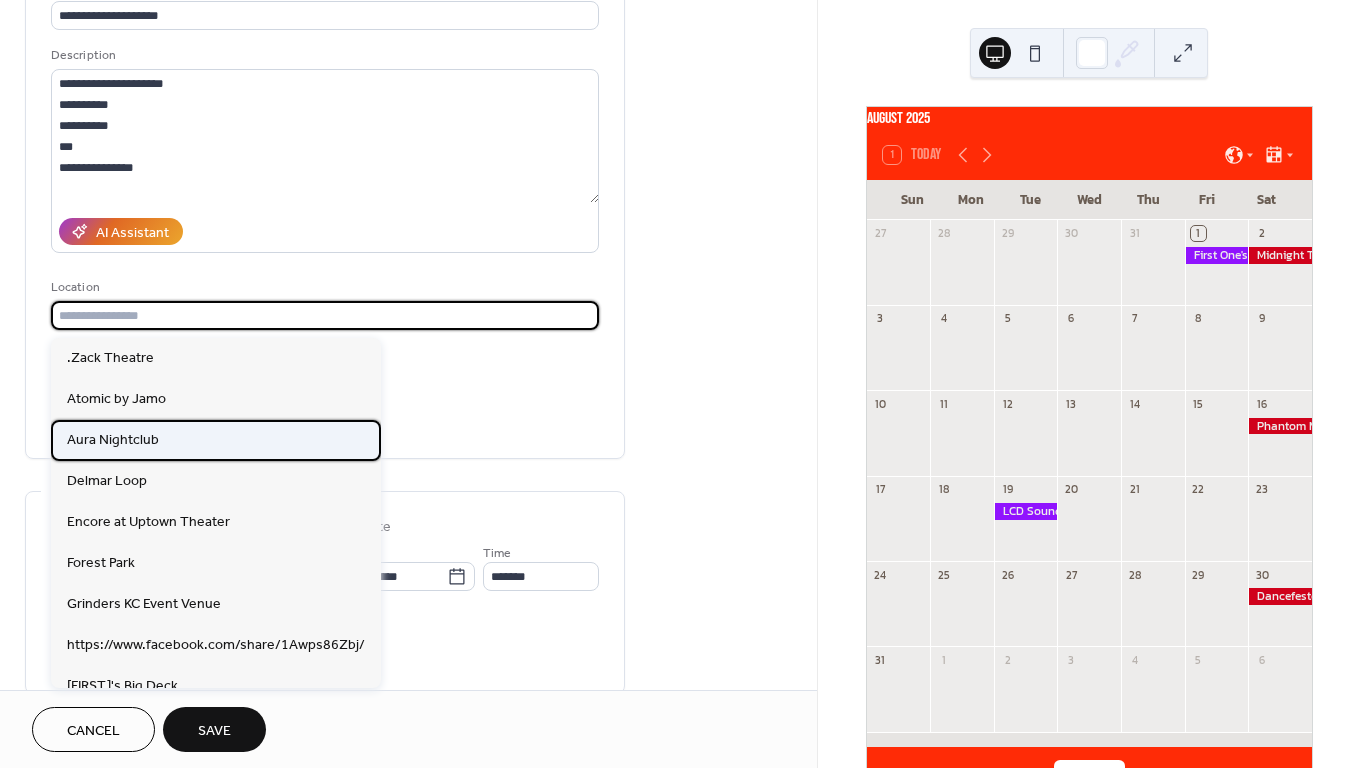 click on "Aura Nightclub" at bounding box center [113, 440] 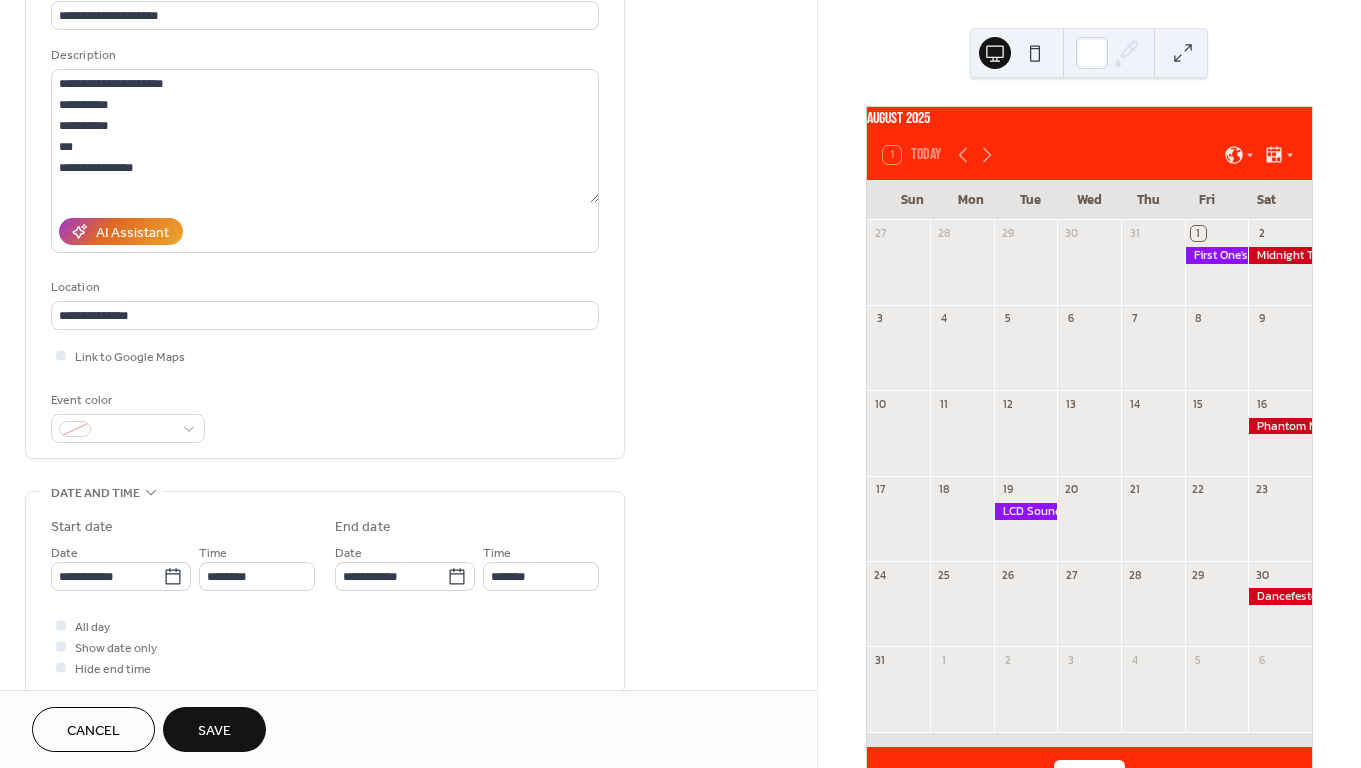 type on "**********" 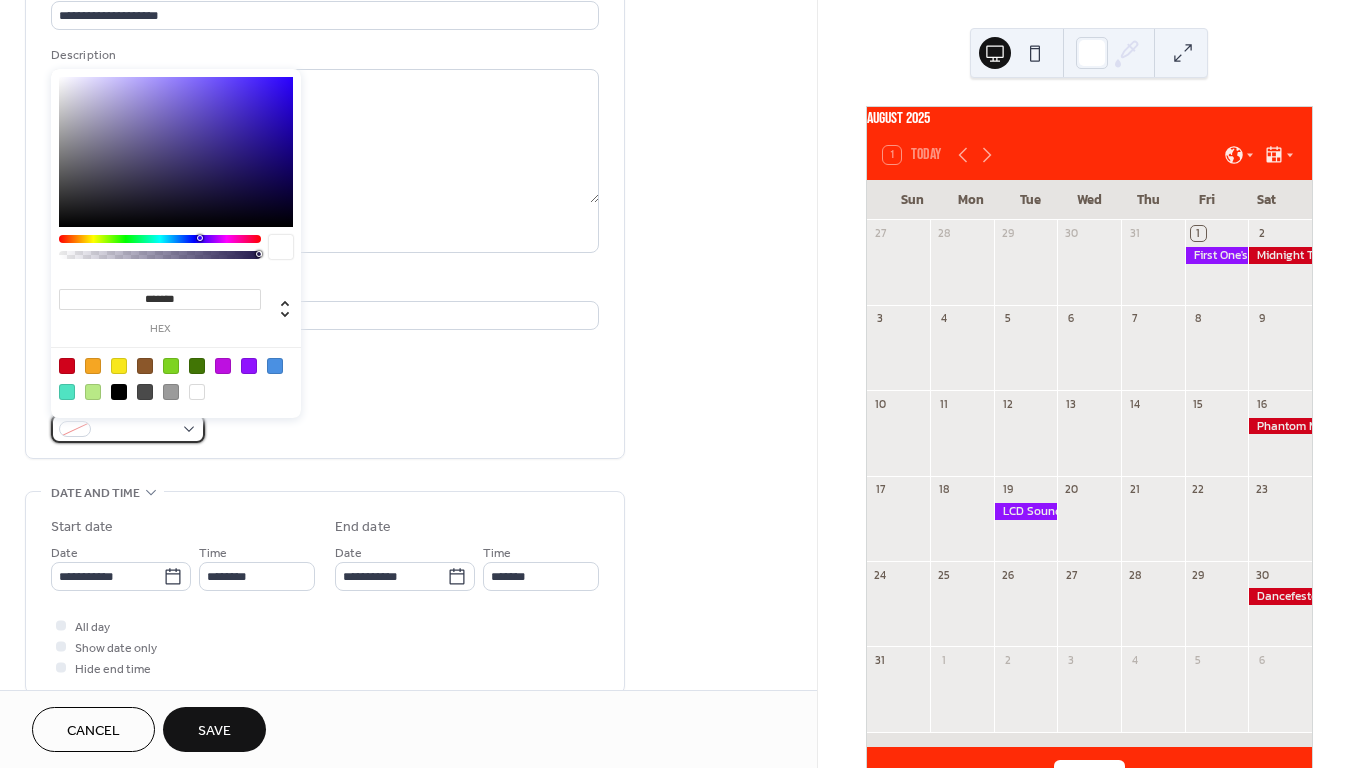 click at bounding box center (128, 428) 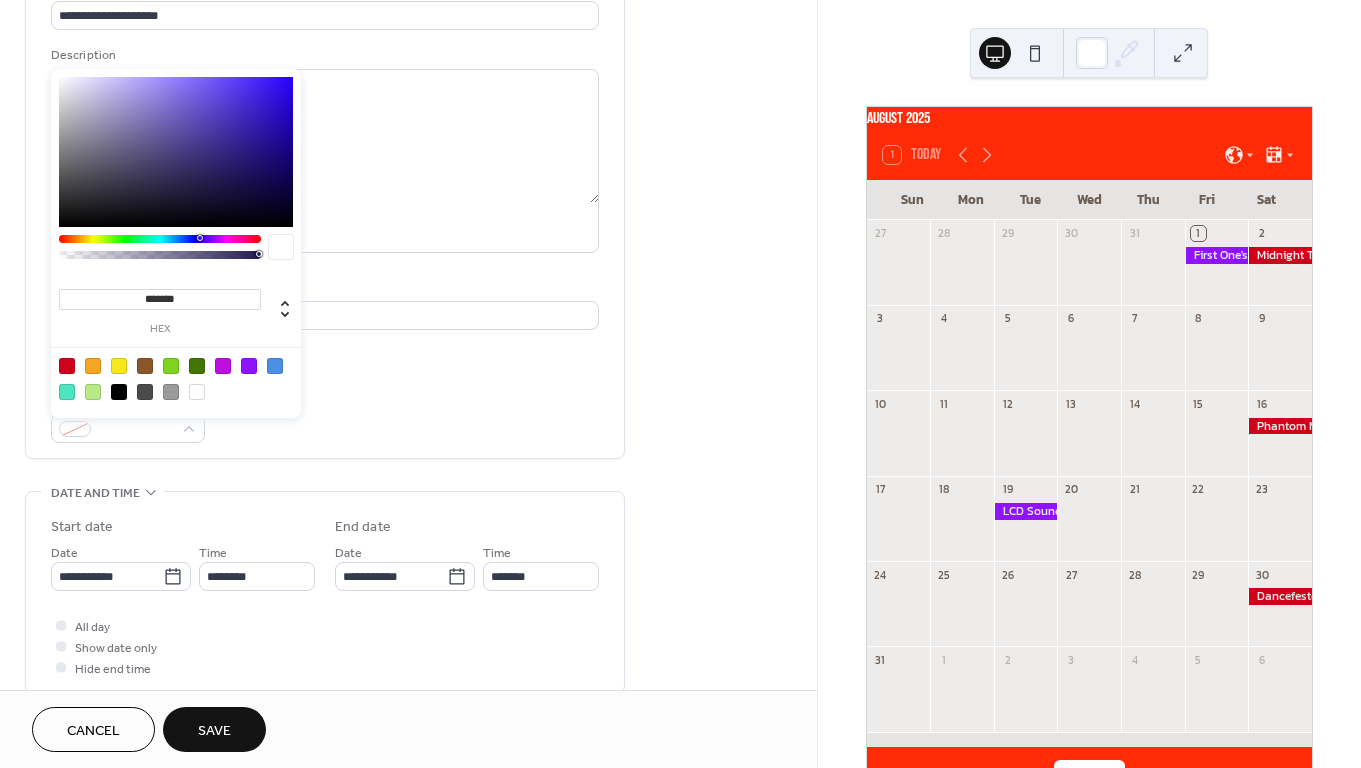 click at bounding box center [67, 366] 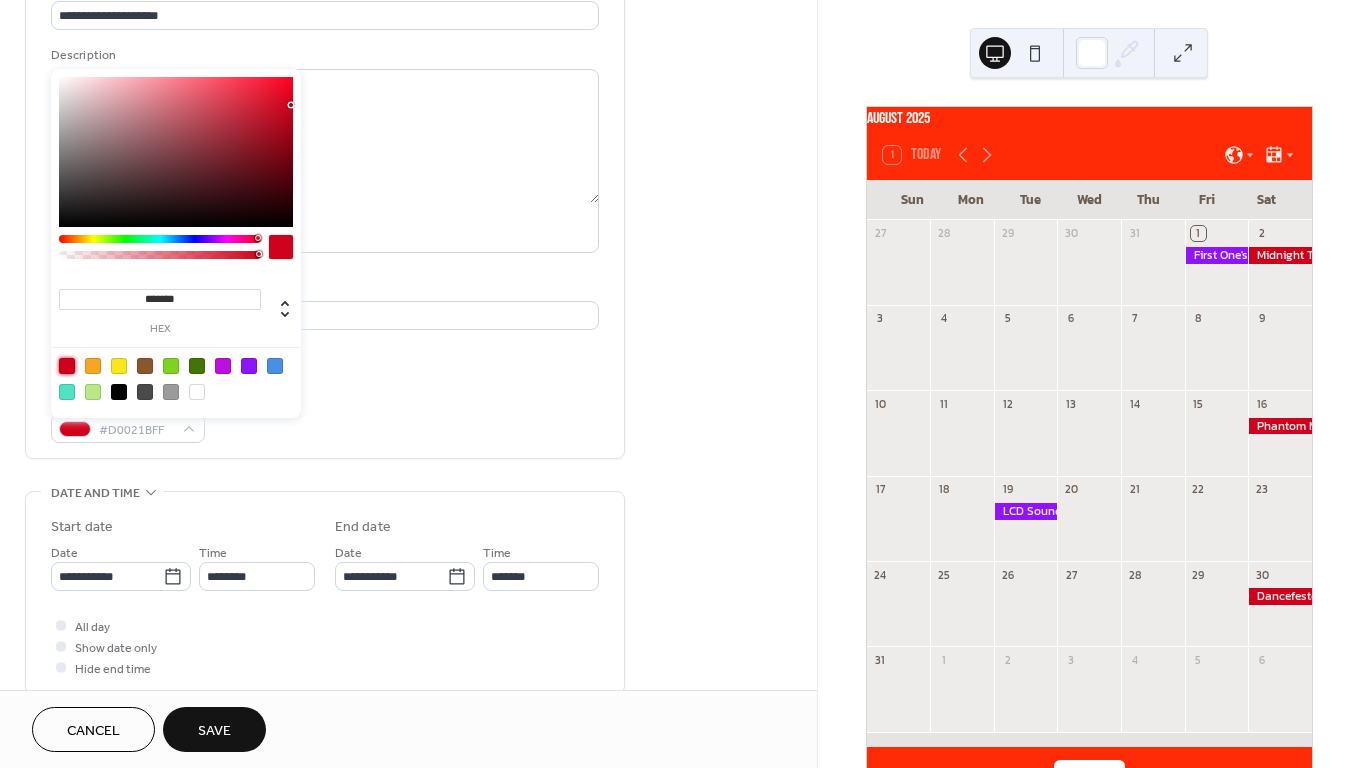 type on "*******" 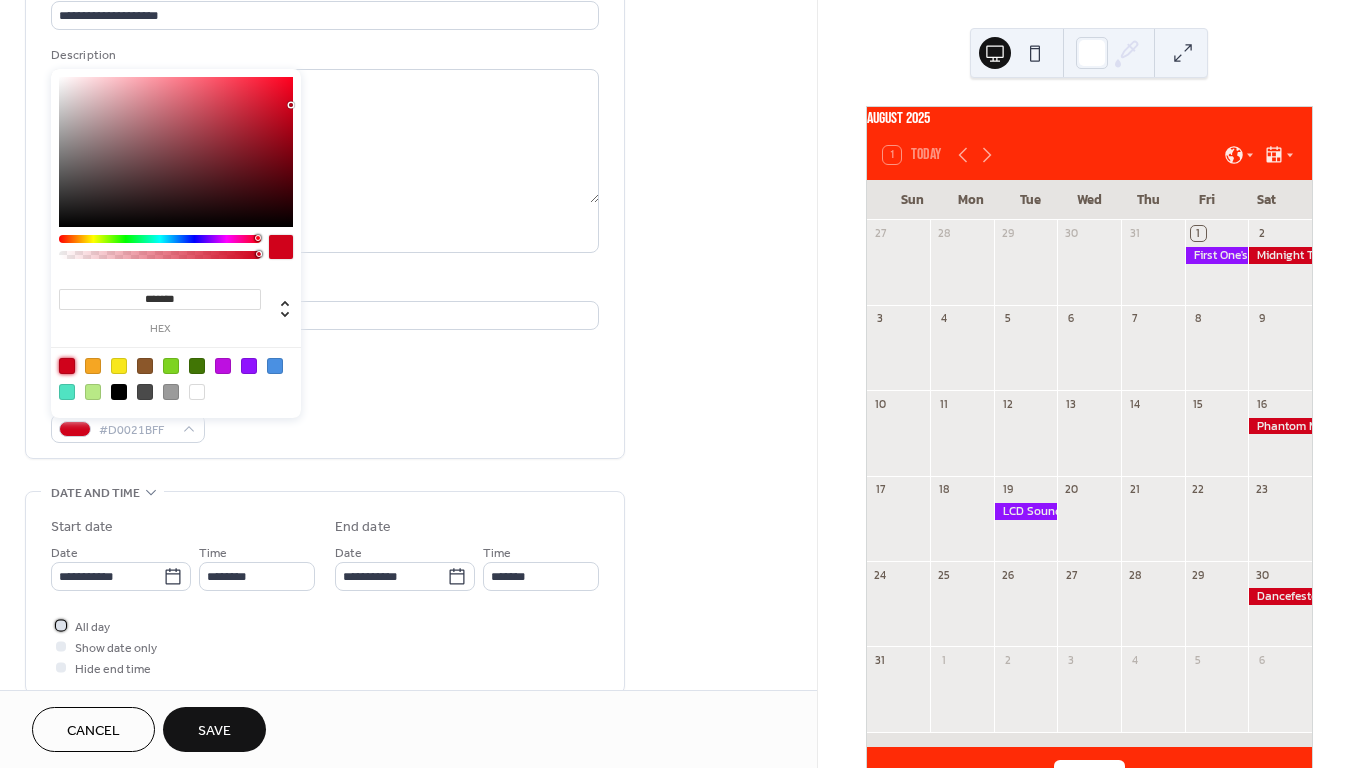 click at bounding box center (61, 625) 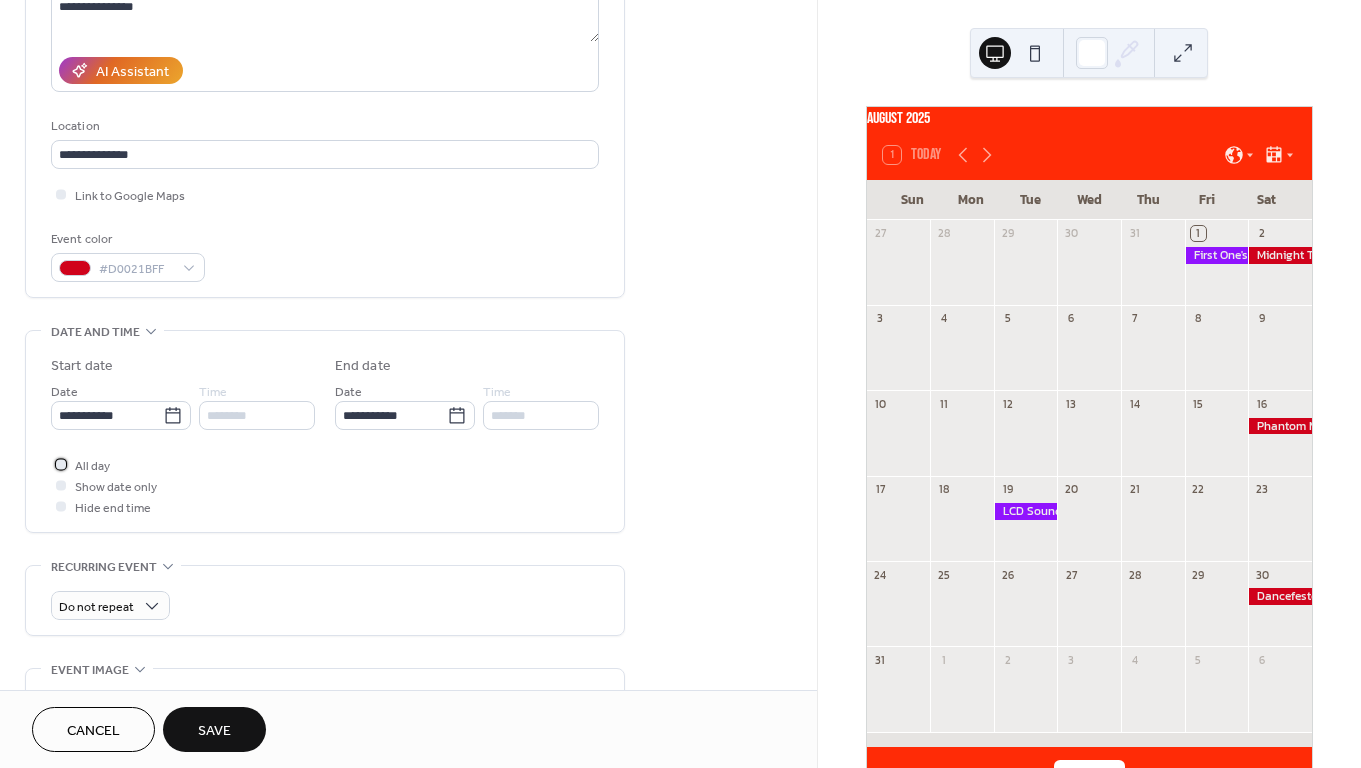 scroll, scrollTop: 375, scrollLeft: 0, axis: vertical 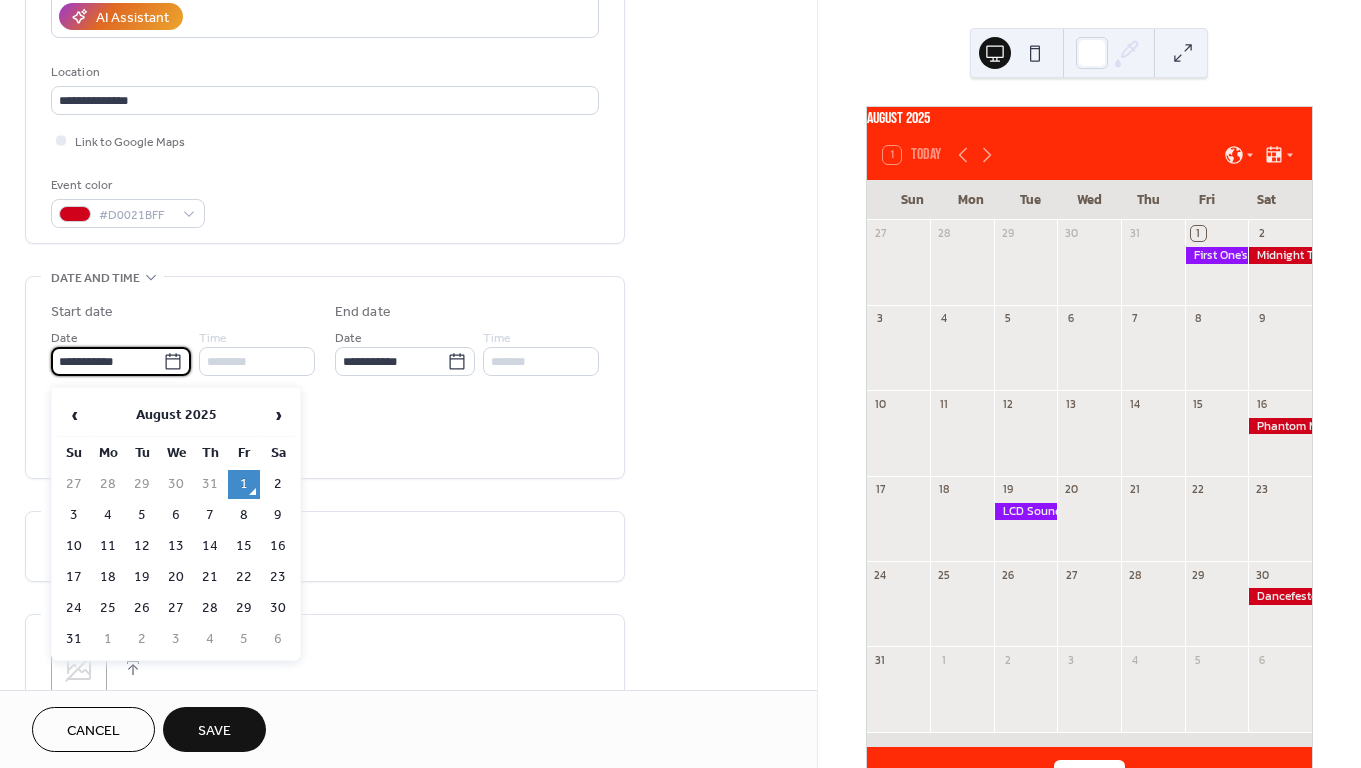 click on "**********" at bounding box center [107, 361] 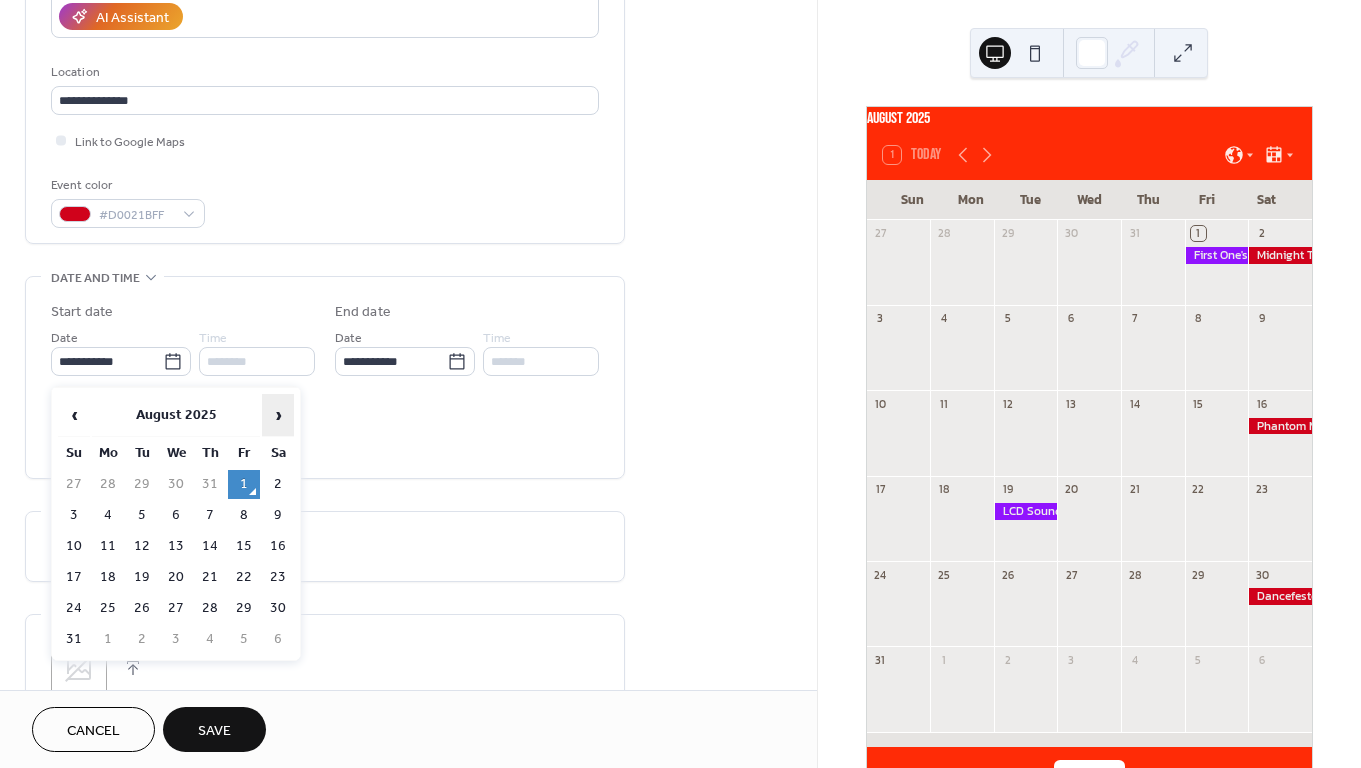 click on "›" at bounding box center (278, 415) 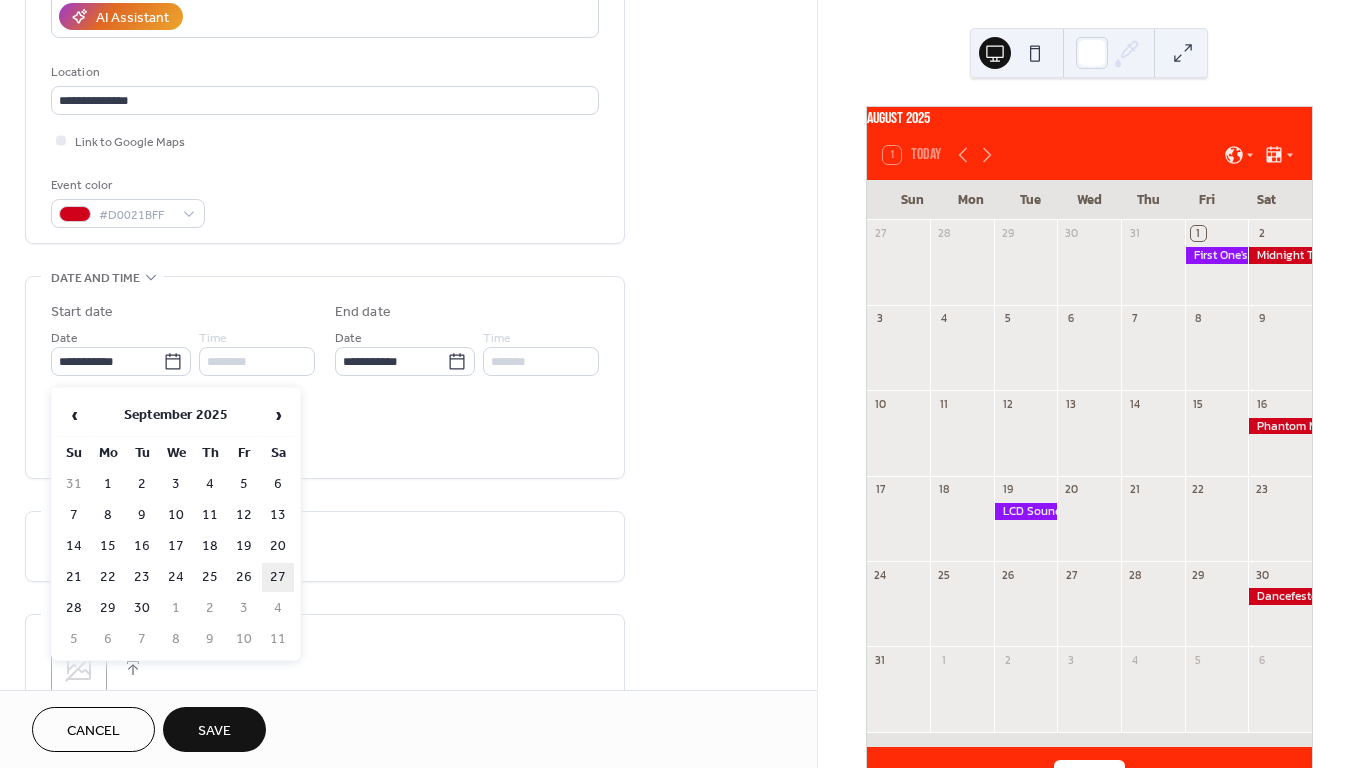 click on "27" at bounding box center (278, 577) 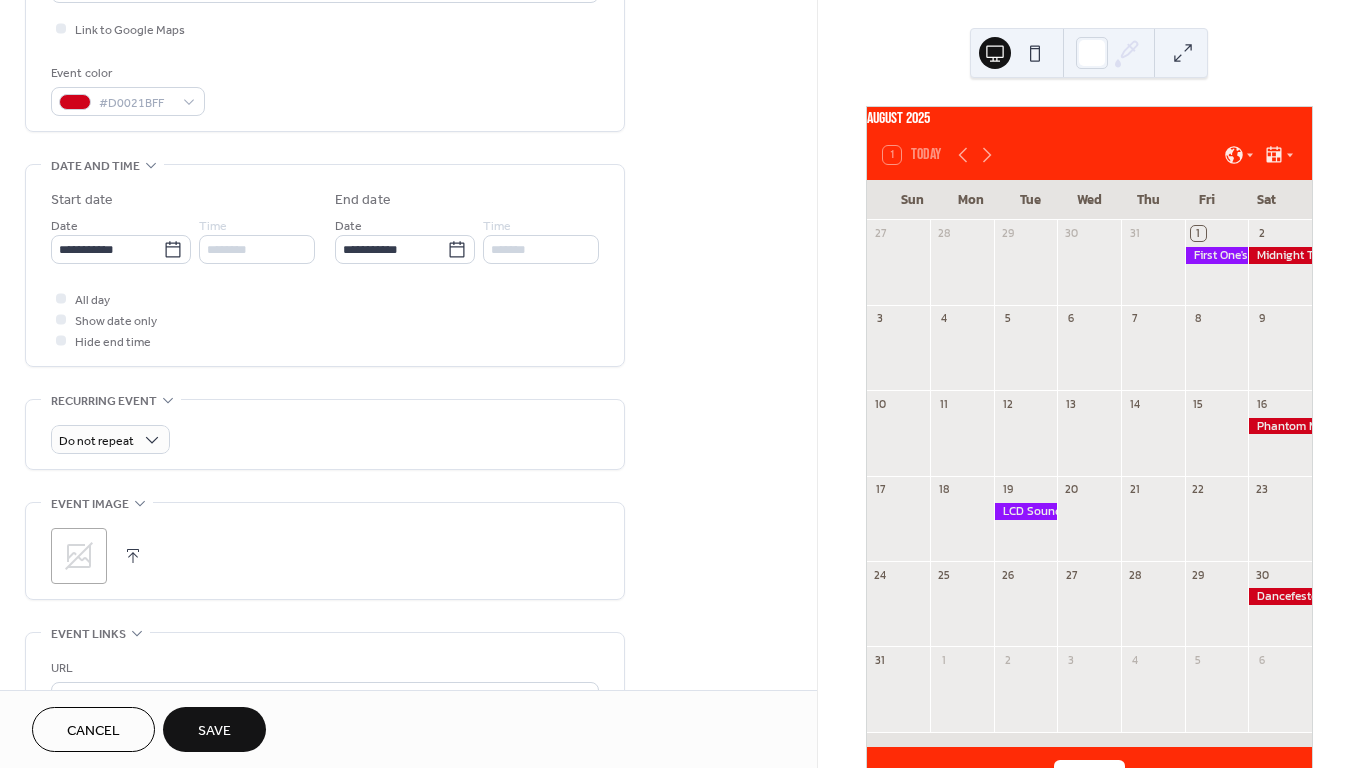scroll, scrollTop: 536, scrollLeft: 0, axis: vertical 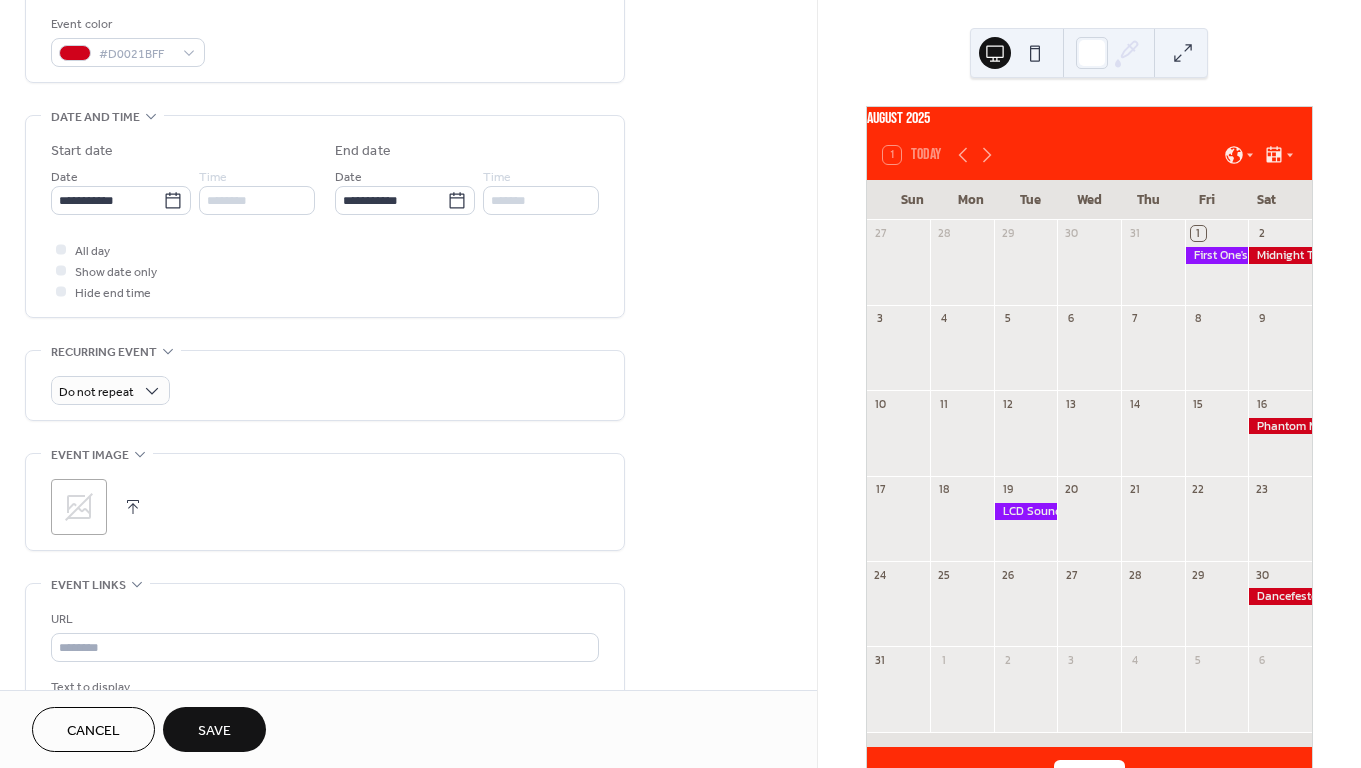 click on ";" at bounding box center (79, 507) 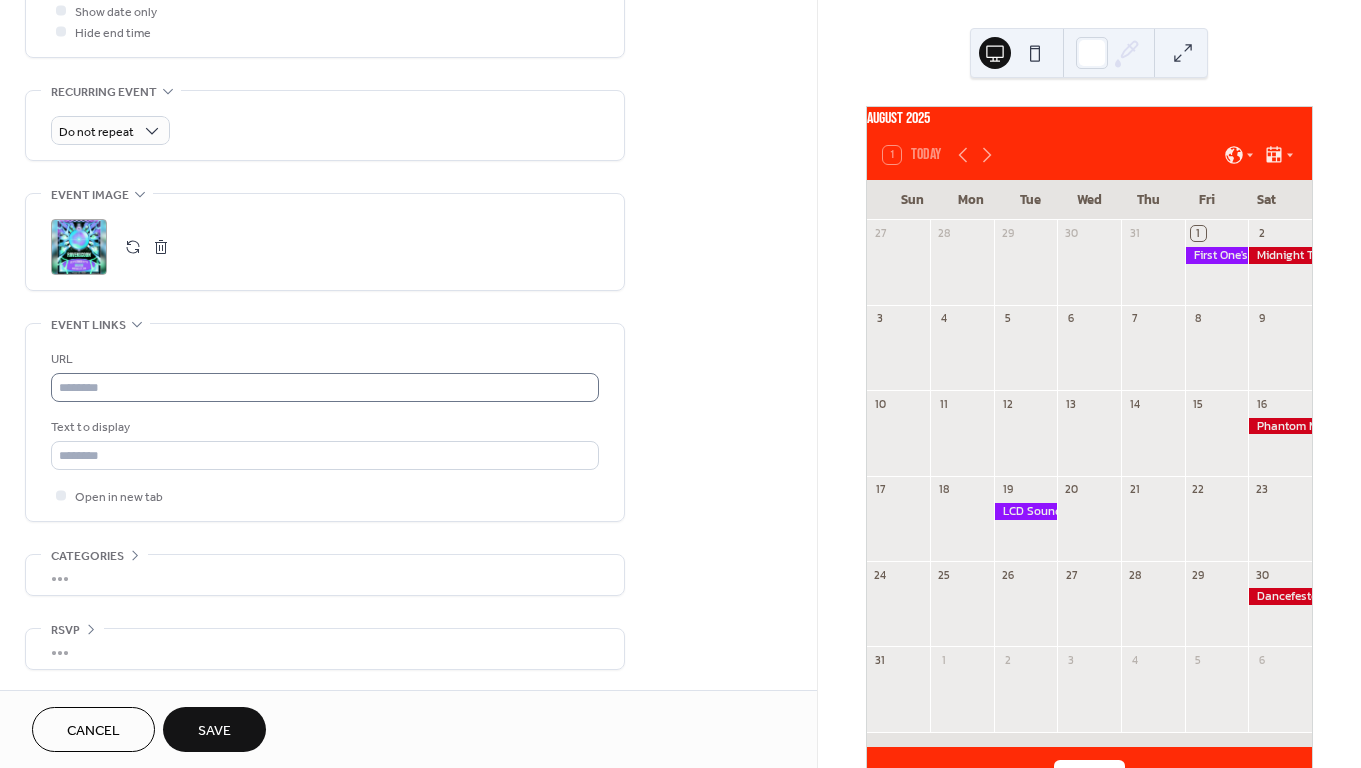 scroll, scrollTop: 806, scrollLeft: 0, axis: vertical 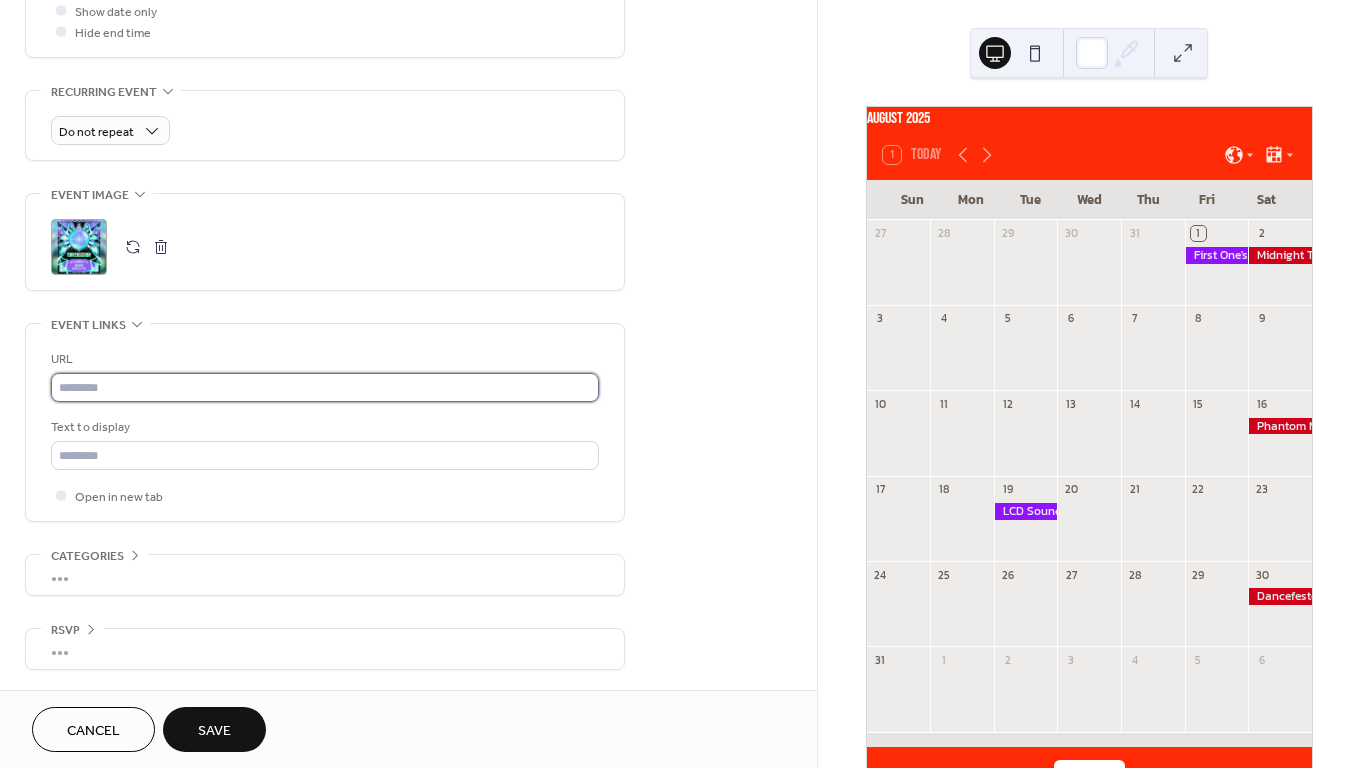 click at bounding box center [325, 387] 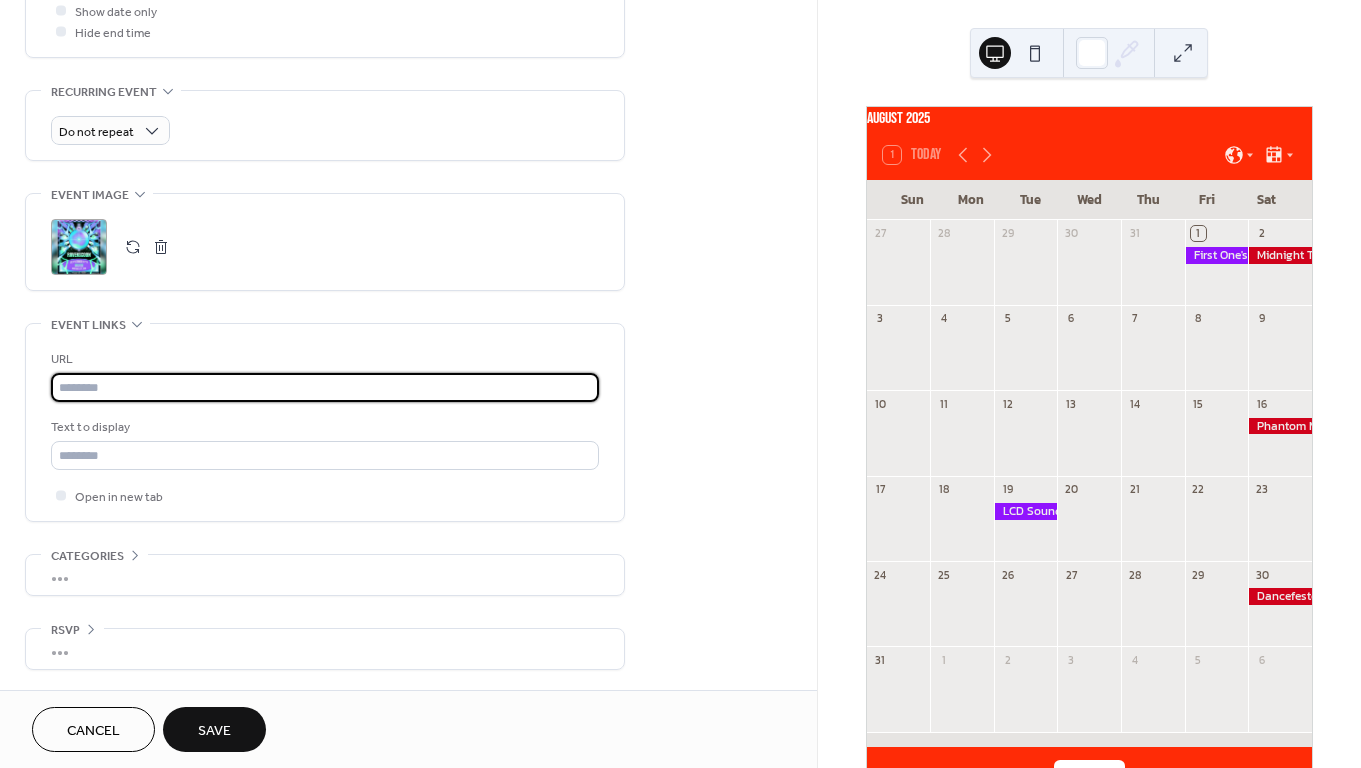 paste on "**********" 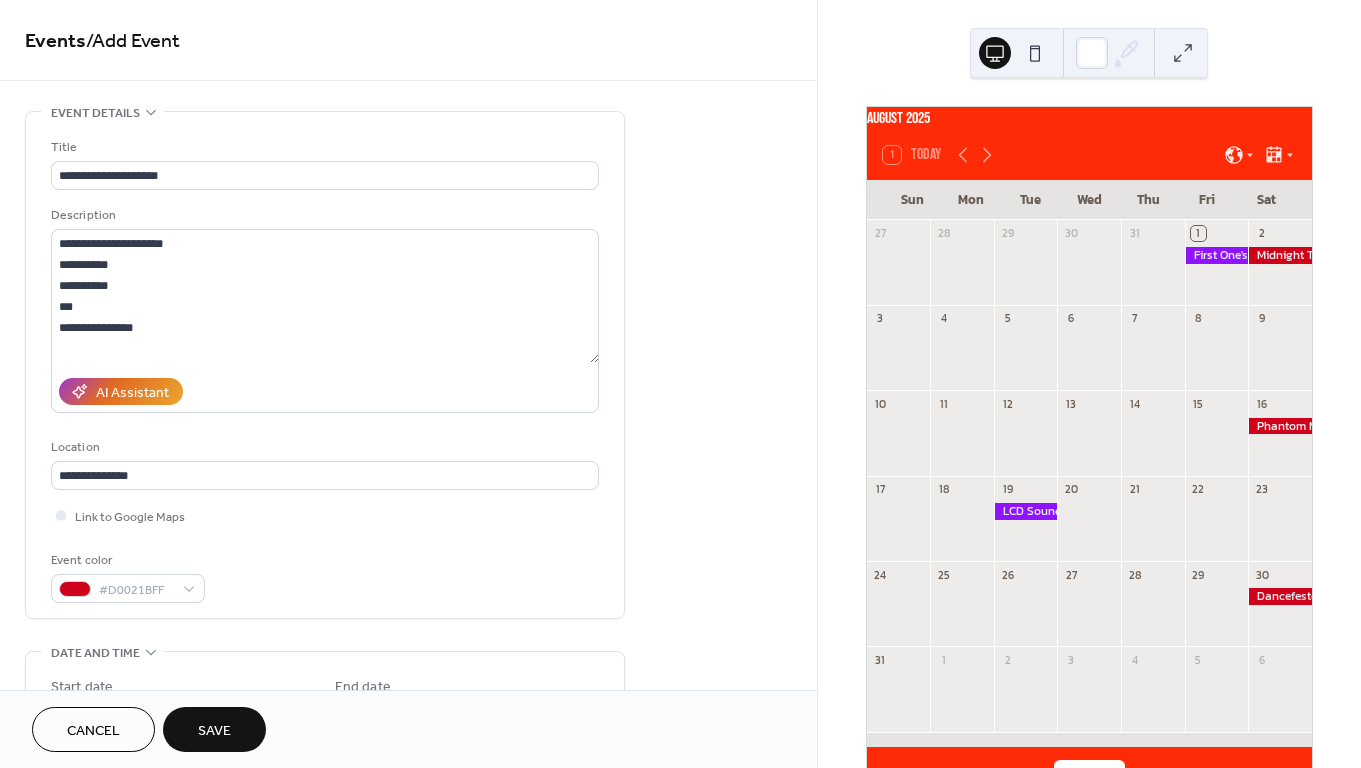 scroll, scrollTop: 0, scrollLeft: 0, axis: both 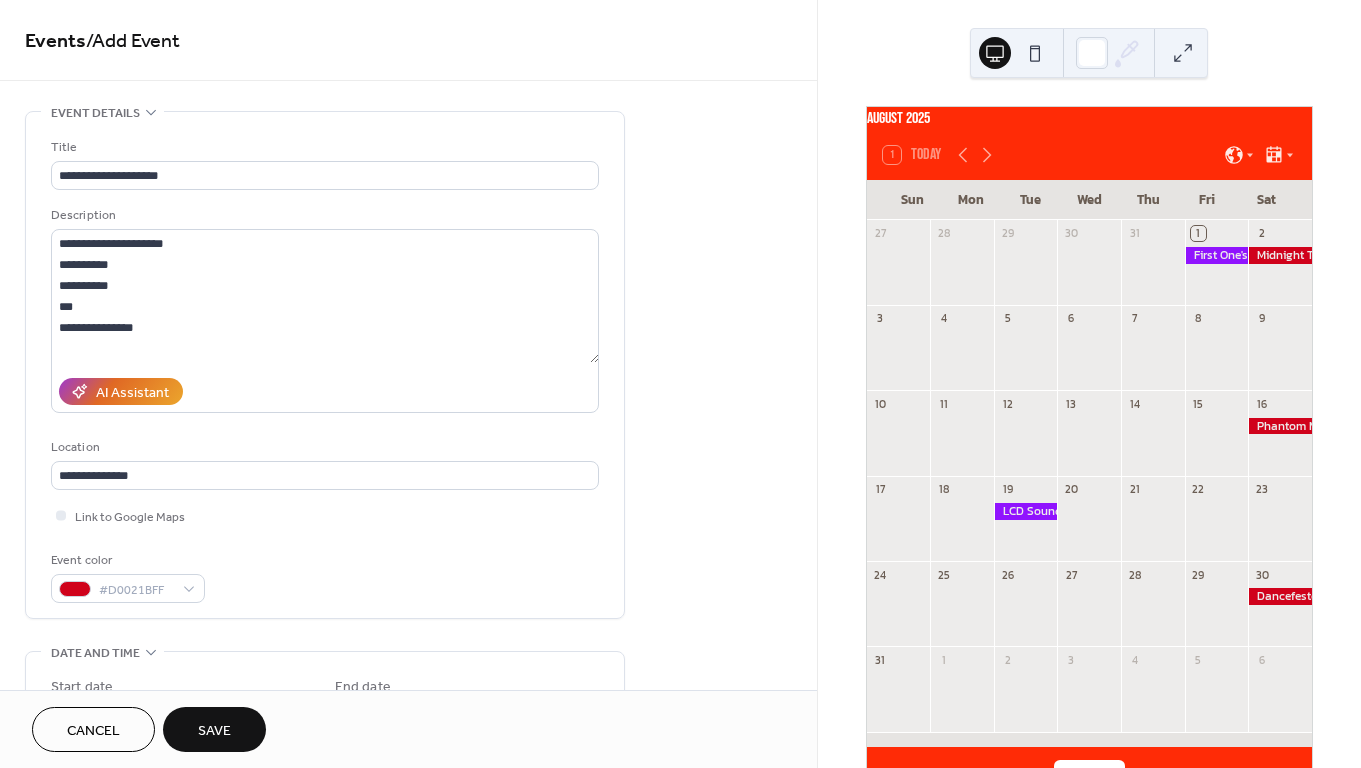 type on "**********" 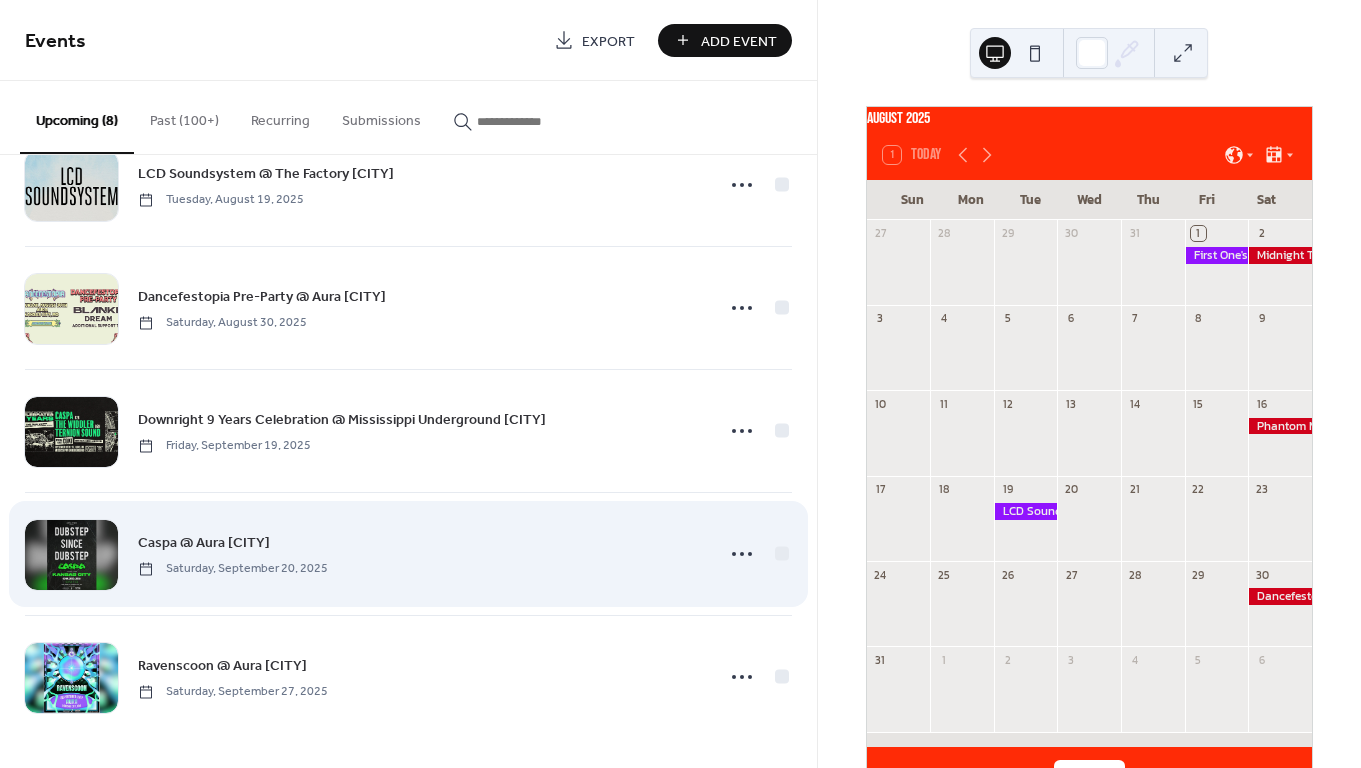 scroll, scrollTop: 430, scrollLeft: 0, axis: vertical 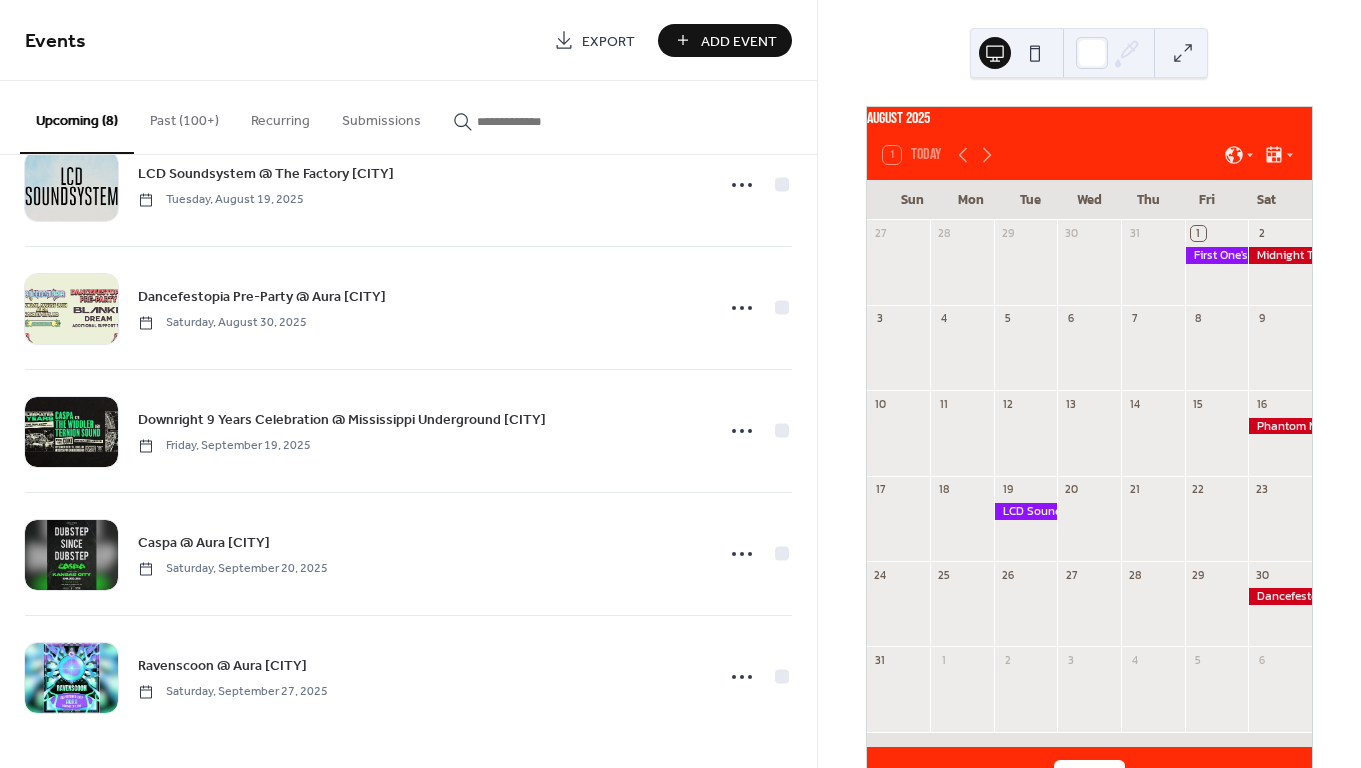 click on "Add Event" at bounding box center (739, 41) 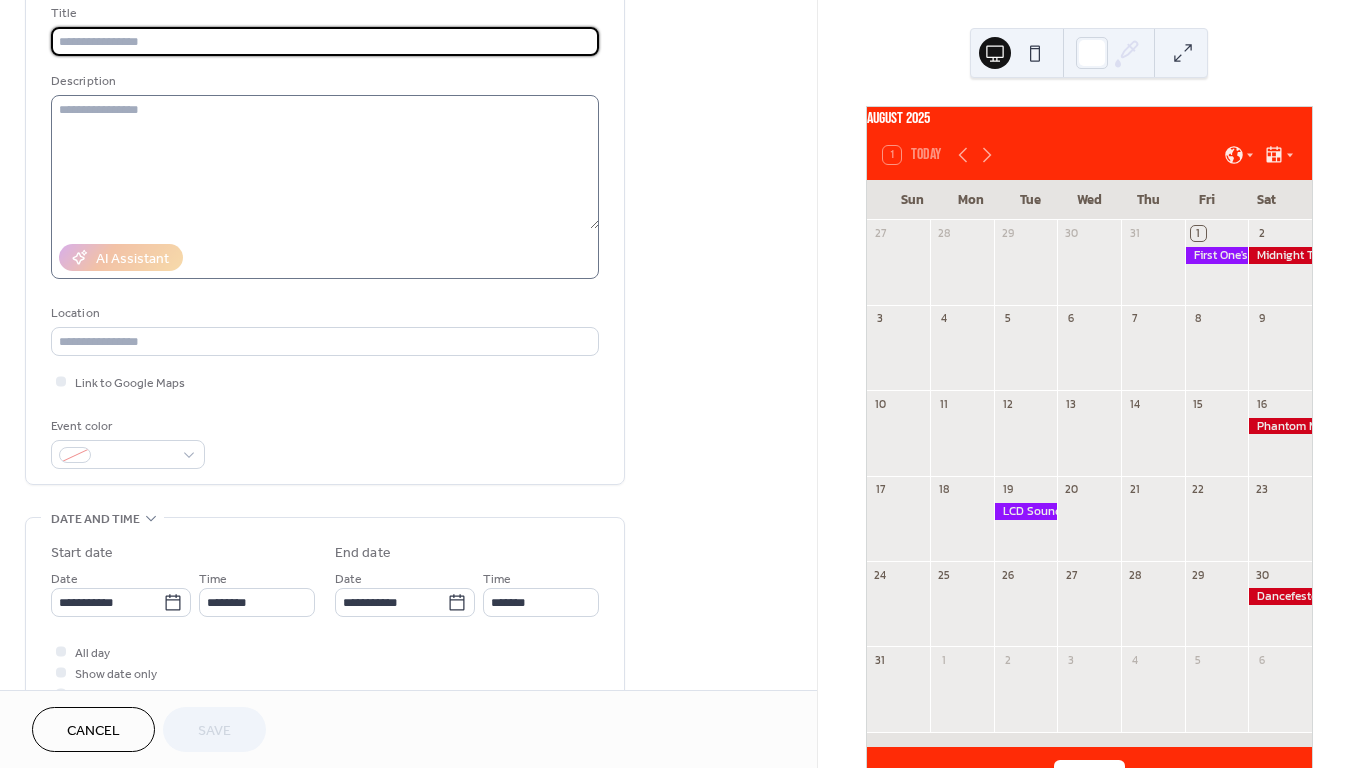 scroll, scrollTop: 139, scrollLeft: 0, axis: vertical 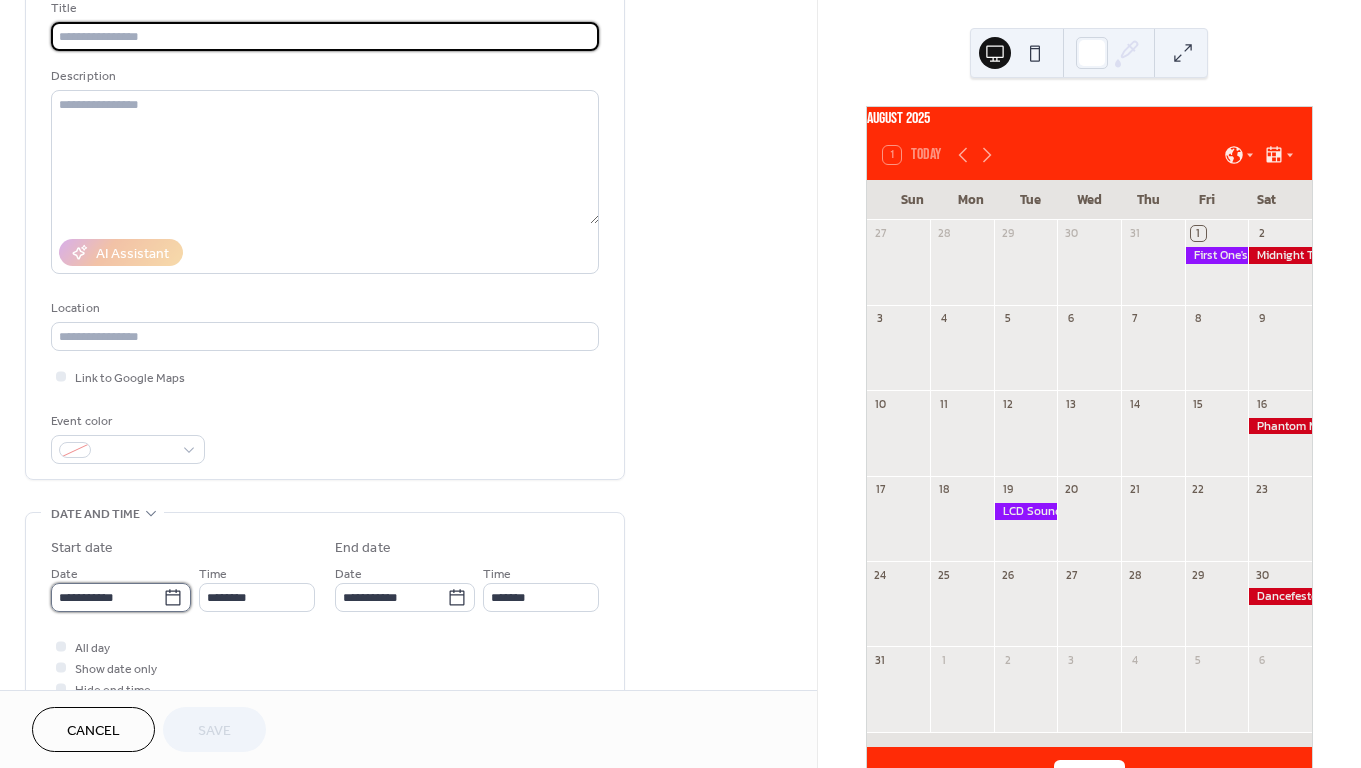 click on "**********" at bounding box center (107, 597) 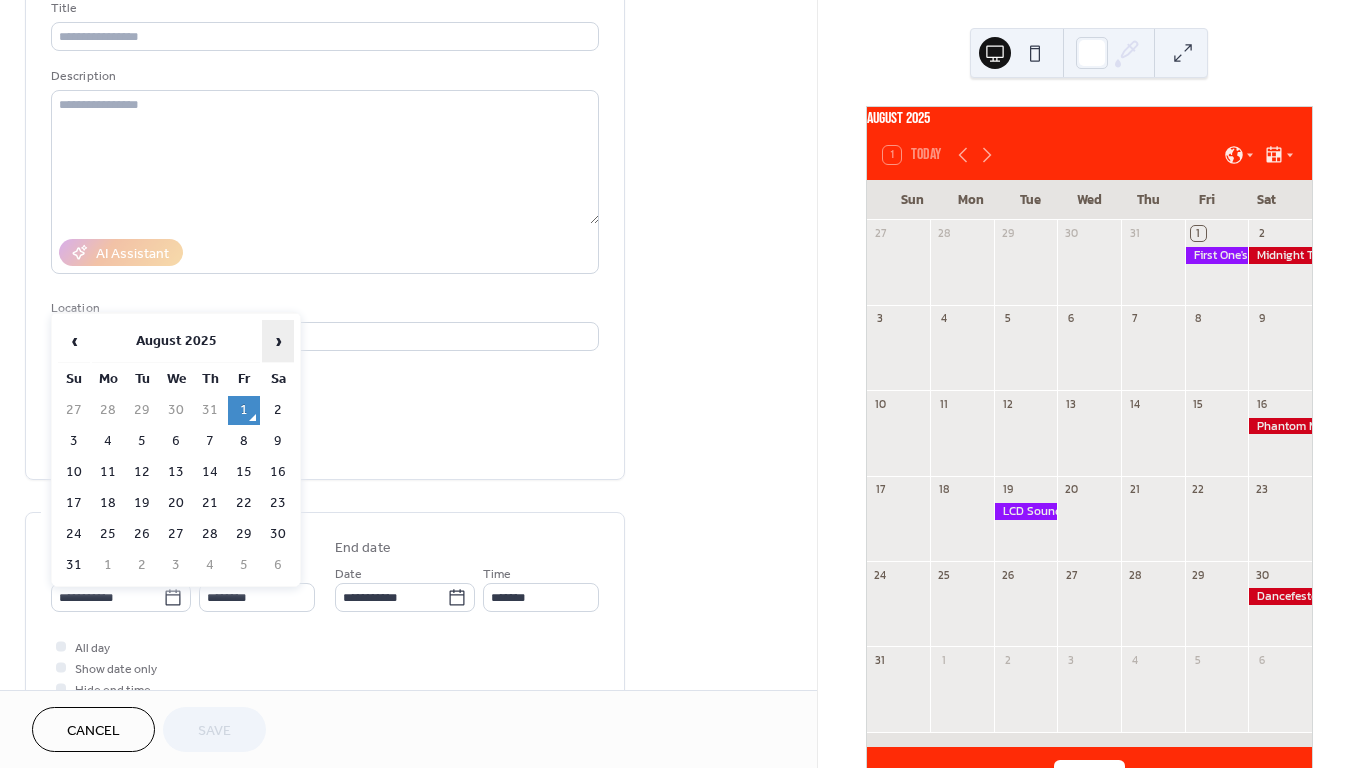 click on "›" at bounding box center [278, 341] 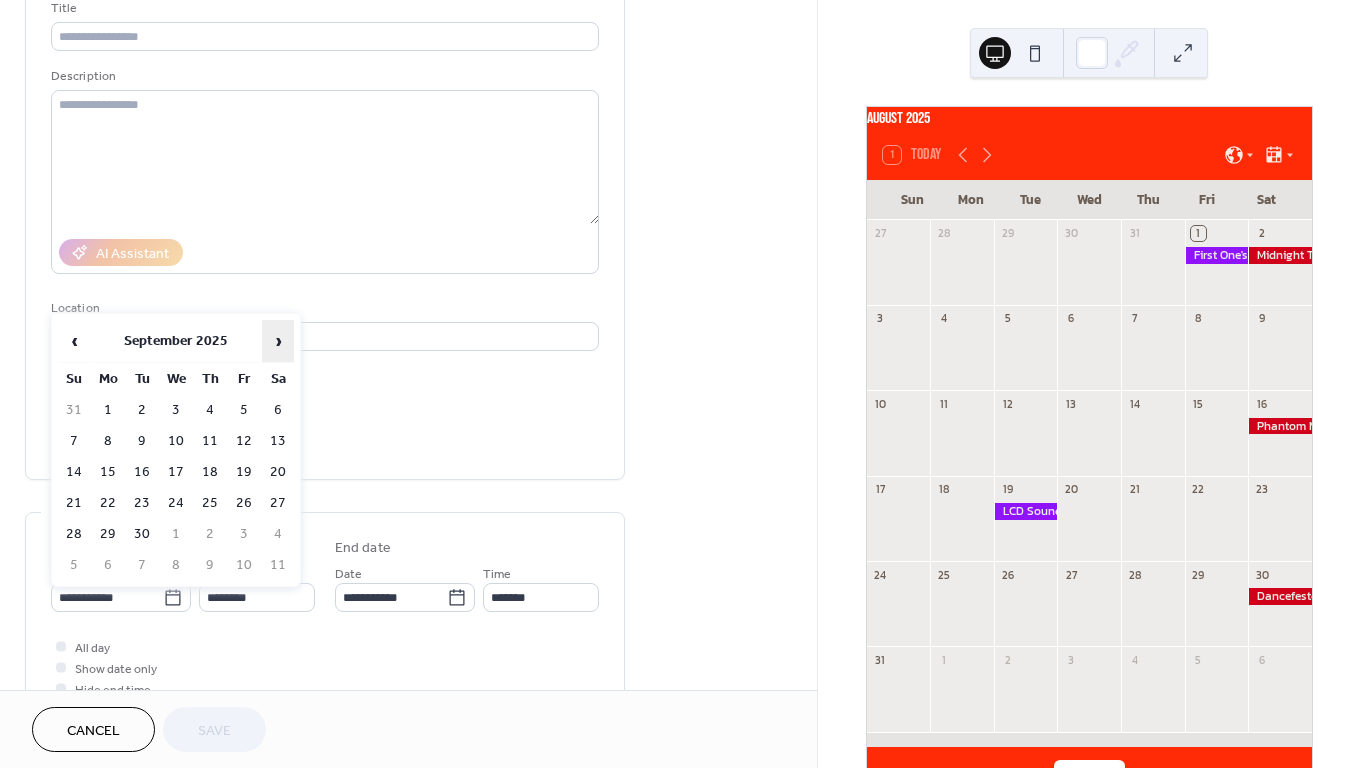click on "›" at bounding box center (278, 341) 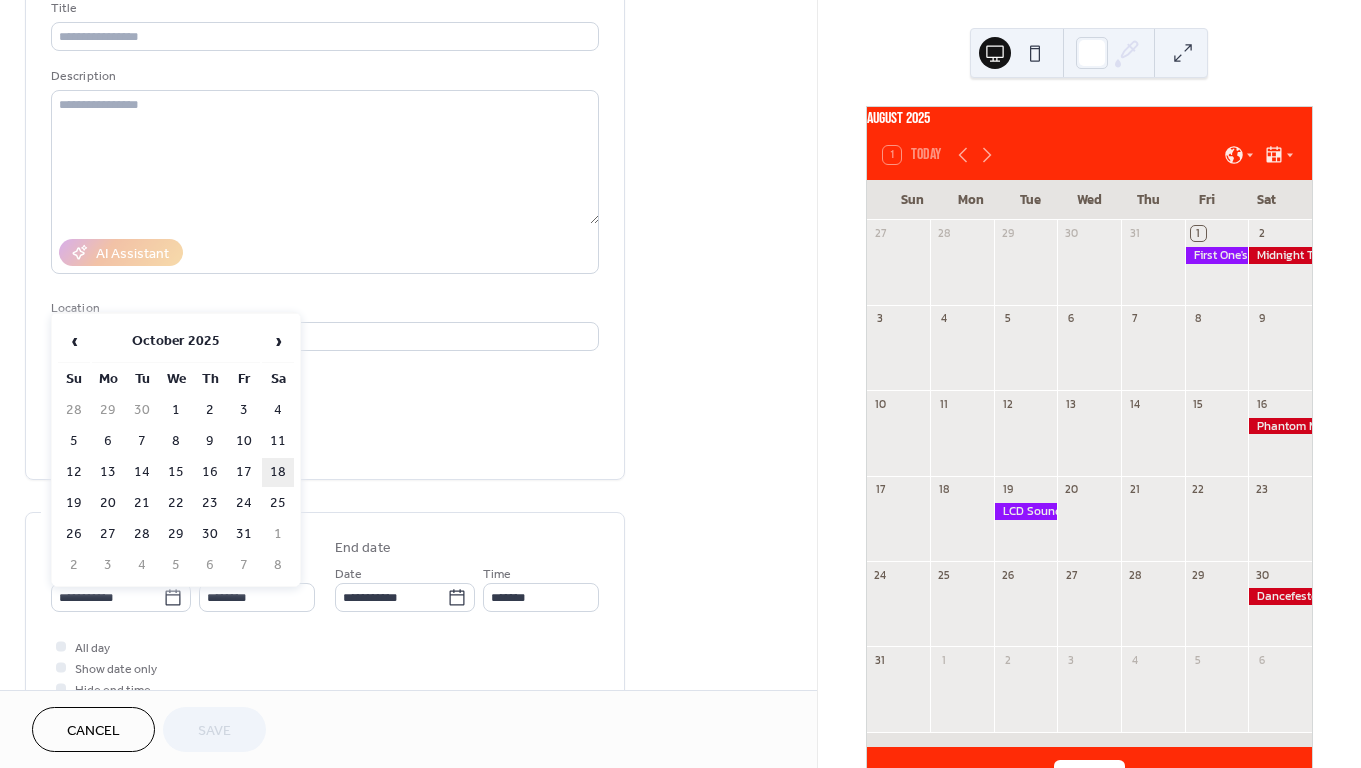 click on "18" at bounding box center [278, 472] 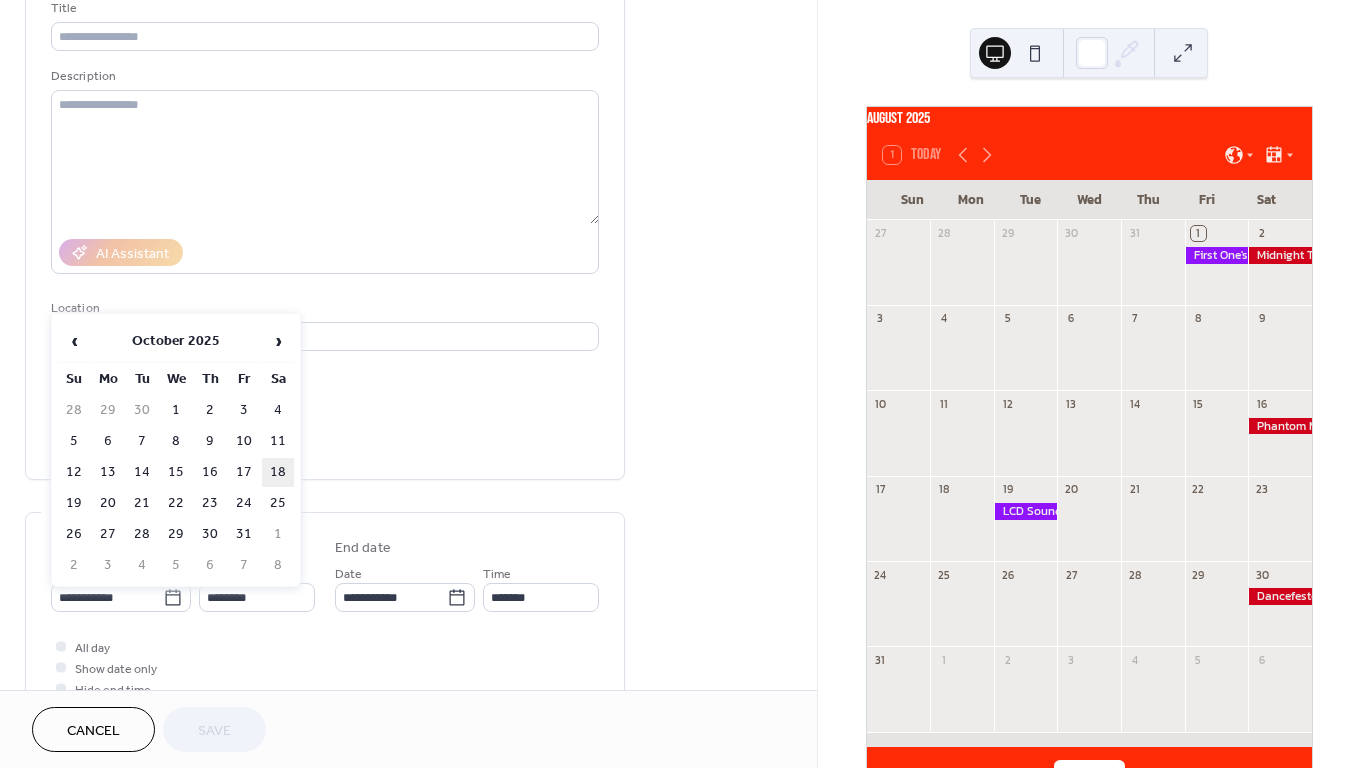 type on "**********" 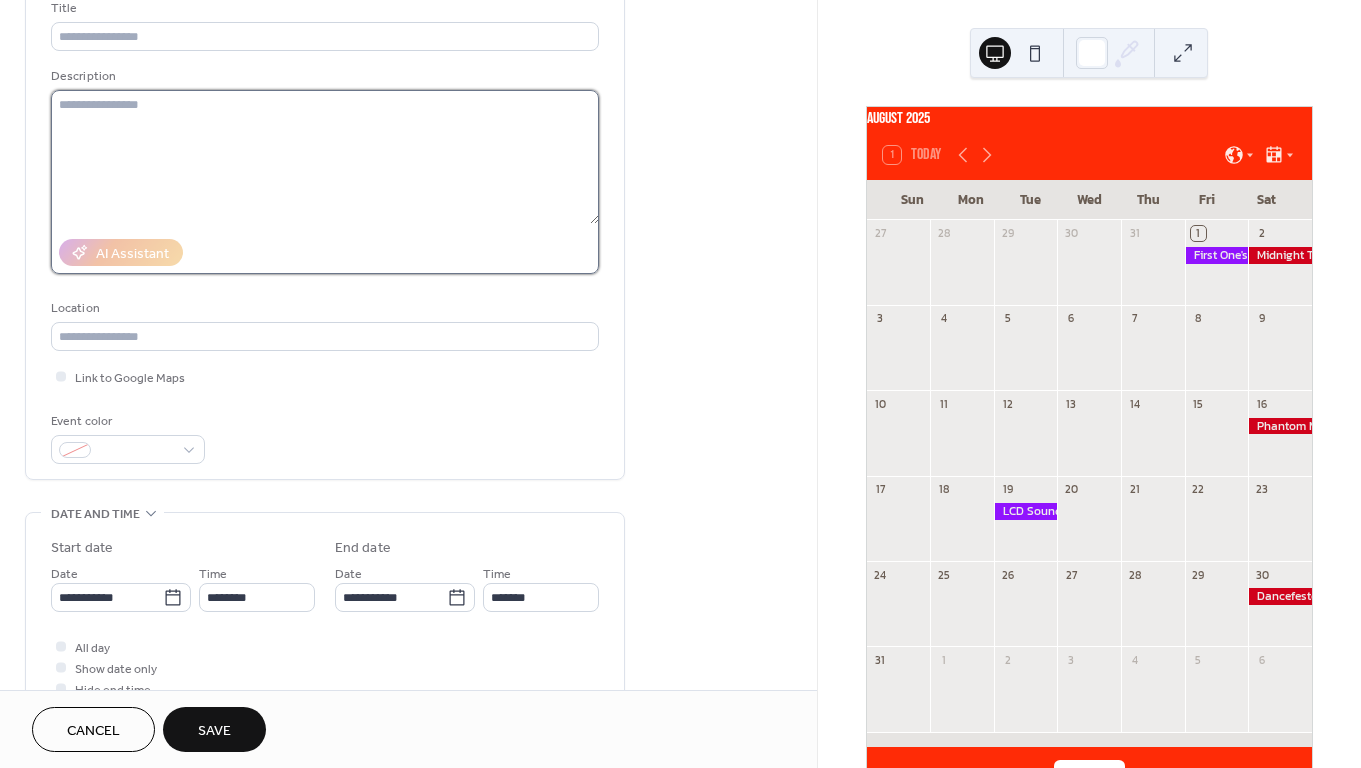 click at bounding box center [325, 157] 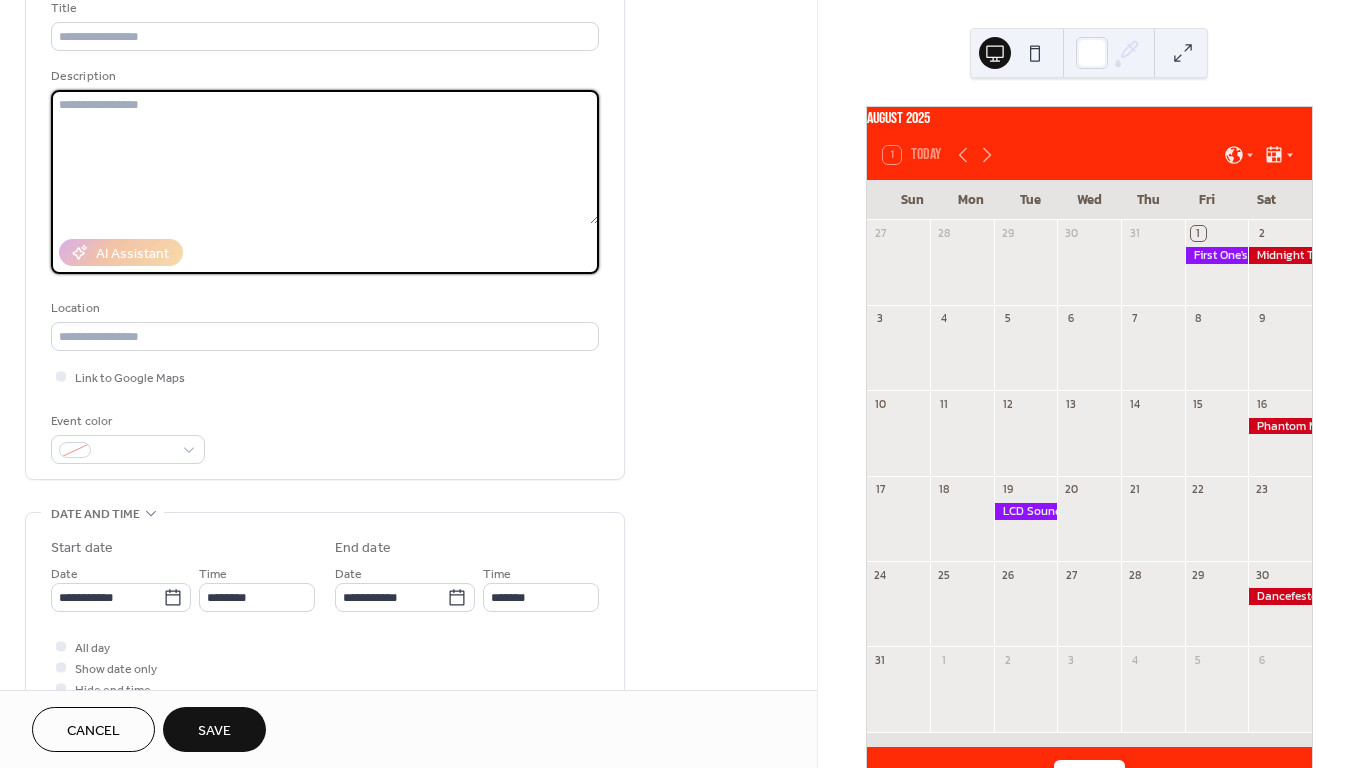 paste on "**********" 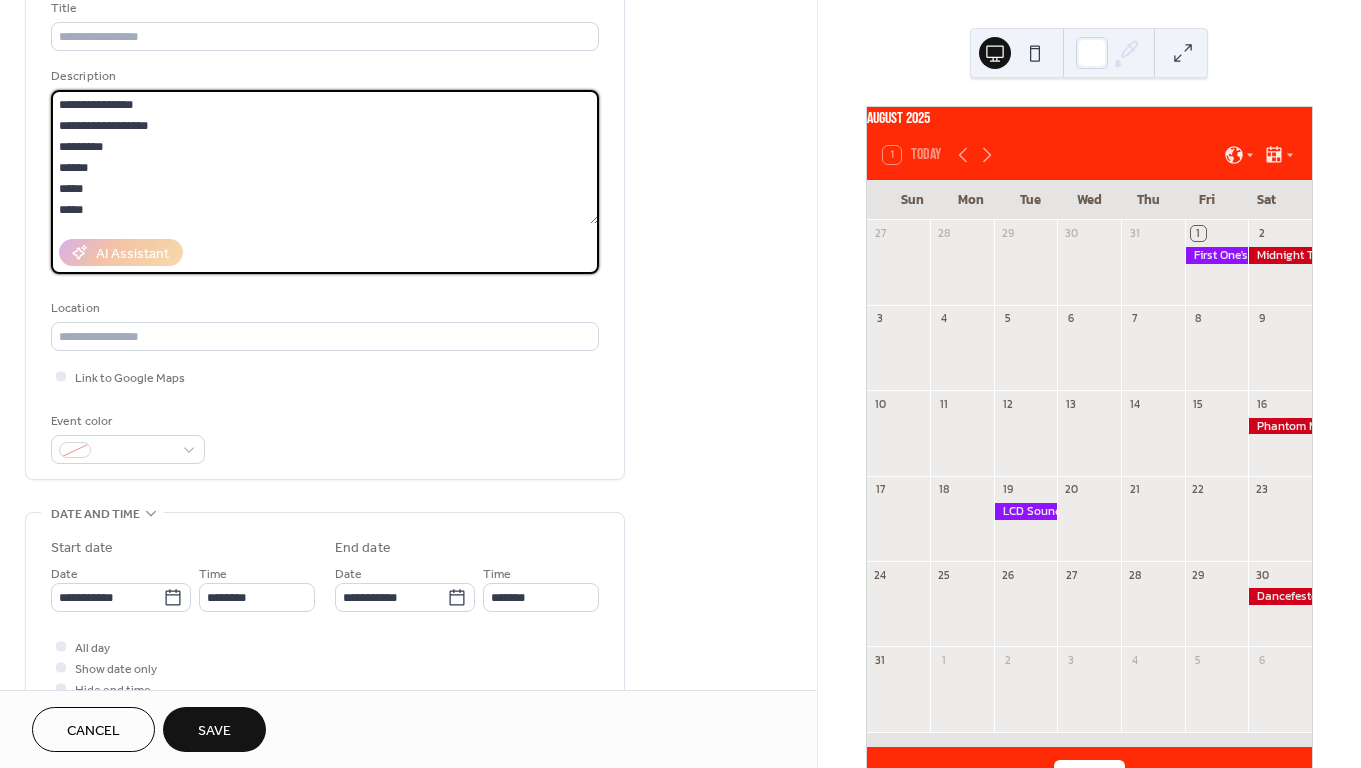 scroll, scrollTop: 84, scrollLeft: 0, axis: vertical 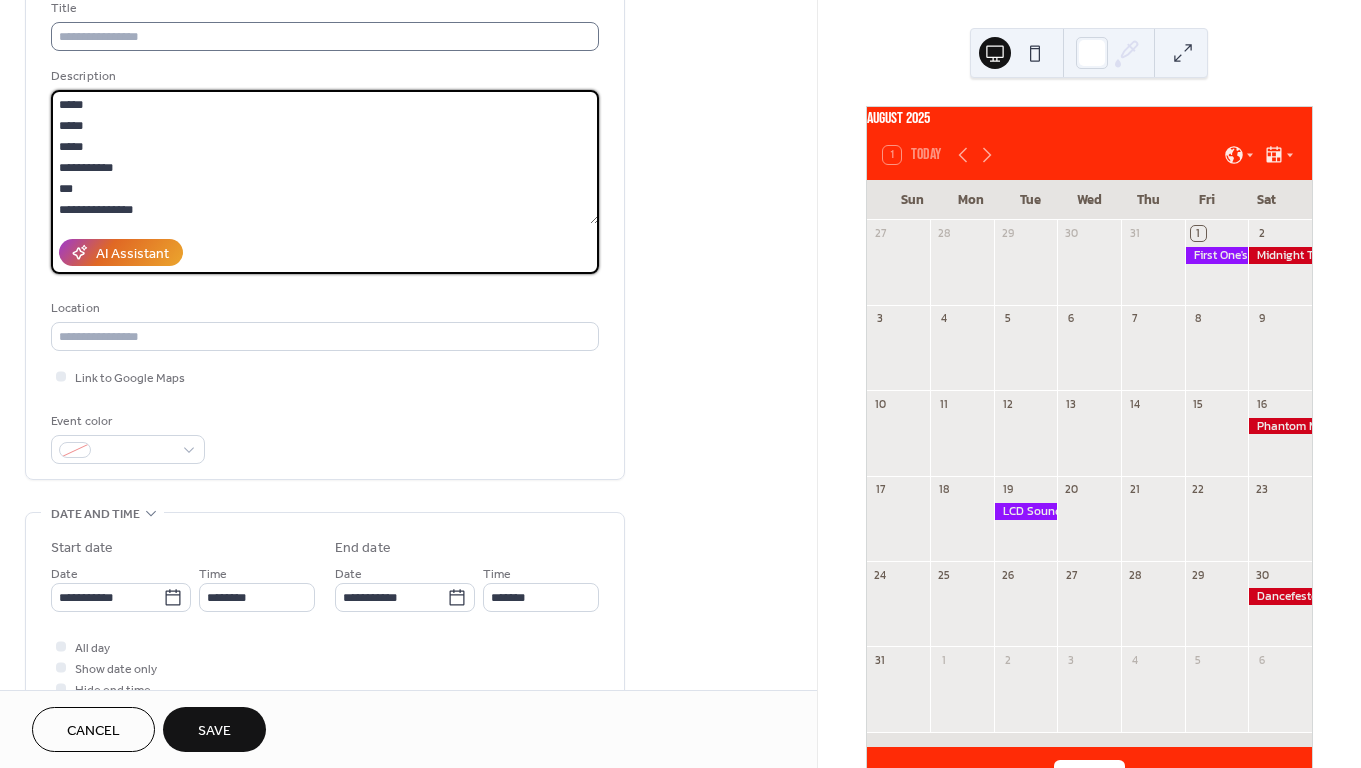type on "**********" 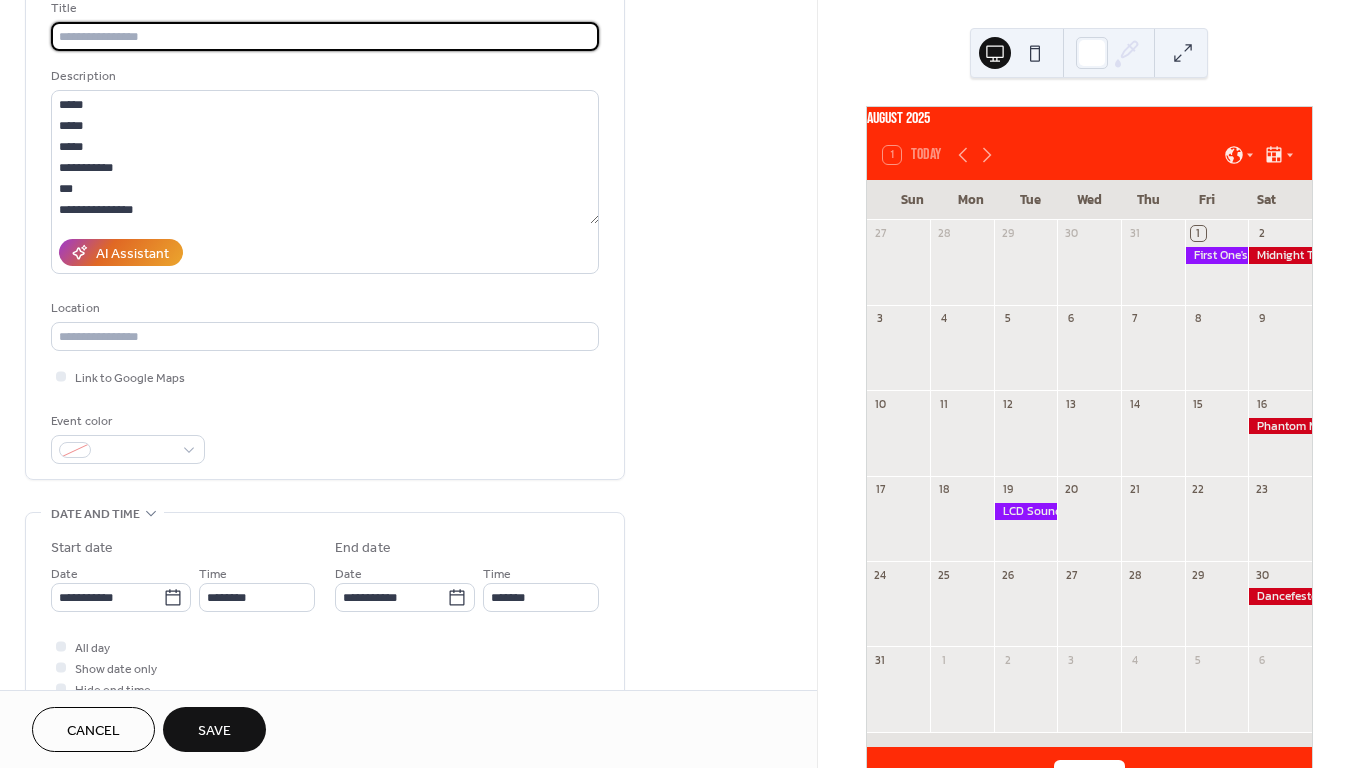 click at bounding box center [325, 36] 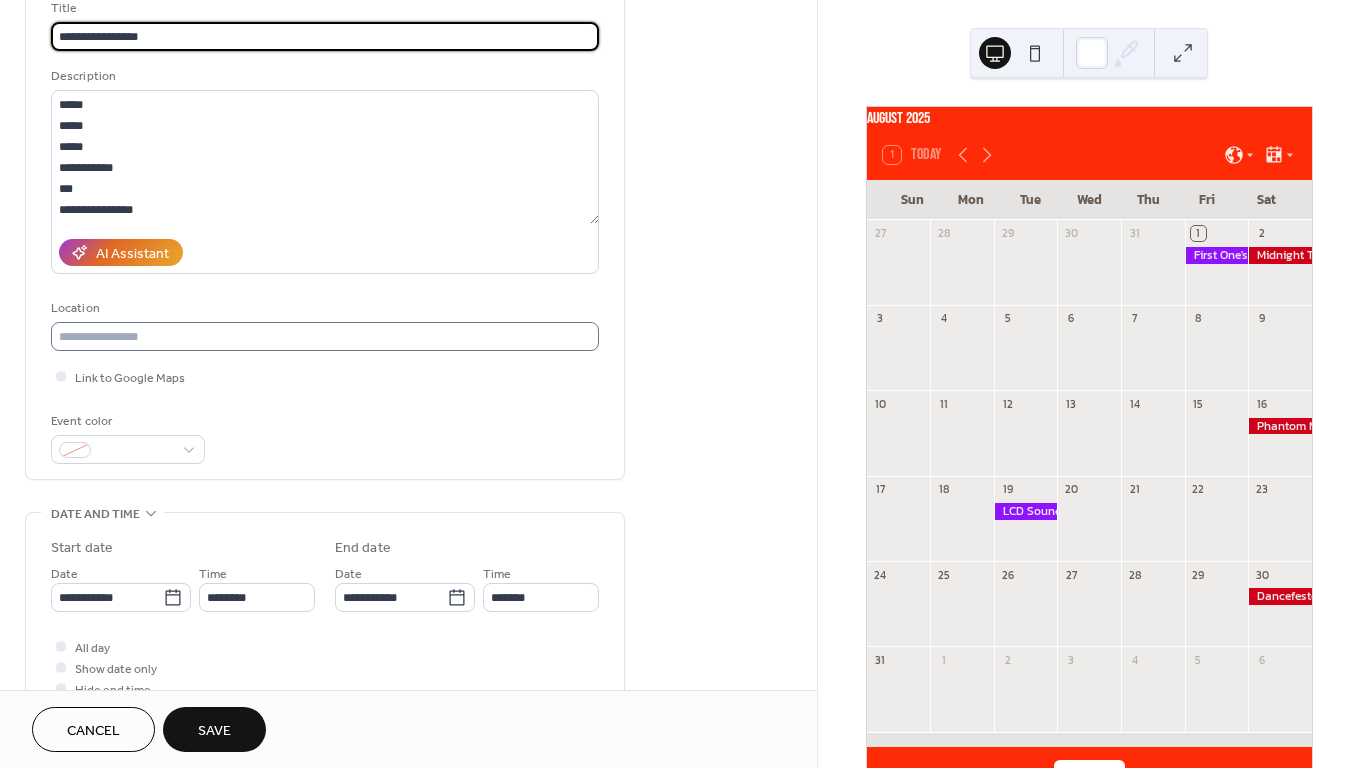 type on "**********" 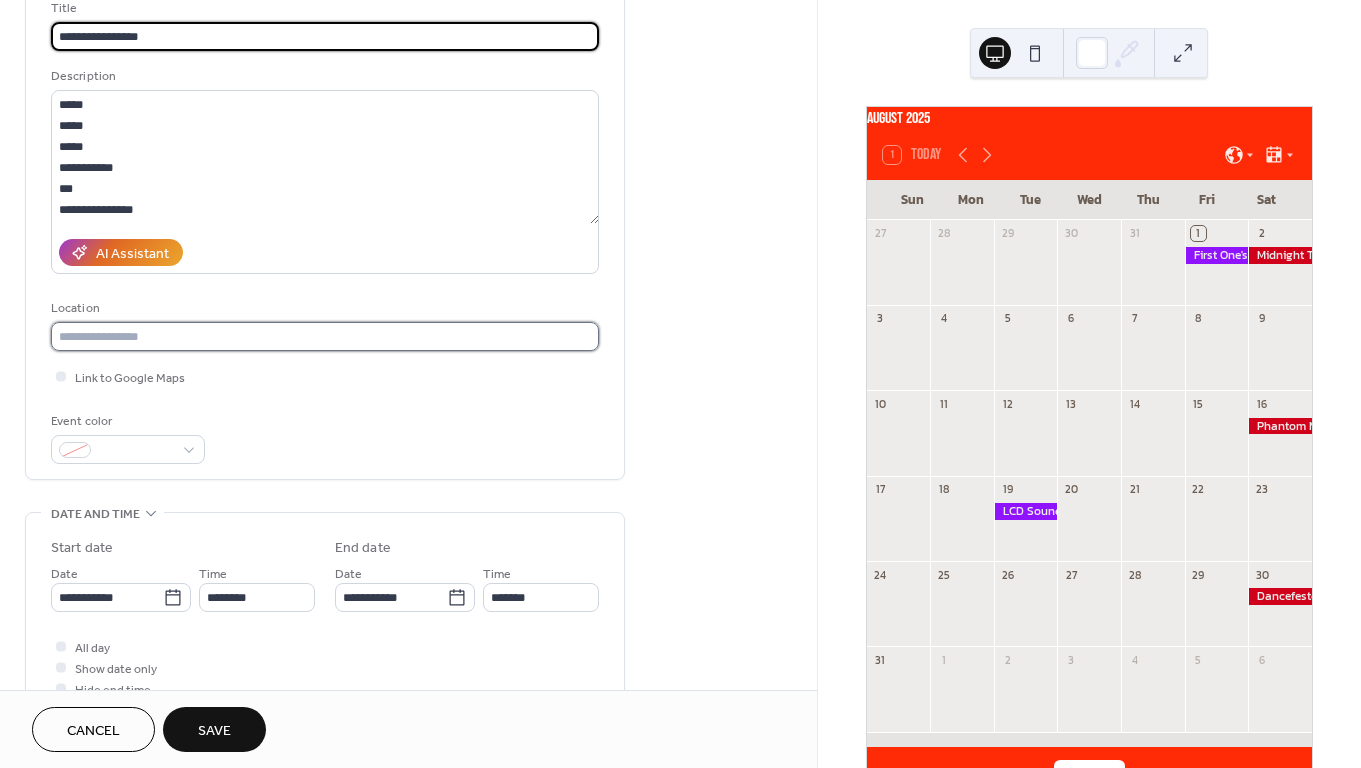 click at bounding box center (325, 336) 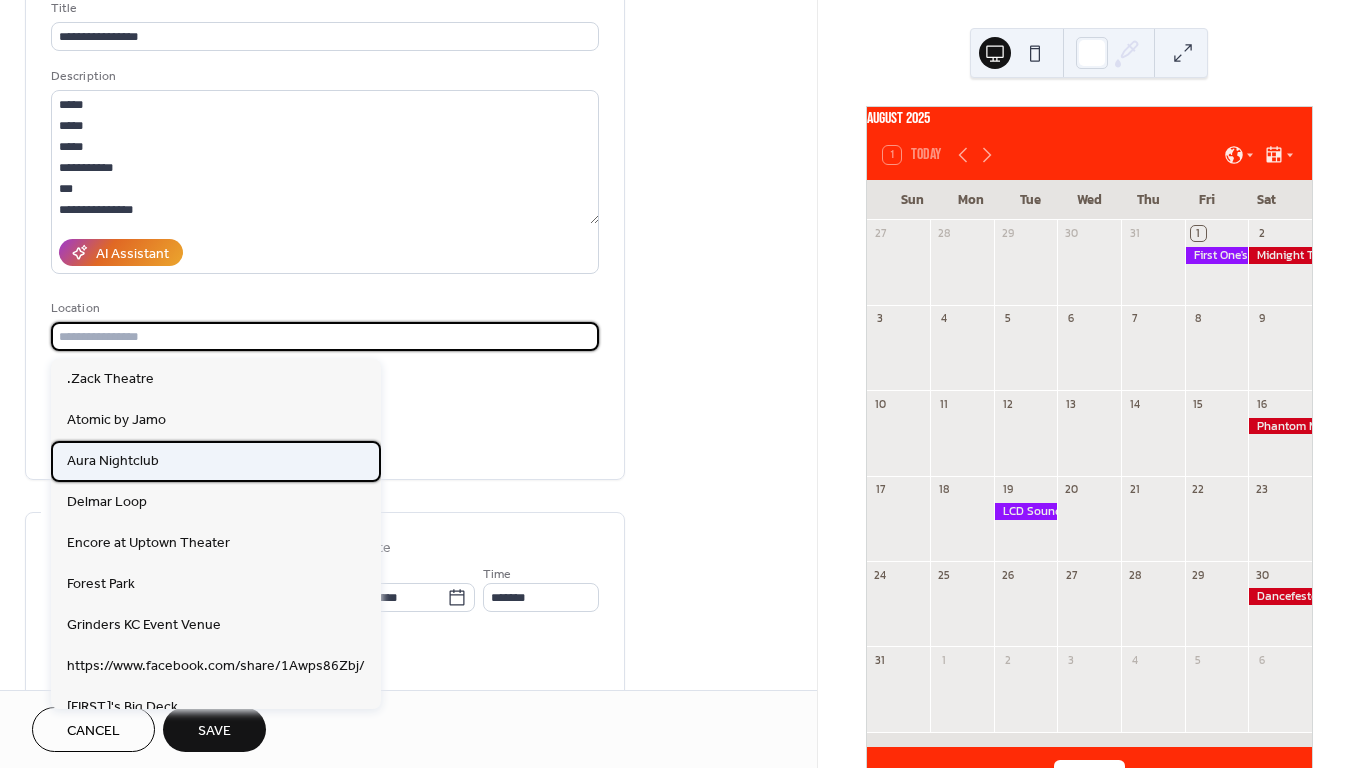 click on "Aura Nightclub" at bounding box center [113, 461] 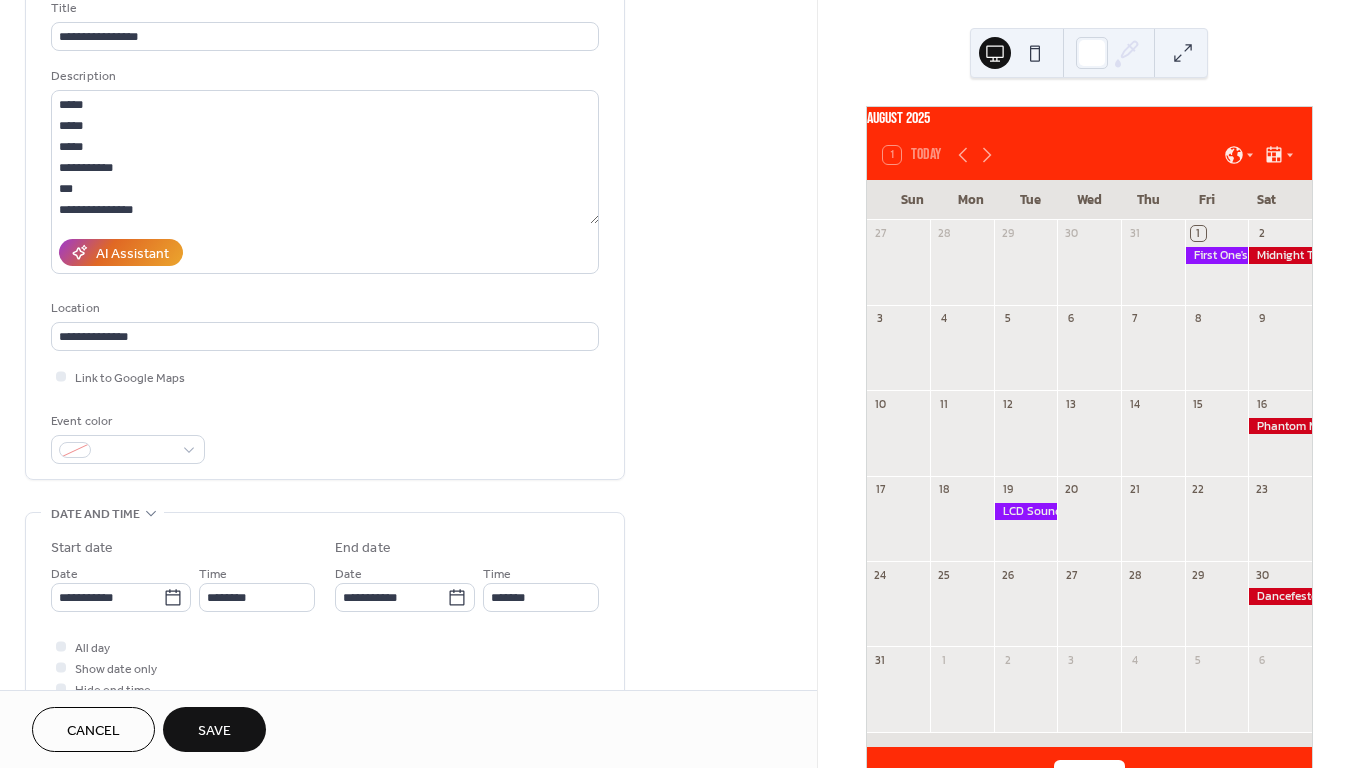 type on "**********" 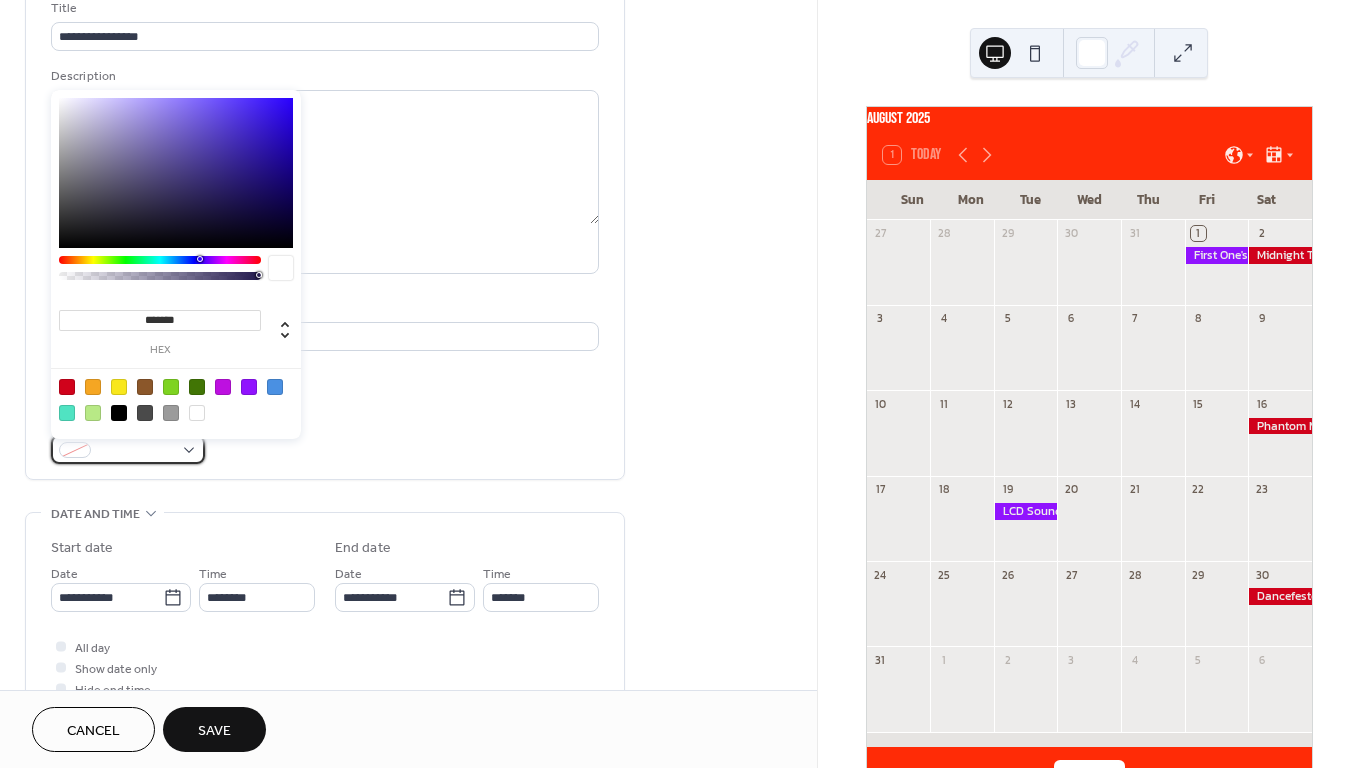 click at bounding box center [136, 451] 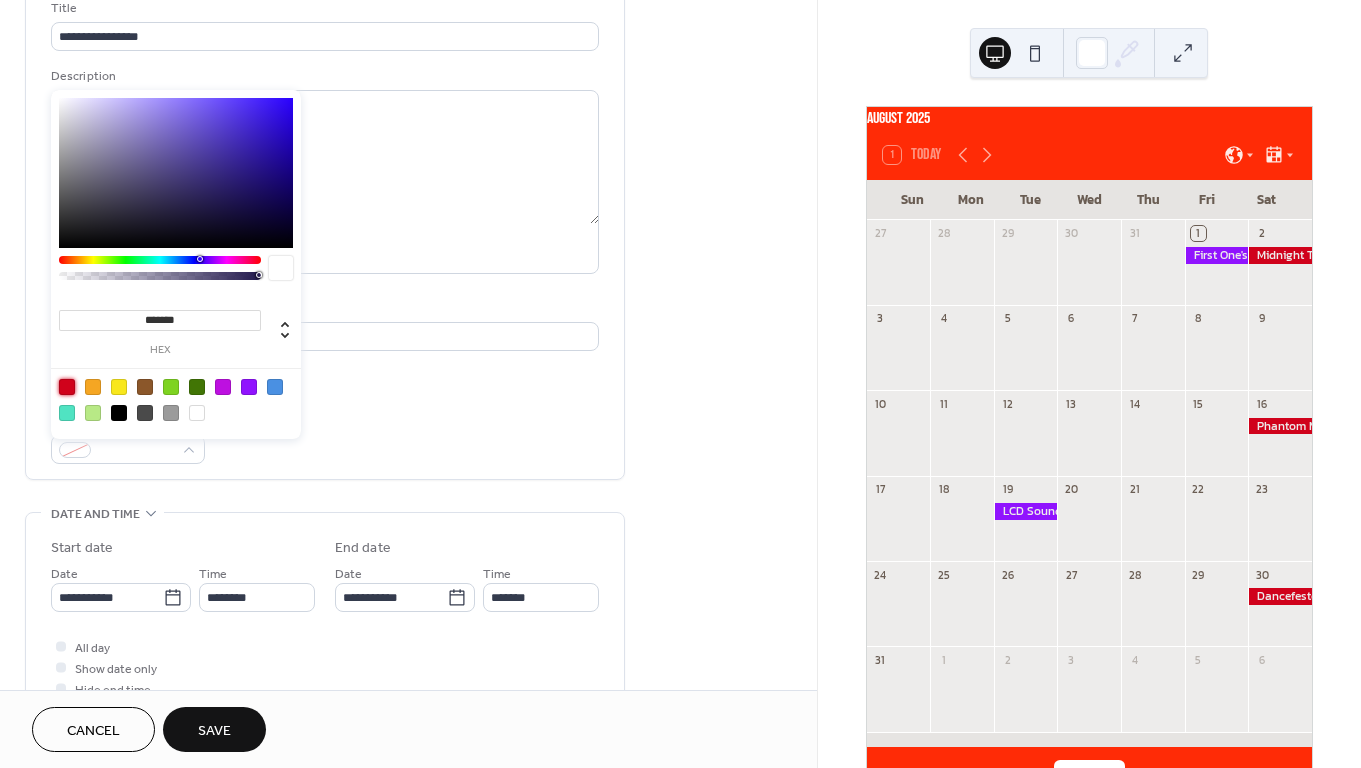 click at bounding box center (67, 387) 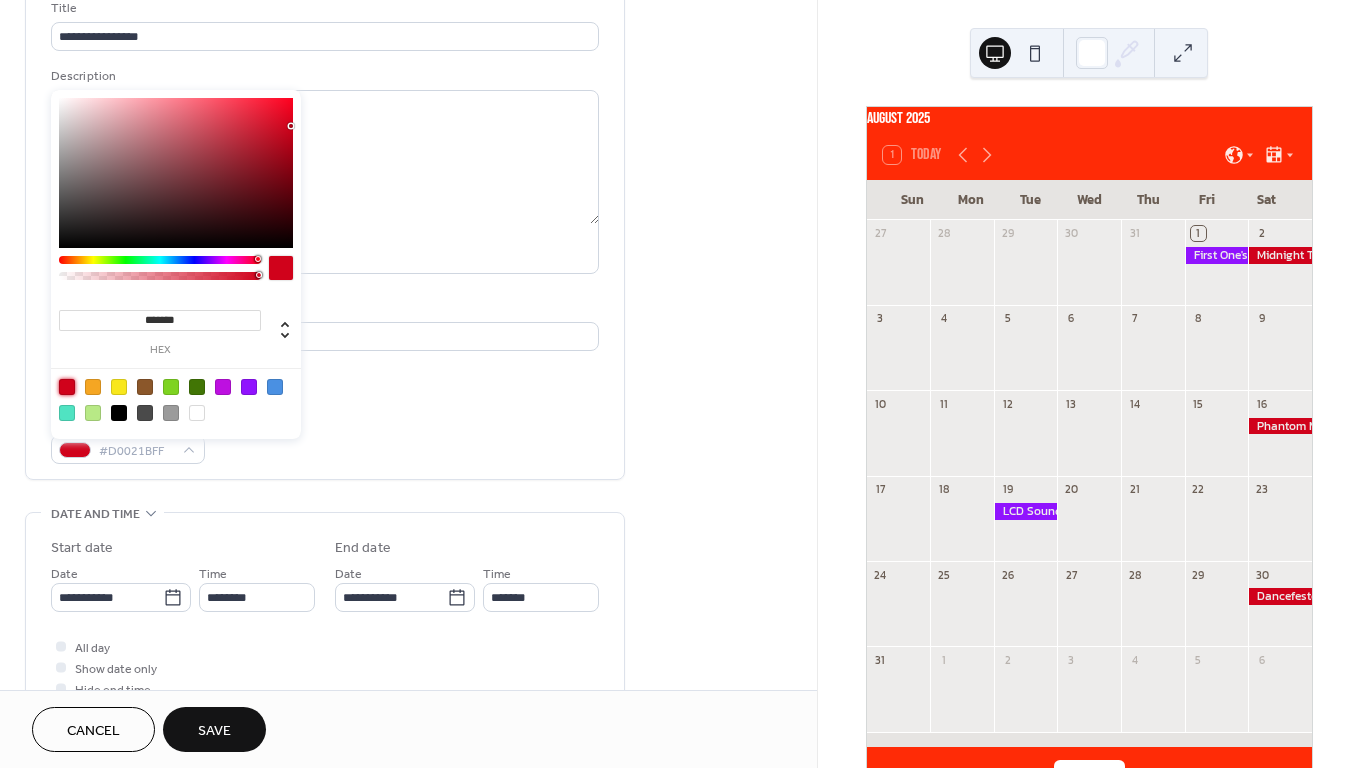 click on "**********" at bounding box center [325, 613] 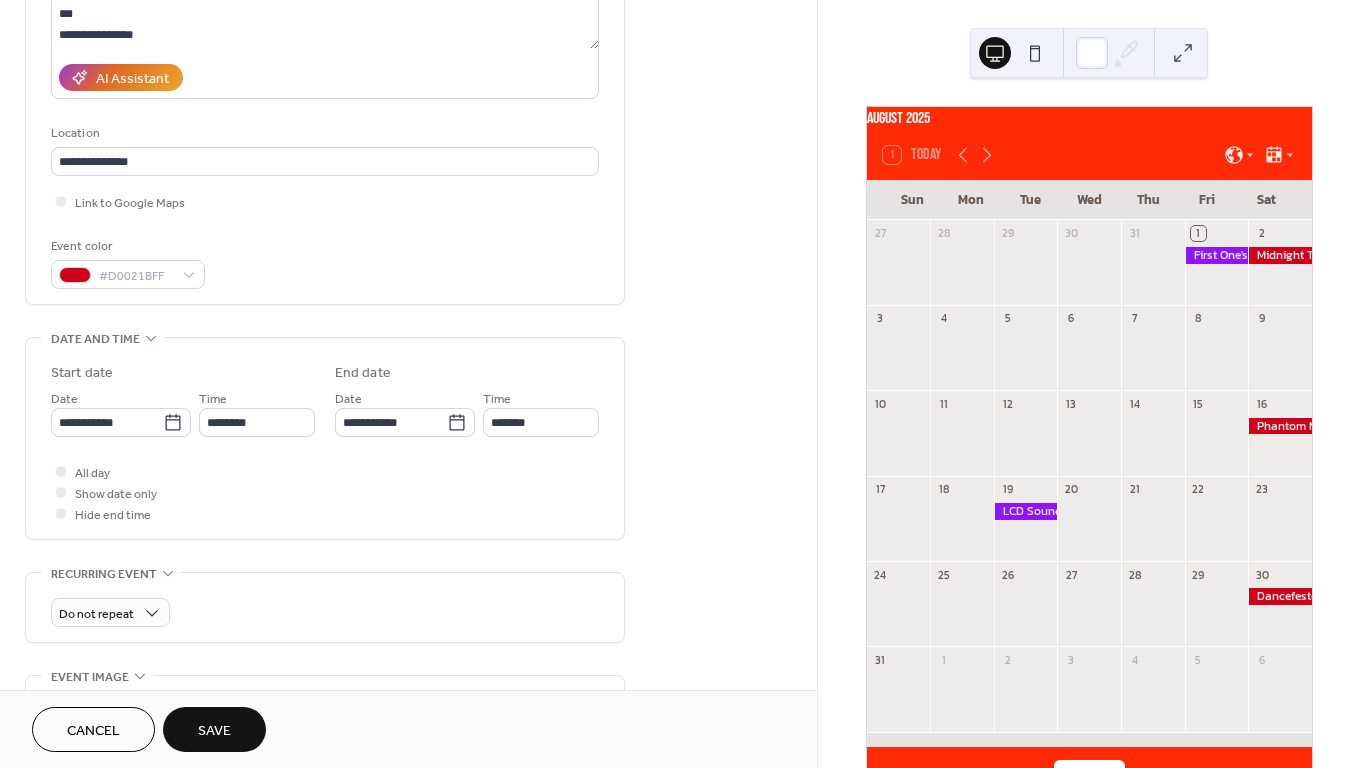 scroll, scrollTop: 340, scrollLeft: 0, axis: vertical 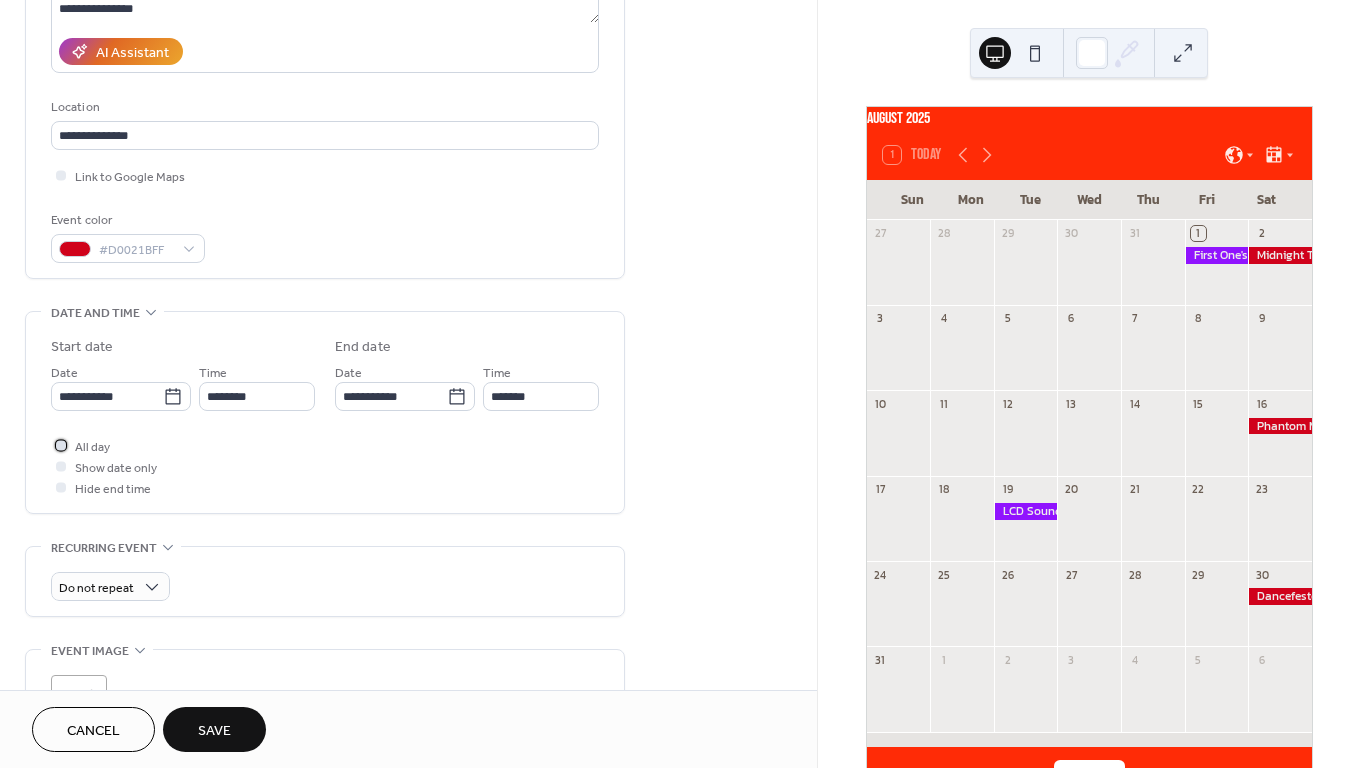 click on "All day" at bounding box center [92, 447] 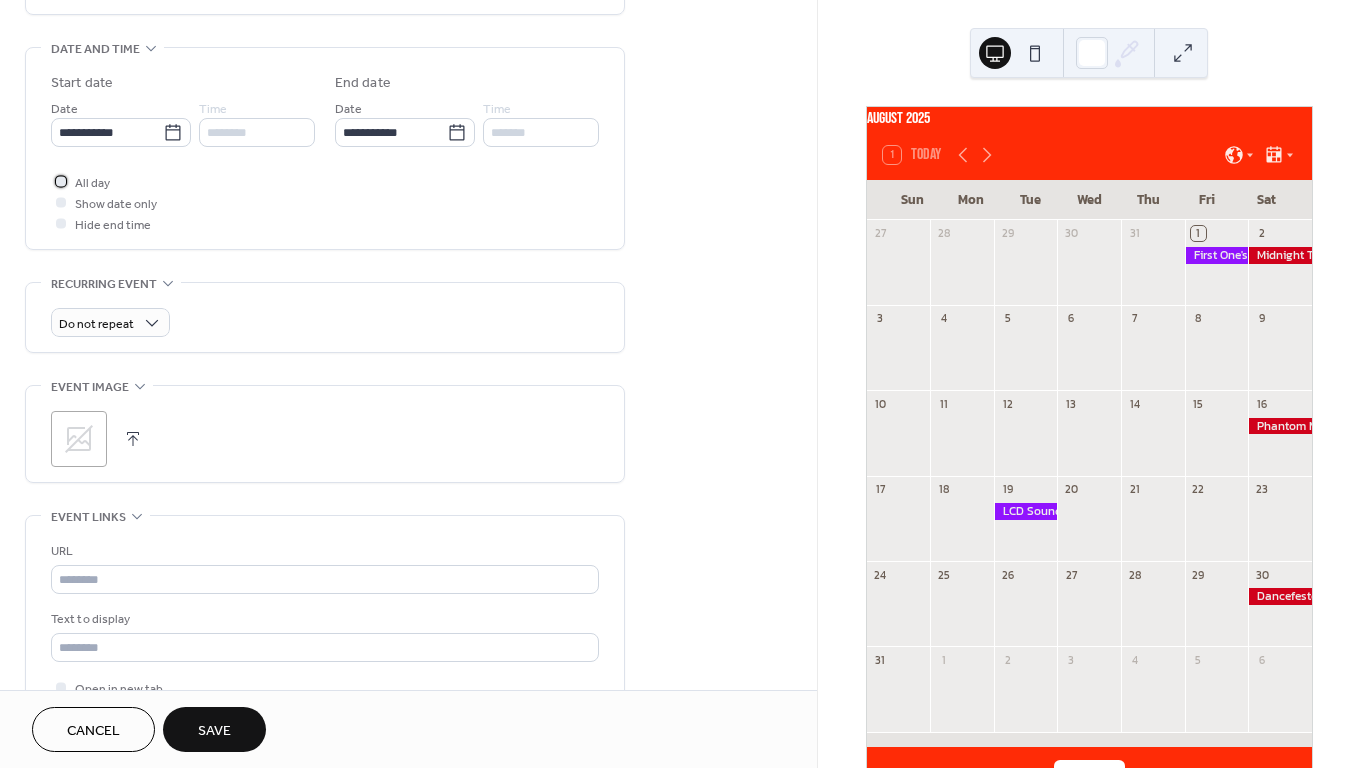 scroll, scrollTop: 613, scrollLeft: 0, axis: vertical 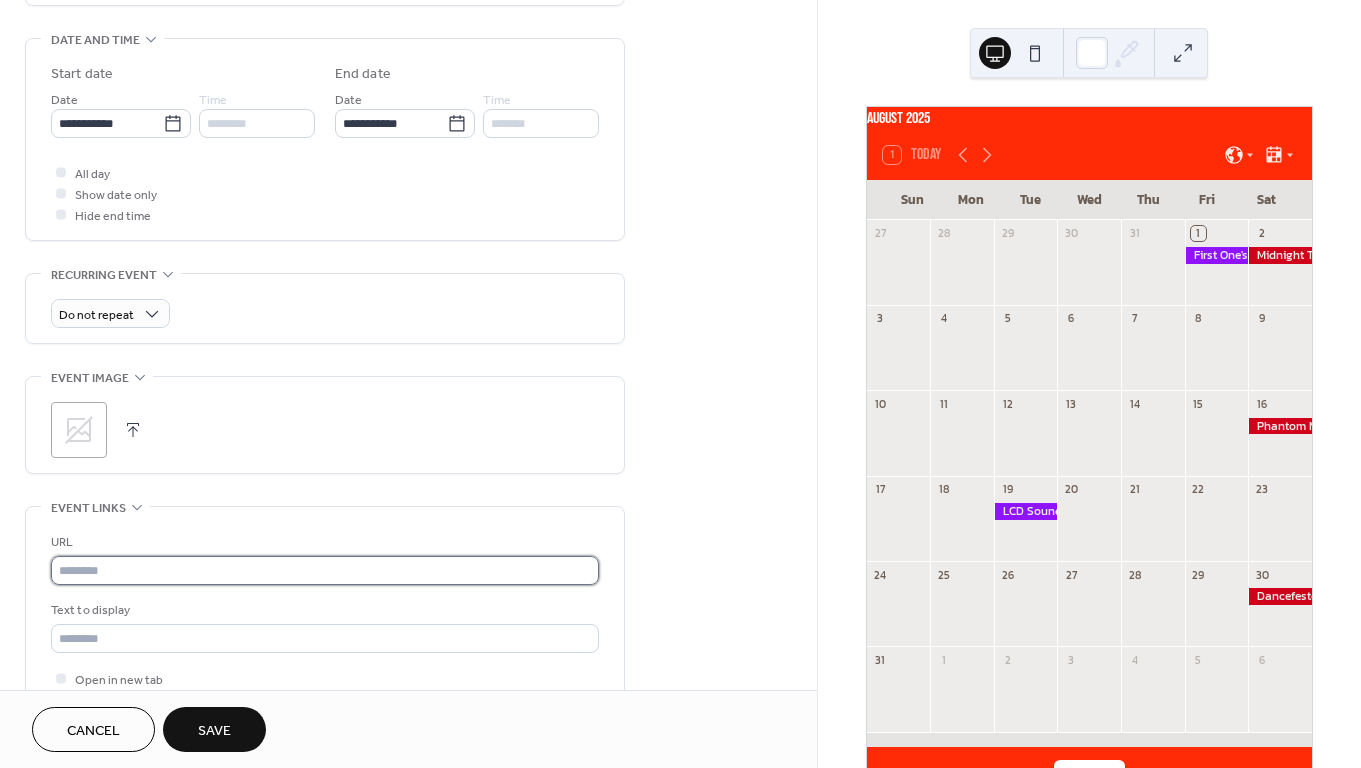 click at bounding box center (325, 570) 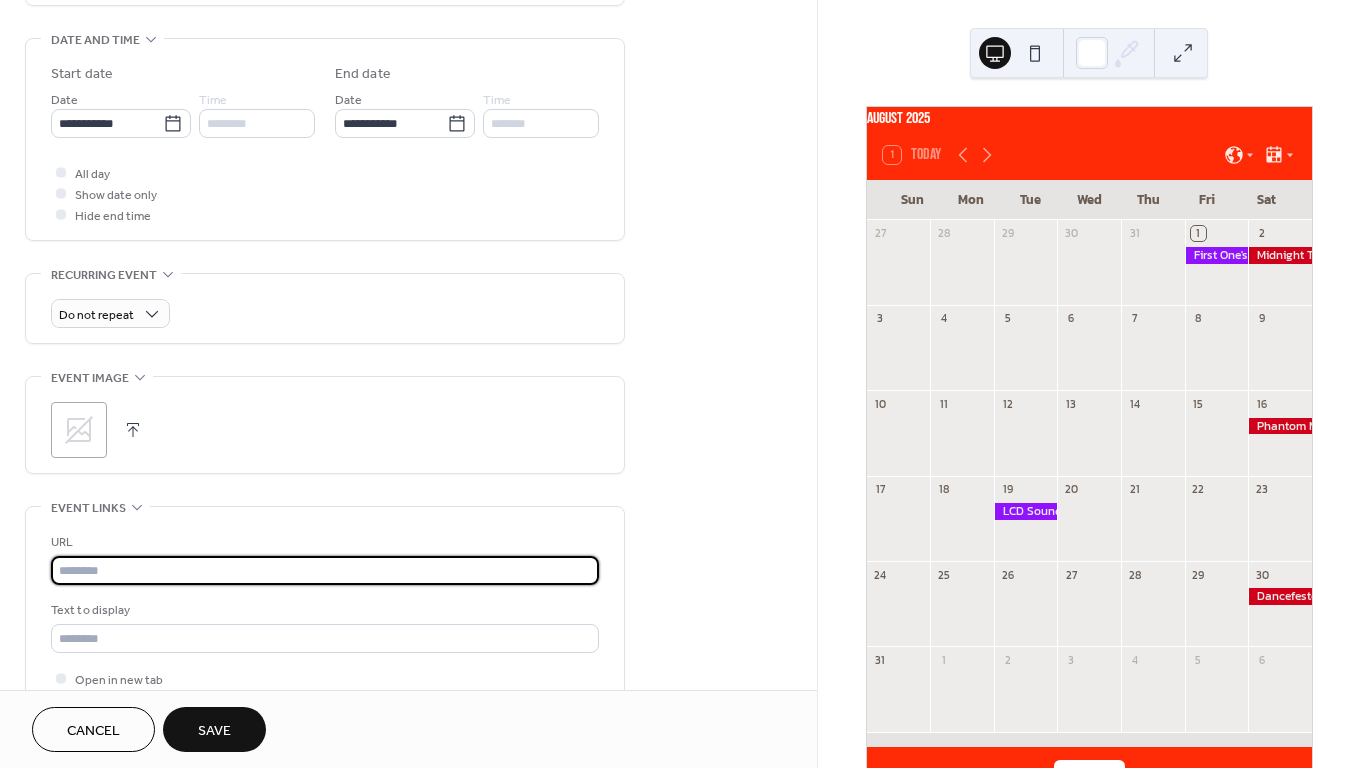 paste on "**********" 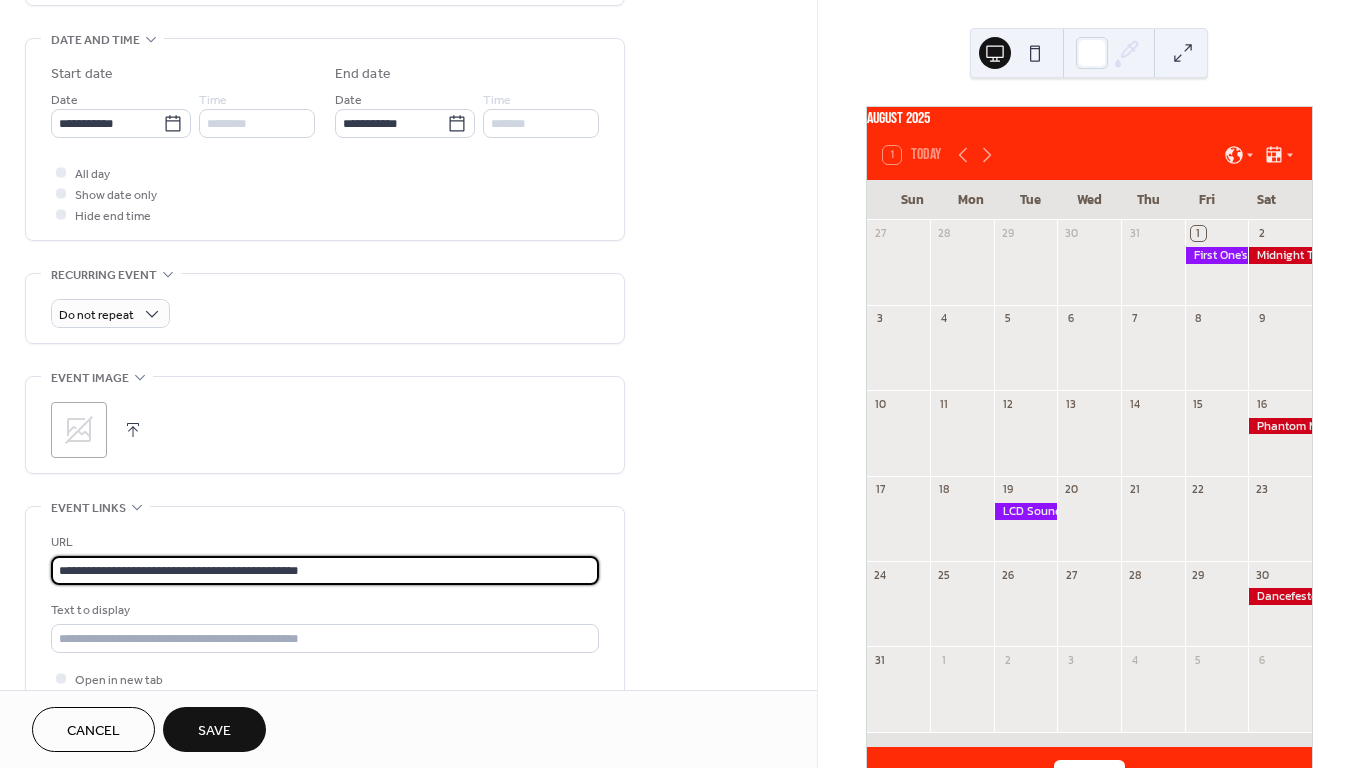 type on "**********" 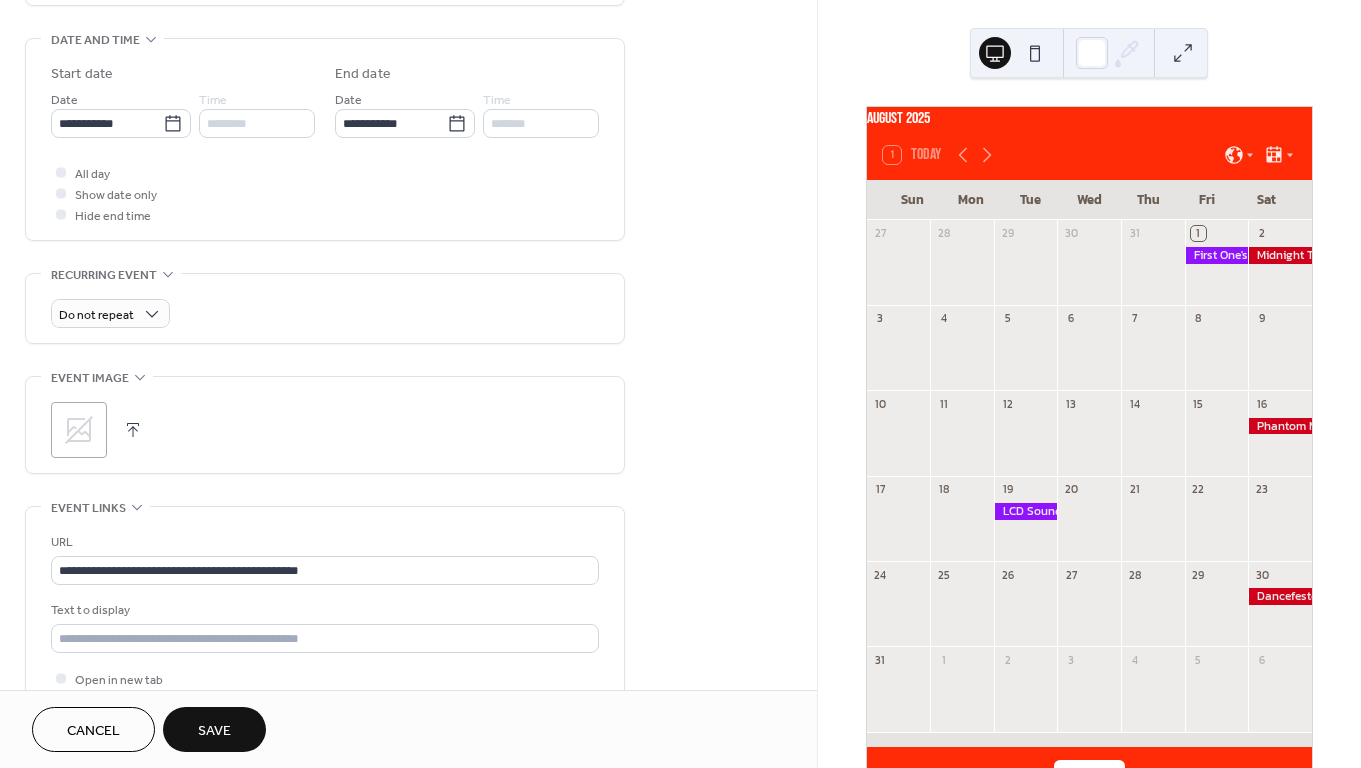 click at bounding box center [133, 430] 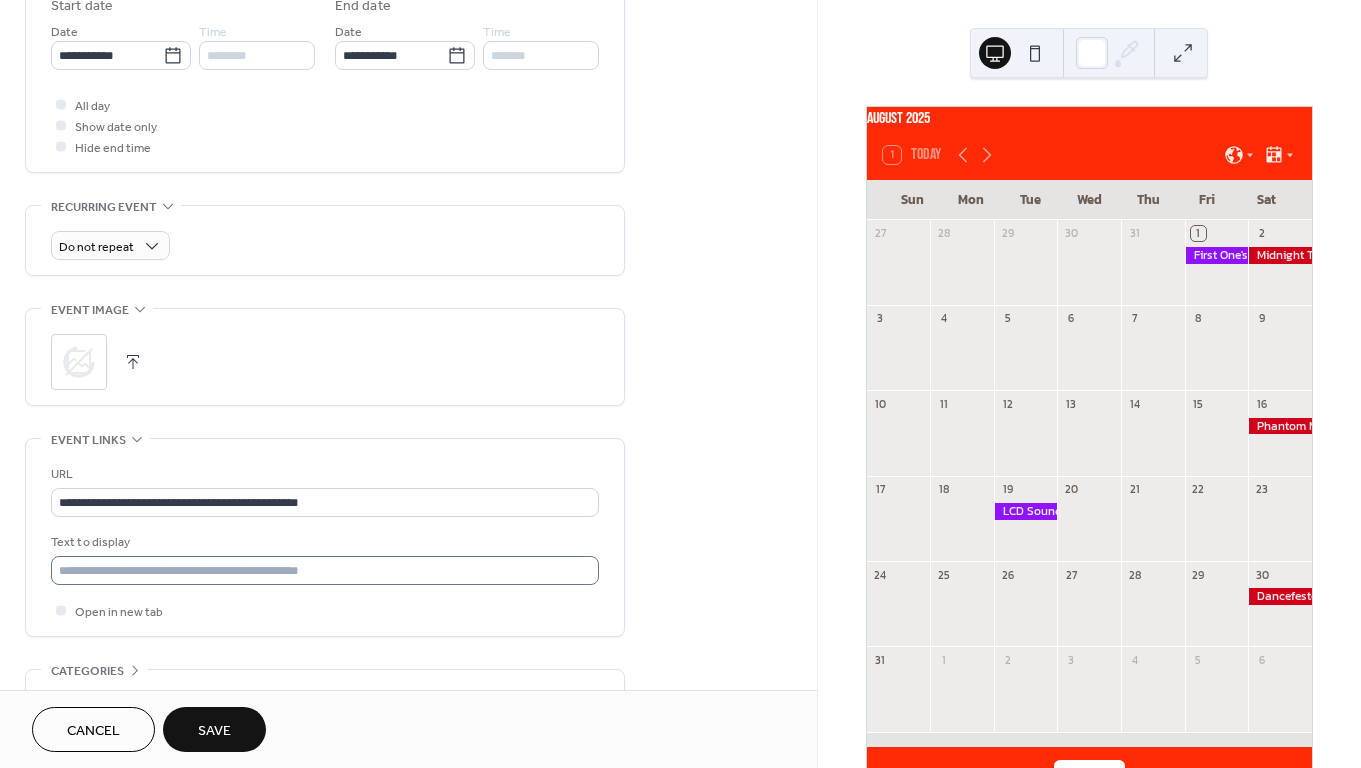 scroll, scrollTop: 685, scrollLeft: 0, axis: vertical 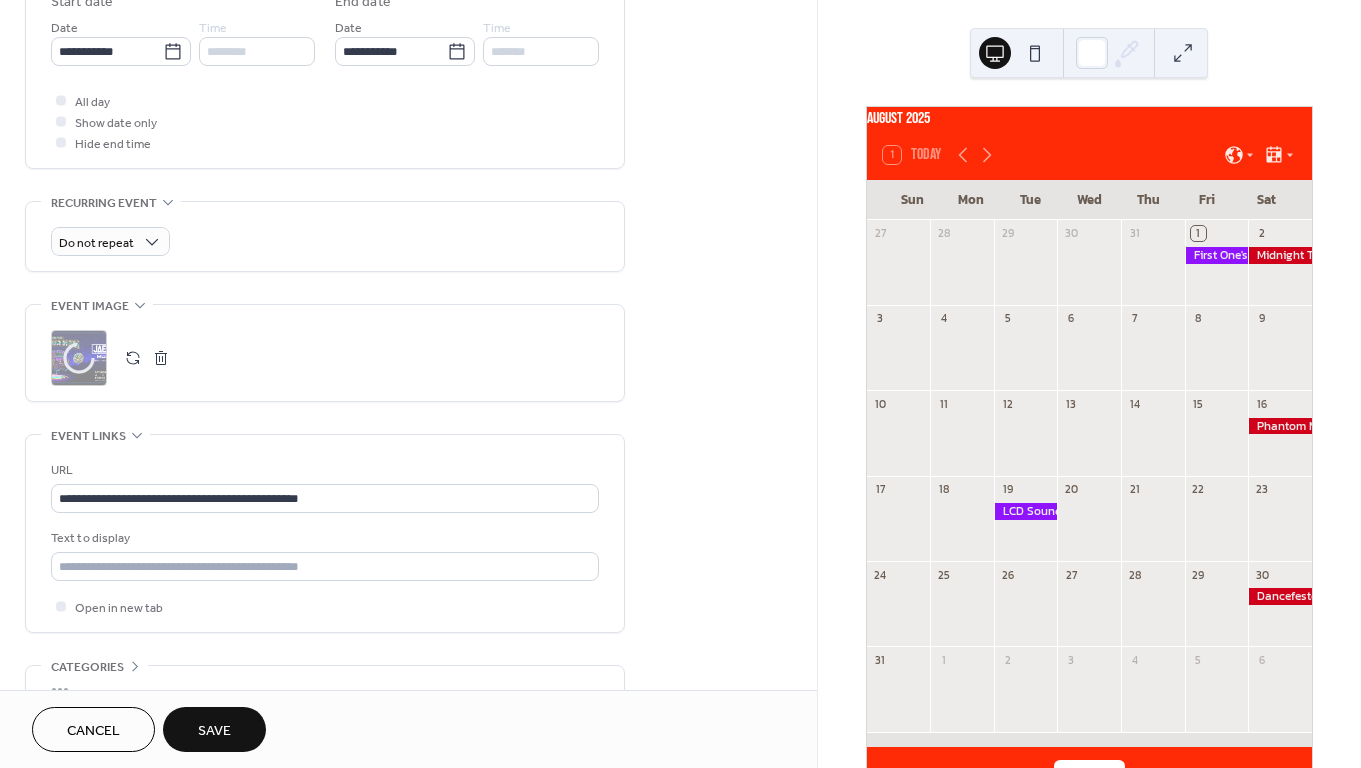 click on "Save" at bounding box center (214, 731) 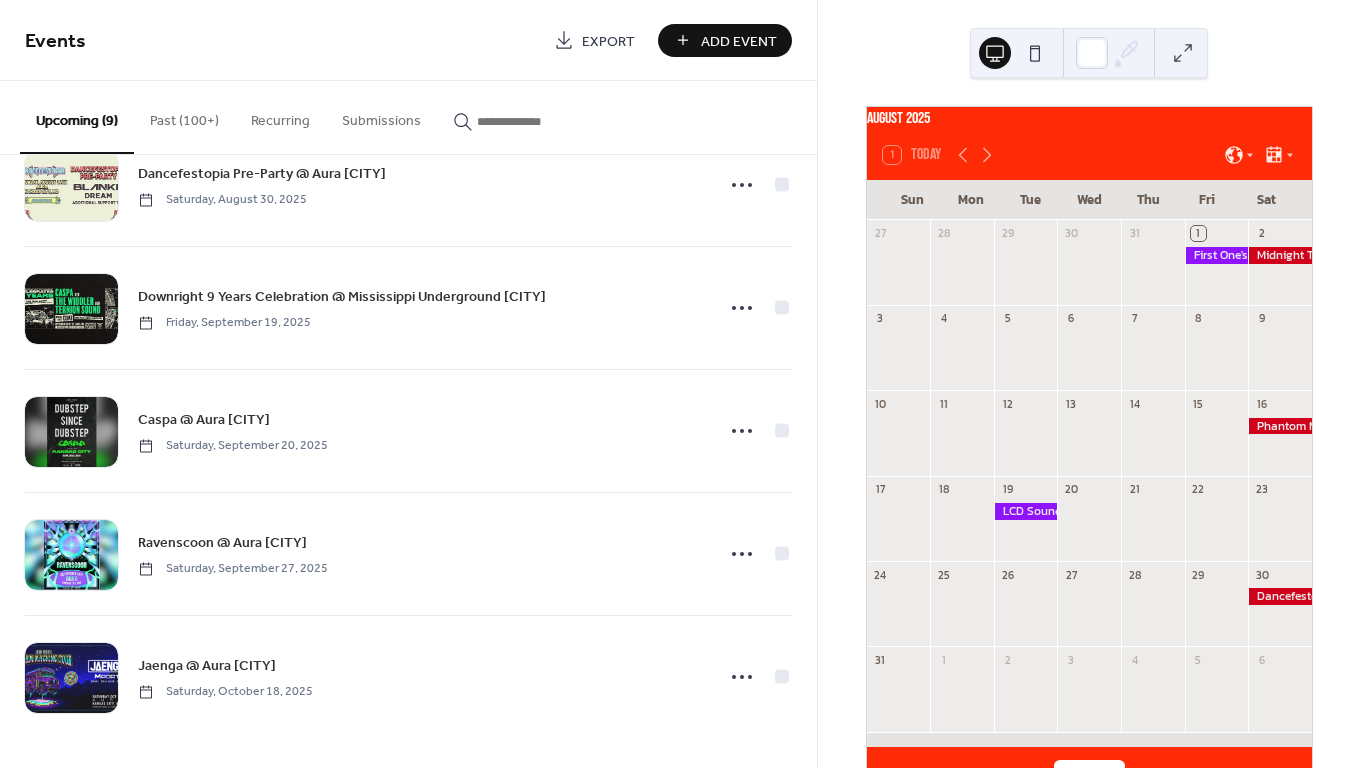 scroll, scrollTop: 553, scrollLeft: 0, axis: vertical 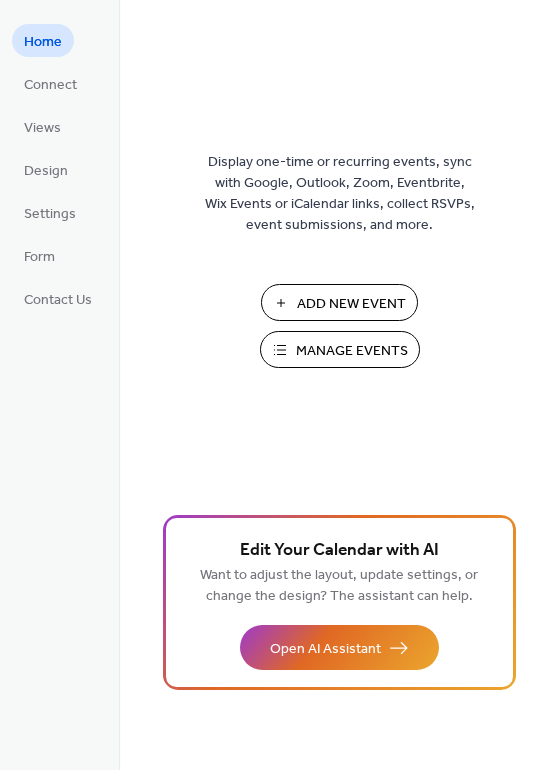 click on "Manage Events" at bounding box center (340, 349) 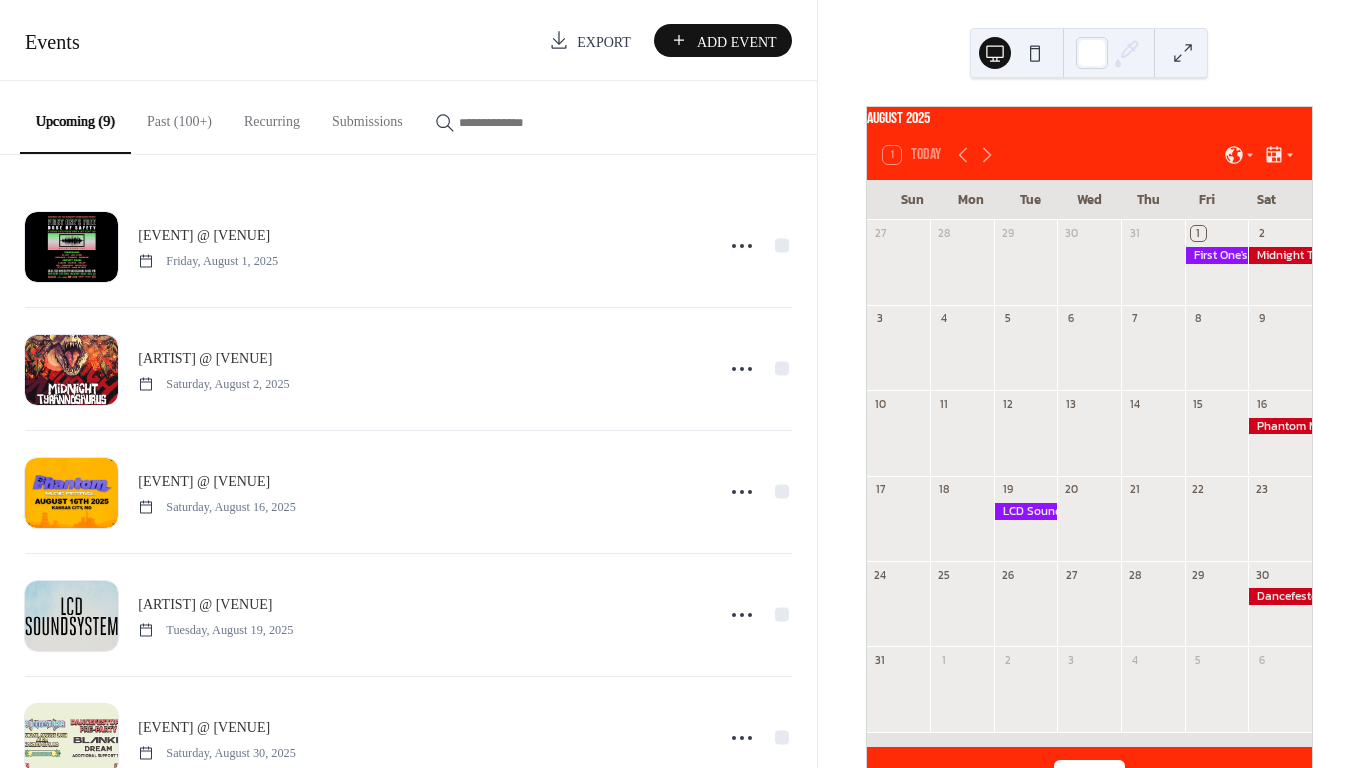scroll, scrollTop: 0, scrollLeft: 0, axis: both 